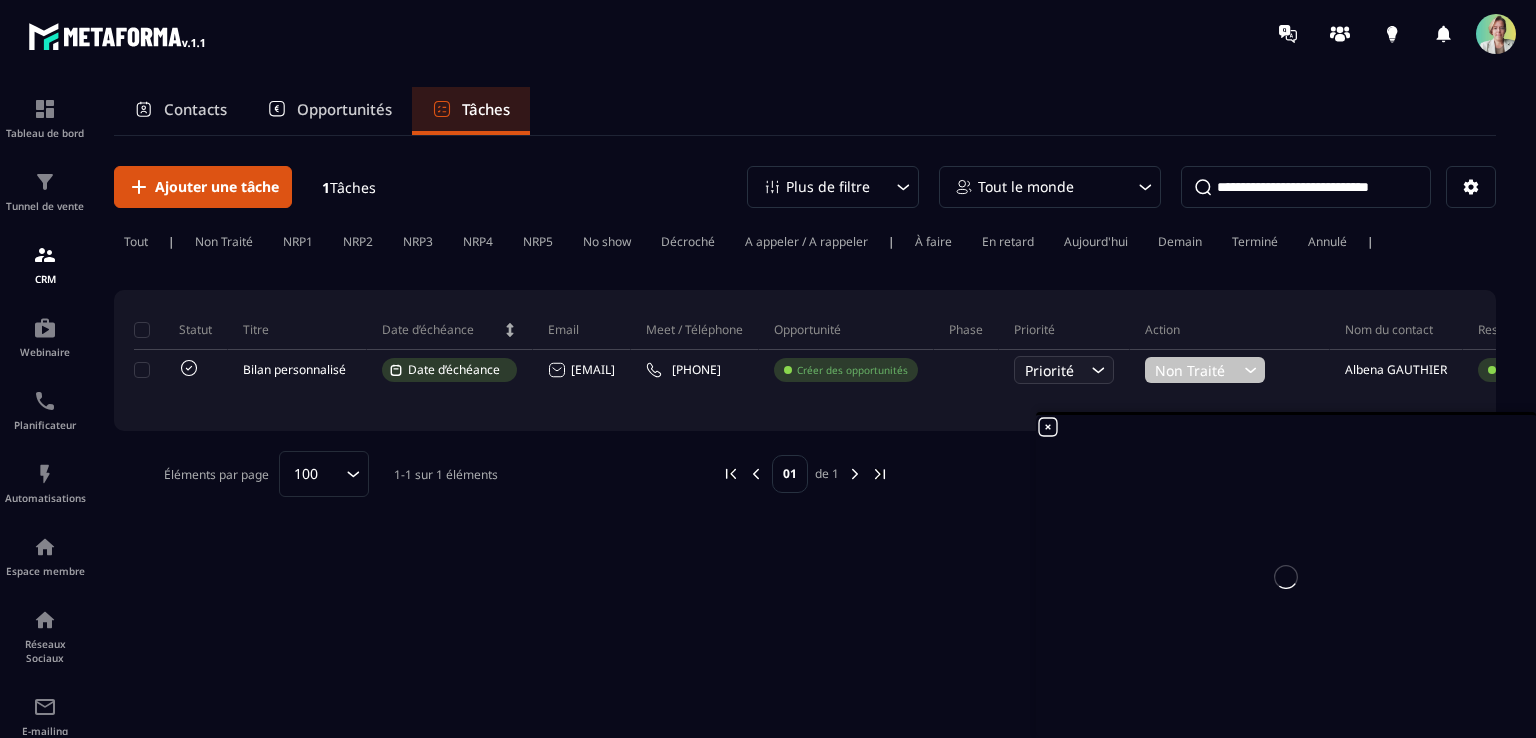 scroll, scrollTop: 0, scrollLeft: 0, axis: both 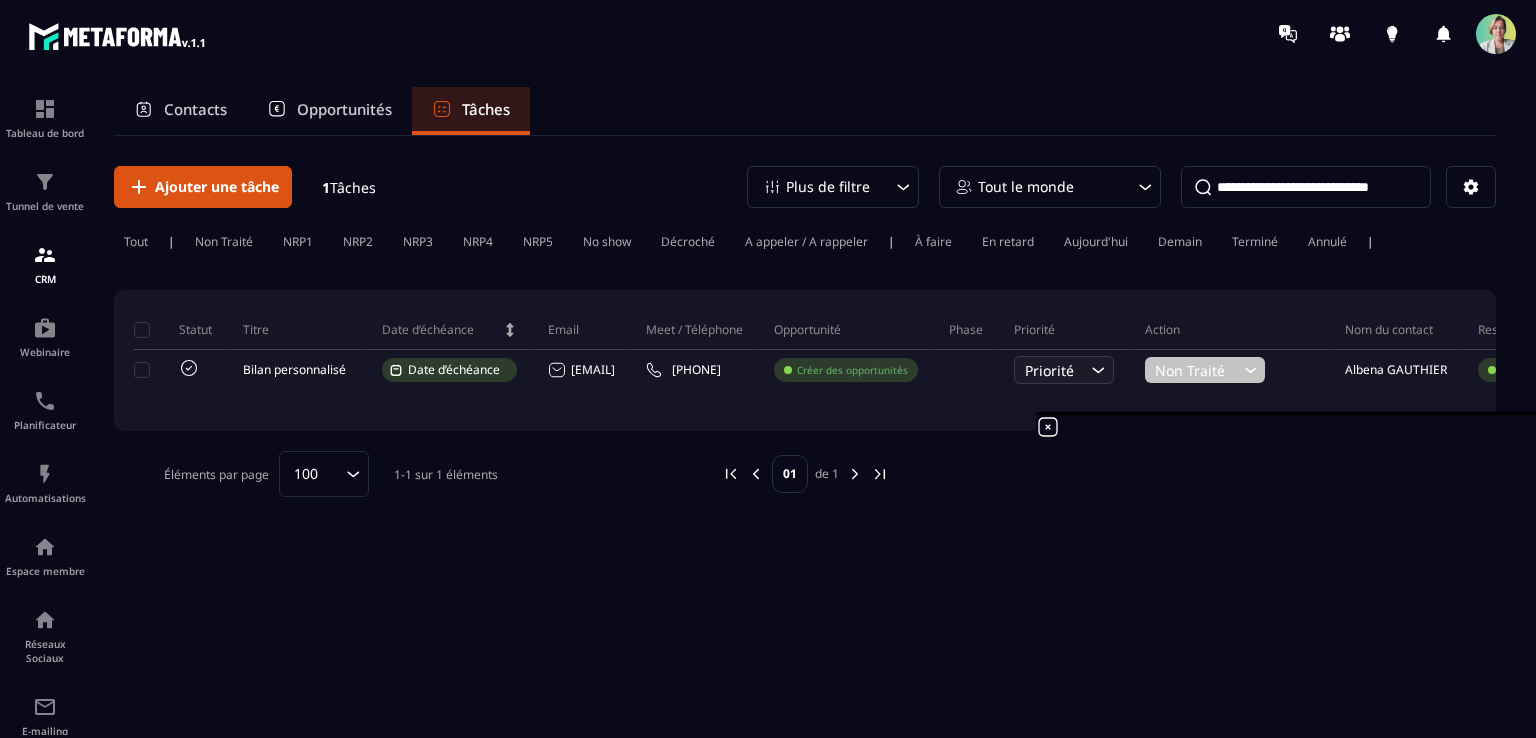 drag, startPoint x: 441, startPoint y: 573, endPoint x: 384, endPoint y: 597, distance: 61.846584 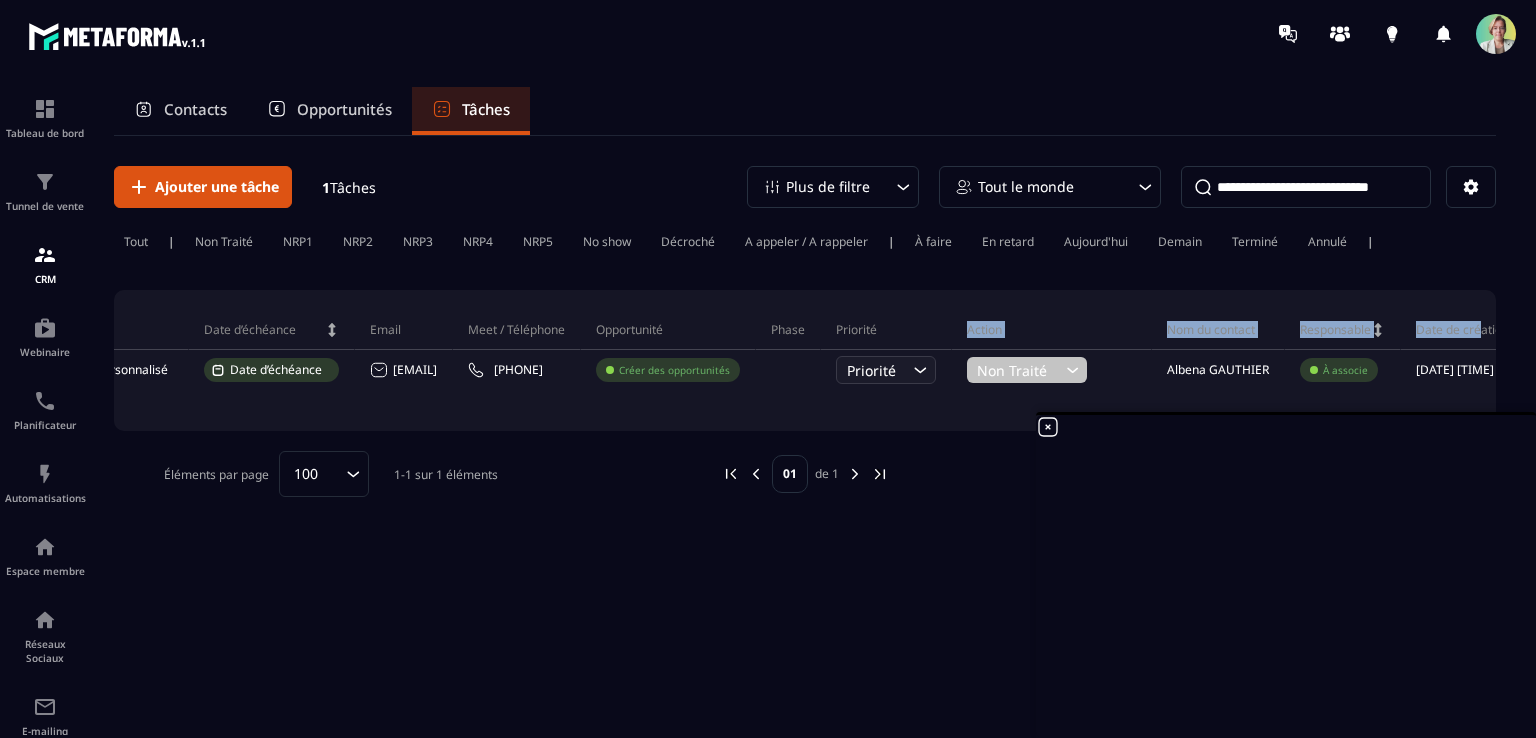 scroll, scrollTop: 0, scrollLeft: 448, axis: horizontal 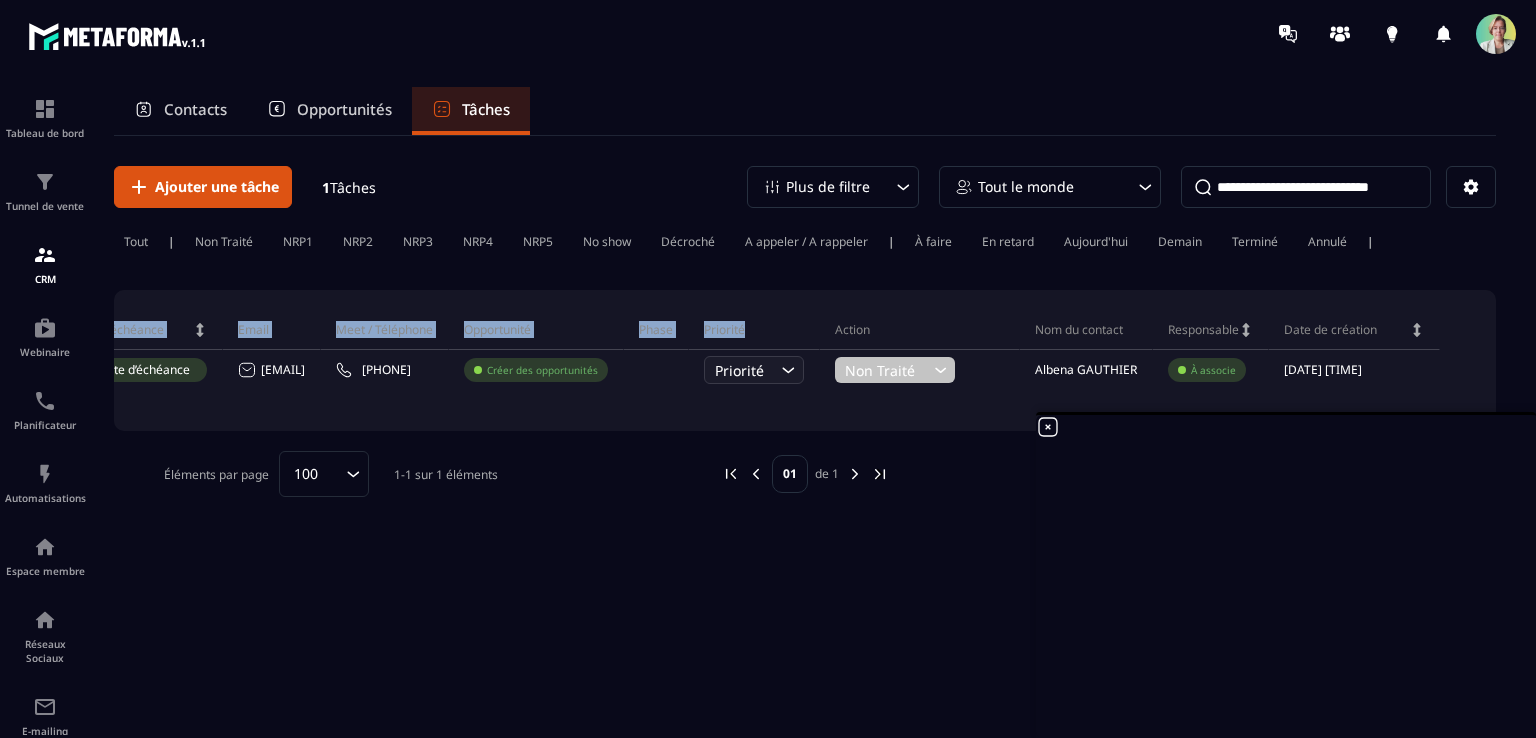 drag, startPoint x: 1238, startPoint y: 333, endPoint x: 1529, endPoint y: 325, distance: 291.10995 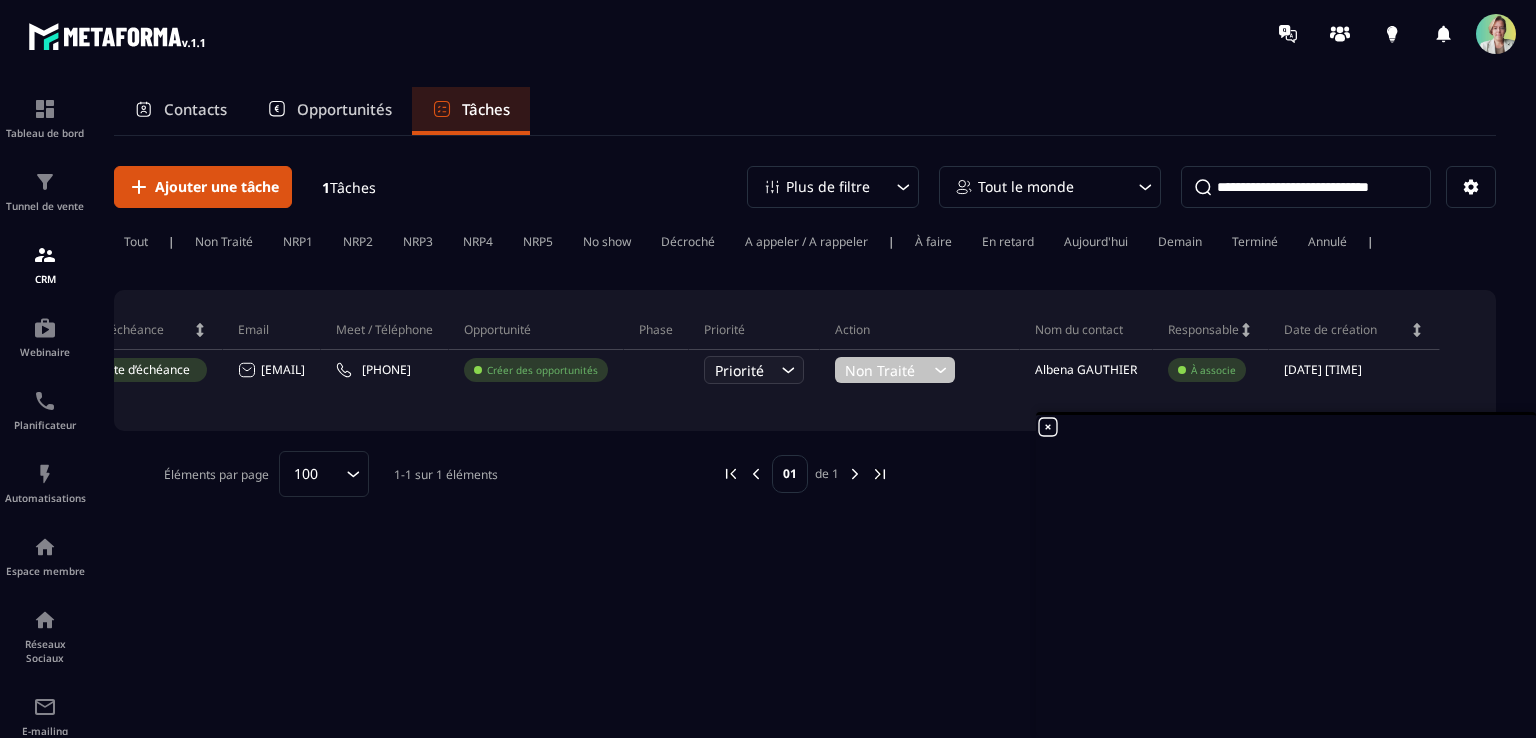 click on "A appeler / A rappeler" 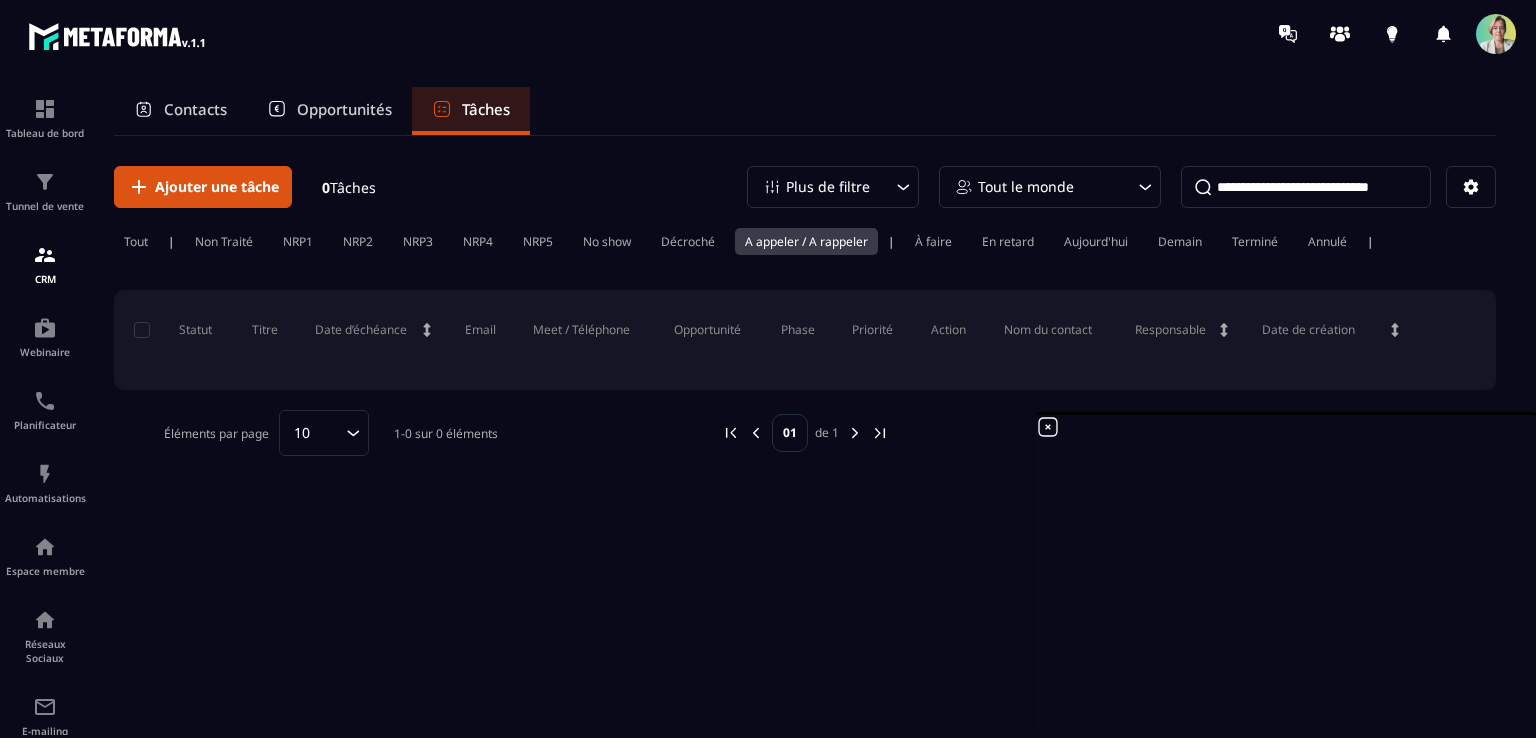 click 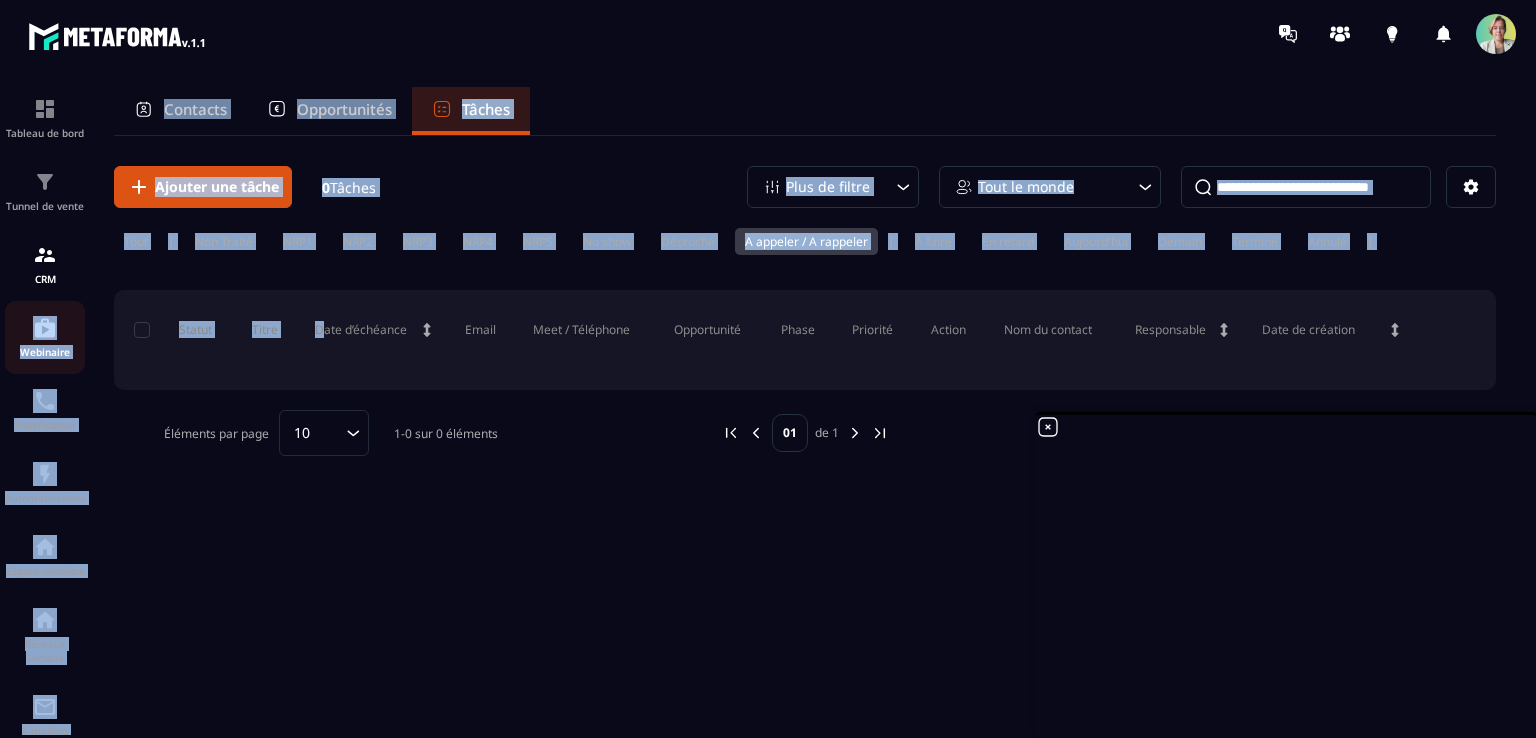 drag, startPoint x: 265, startPoint y: 314, endPoint x: 76, endPoint y: 324, distance: 189.26436 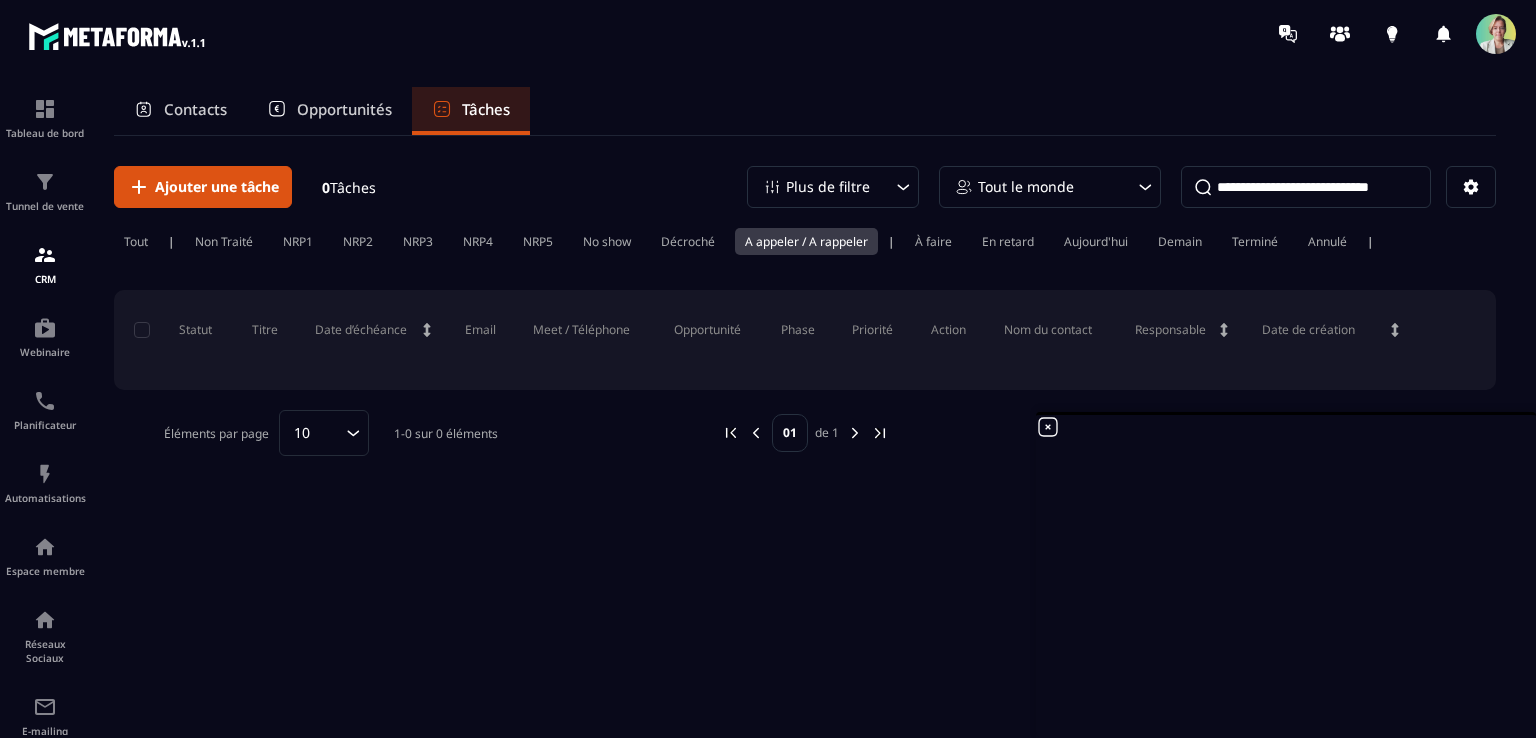 click on "Ajouter une tâche 0  Tâches Plus de filtre Tout le monde Tout | Non Traité NRP1 NRP2 NRP3 NRP4 NRP5 No show Décroché A appeler / A rappeler | À faire En retard Aujourd'hui Demain Terminé Annulé | Statut Titre Date d’échéance Email Meet / Téléphone Opportunité Phase Priorité Action Nom du contact Responsable Date de création Éléments par page 10 Loading... 1-0 sur 0 éléments 01 de 1" at bounding box center (805, 435) 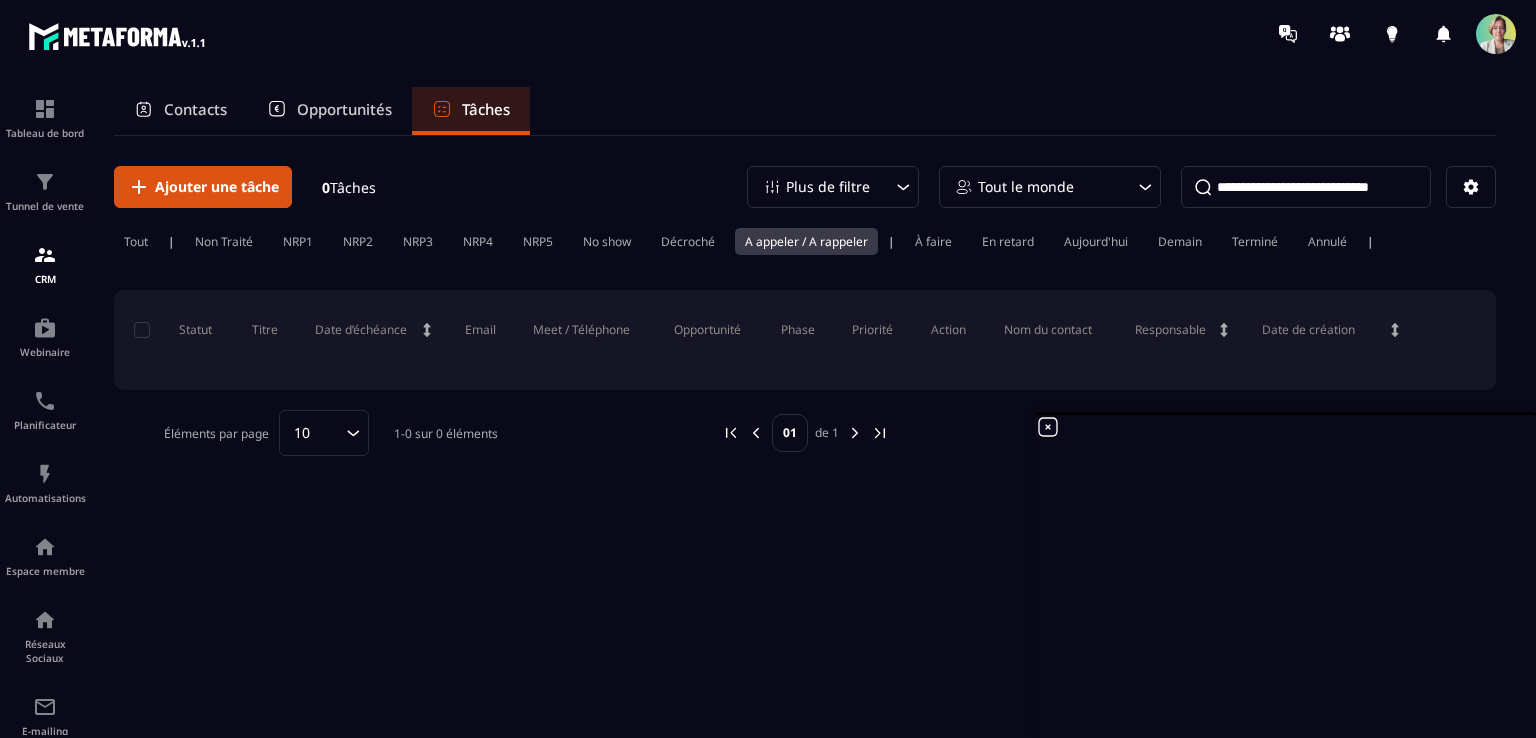 click on "Tout" at bounding box center (136, 241) 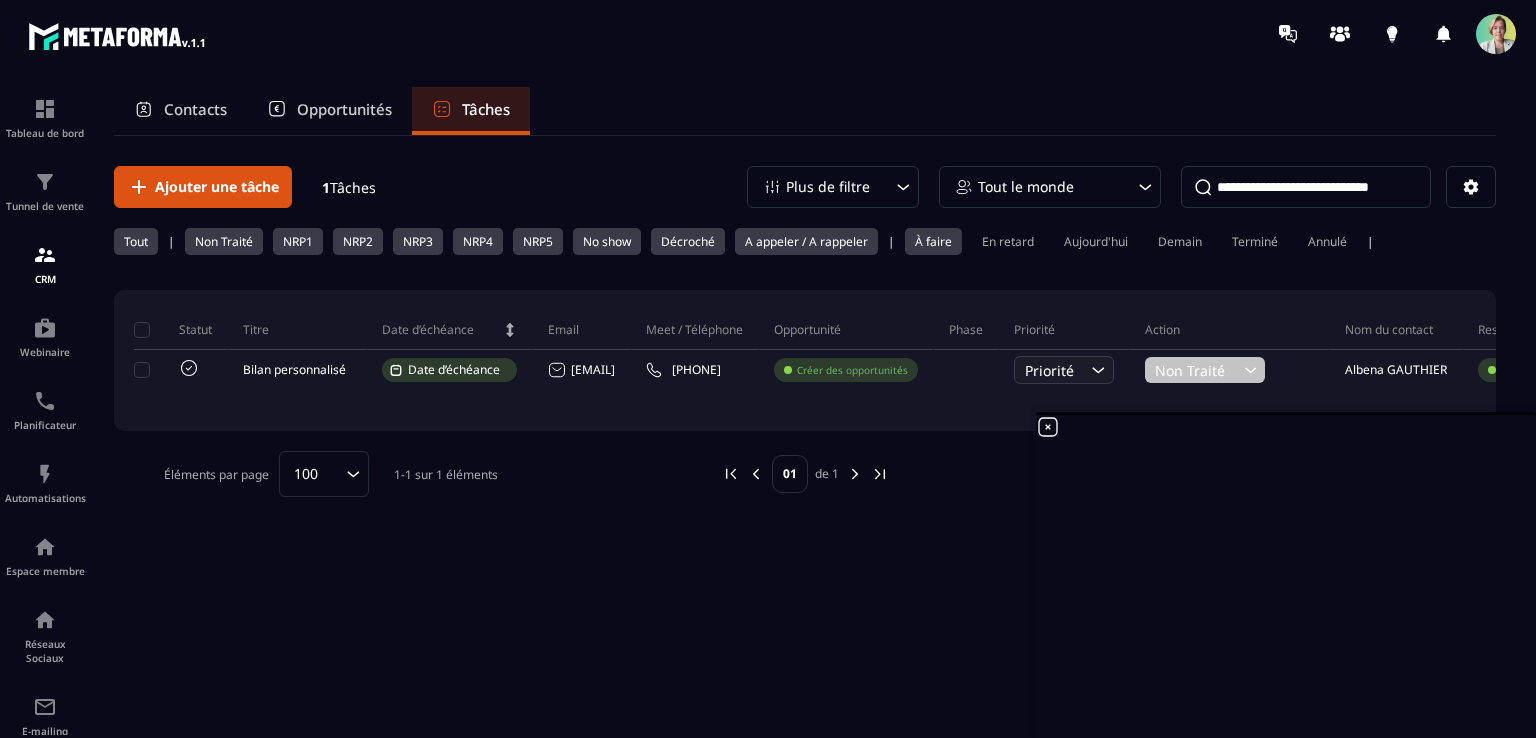 click on "Contacts" at bounding box center (195, 109) 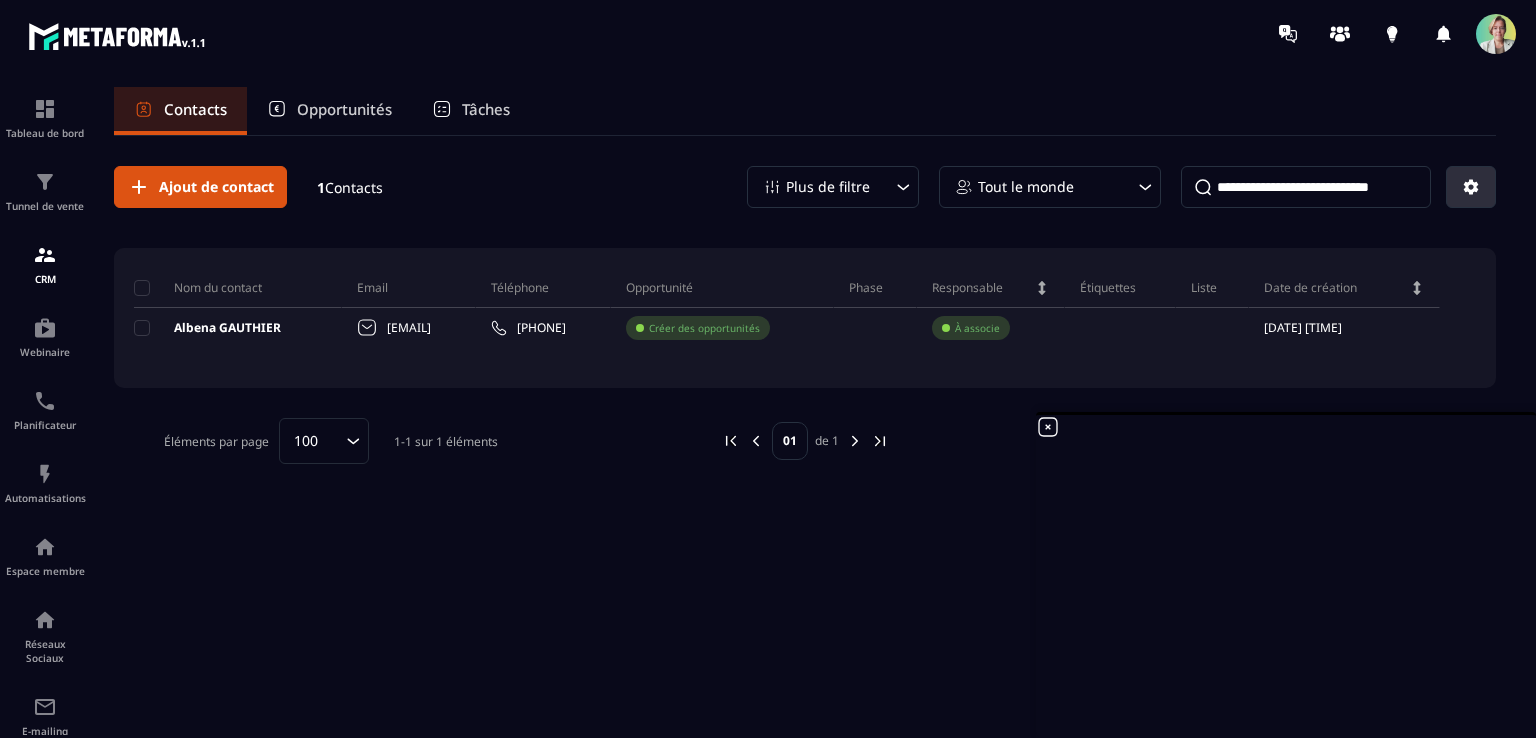 click 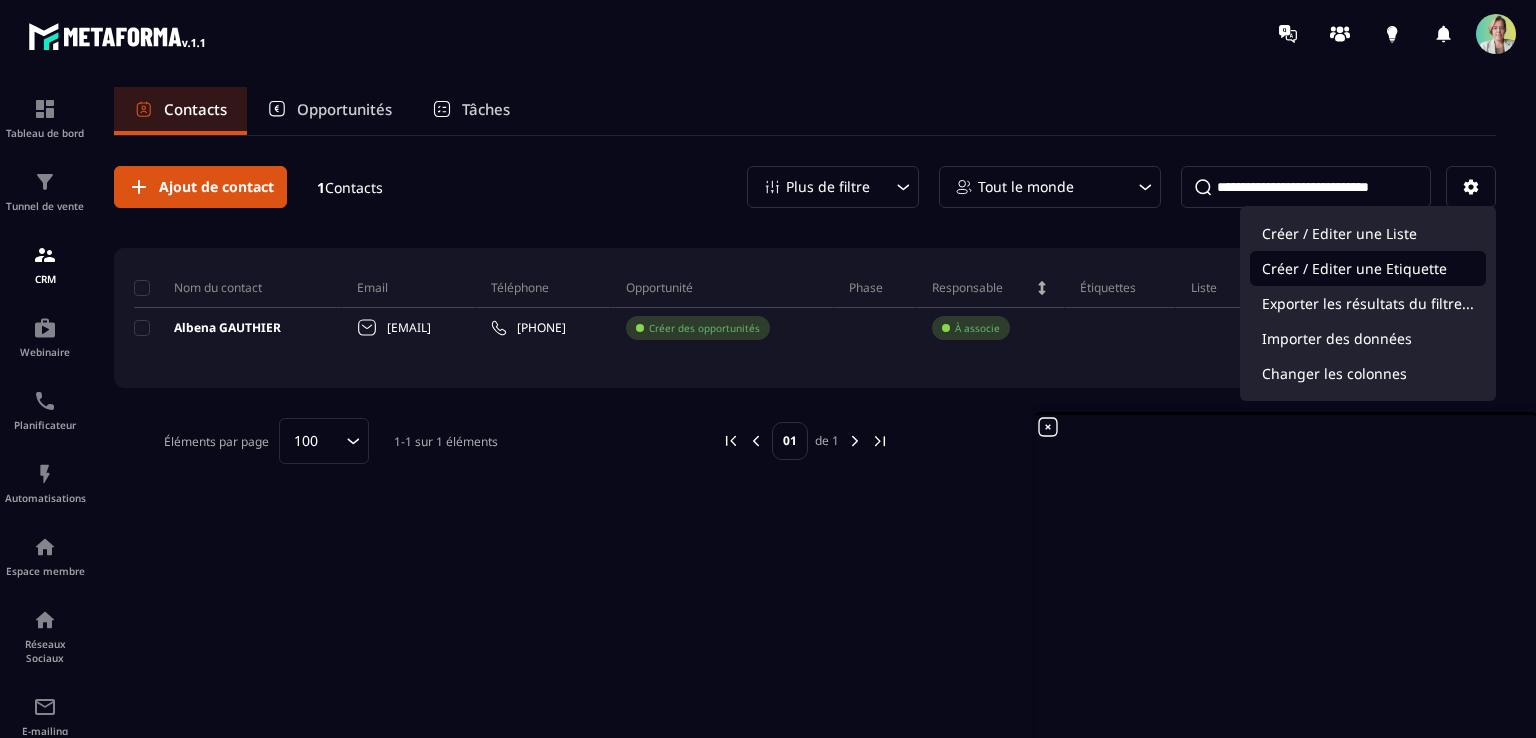 click on "Créer / Editer une Etiquette" at bounding box center [1368, 268] 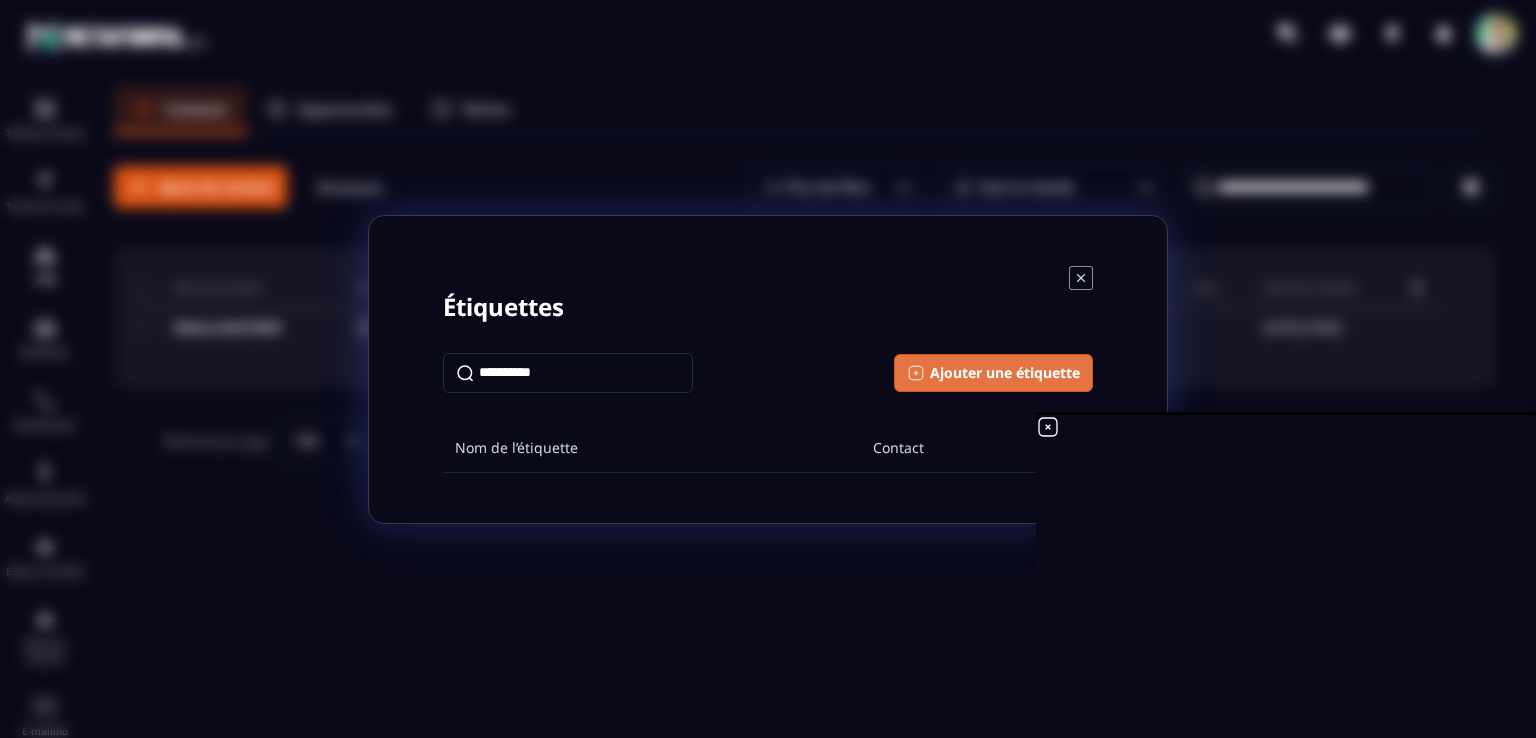 click on "Ajouter une étiquette" at bounding box center (1005, 373) 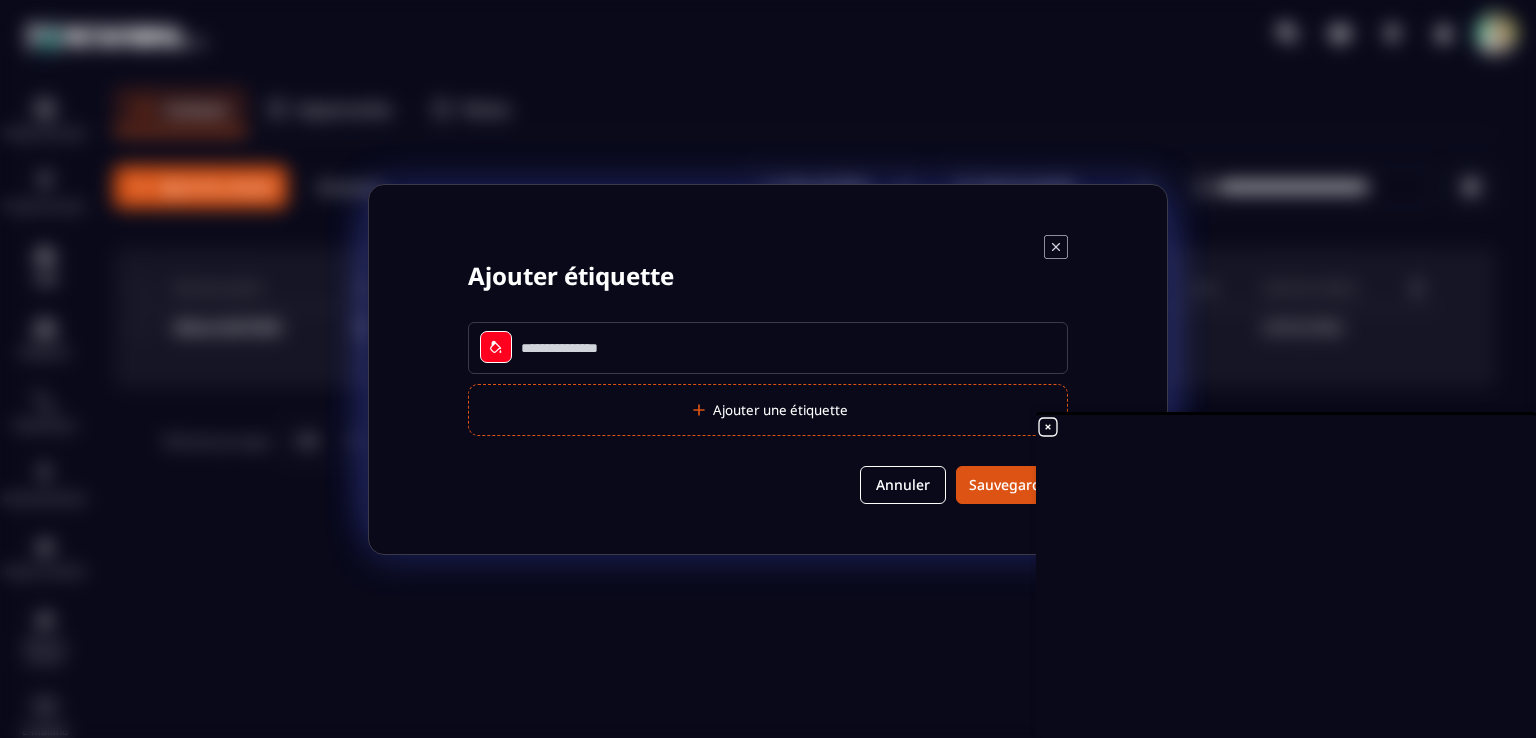 click 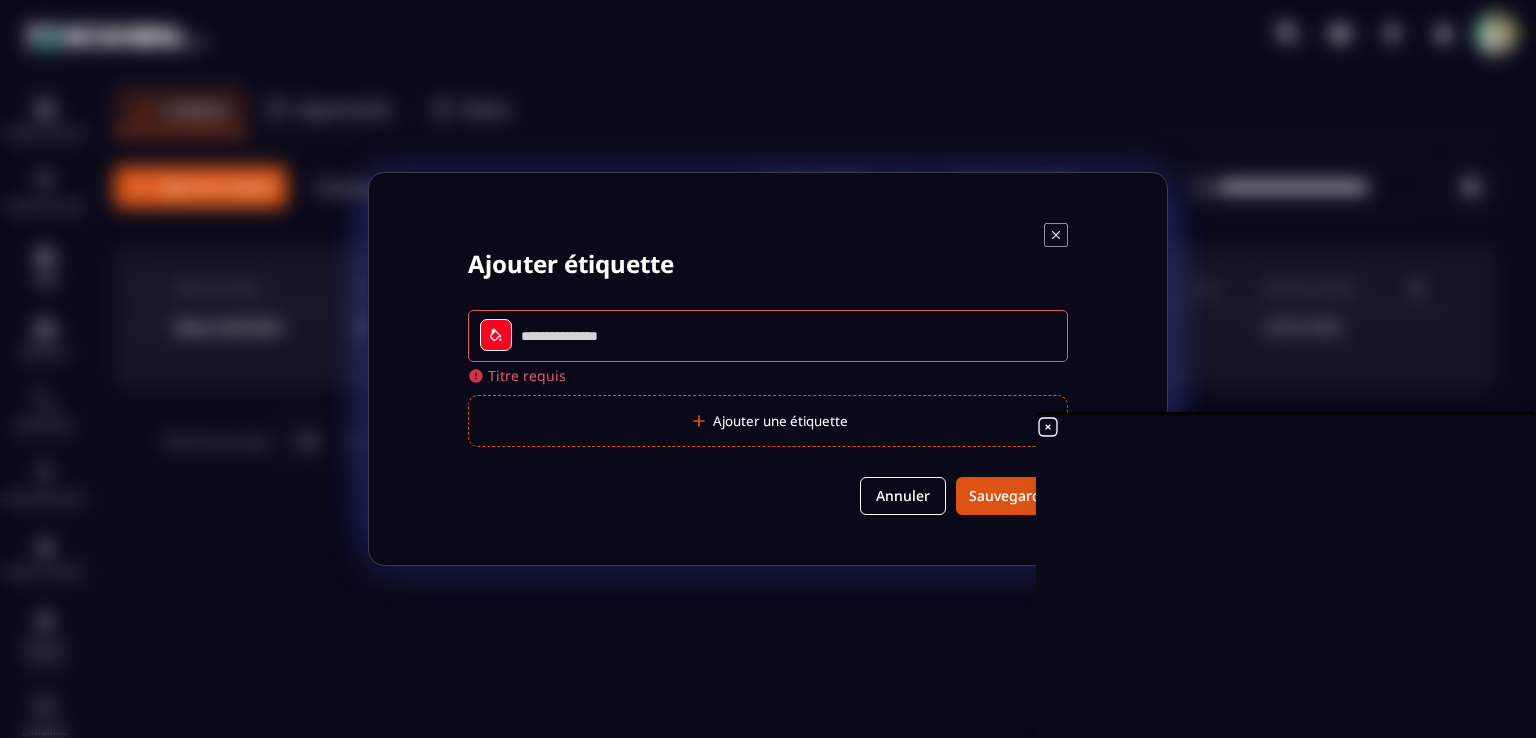 click 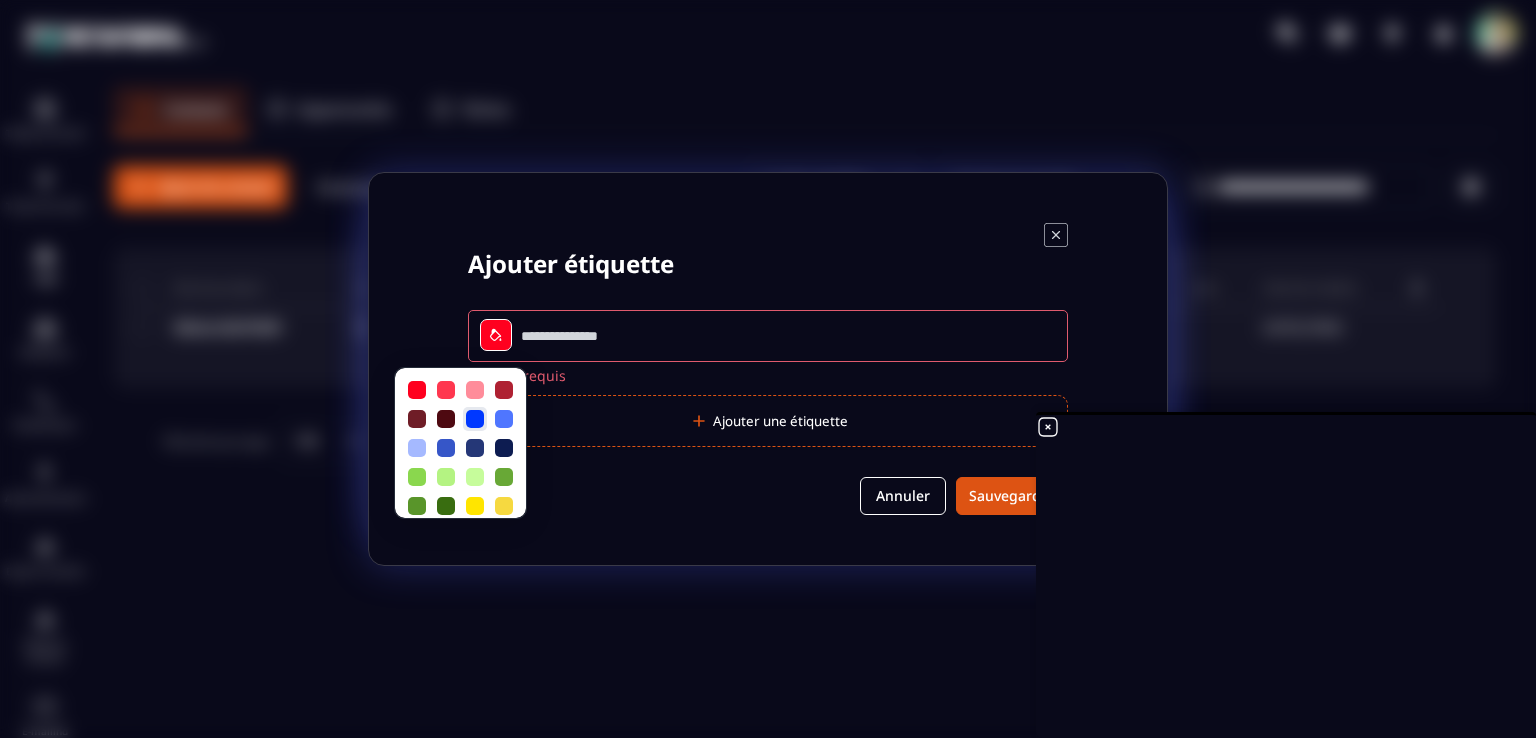 click at bounding box center (475, 419) 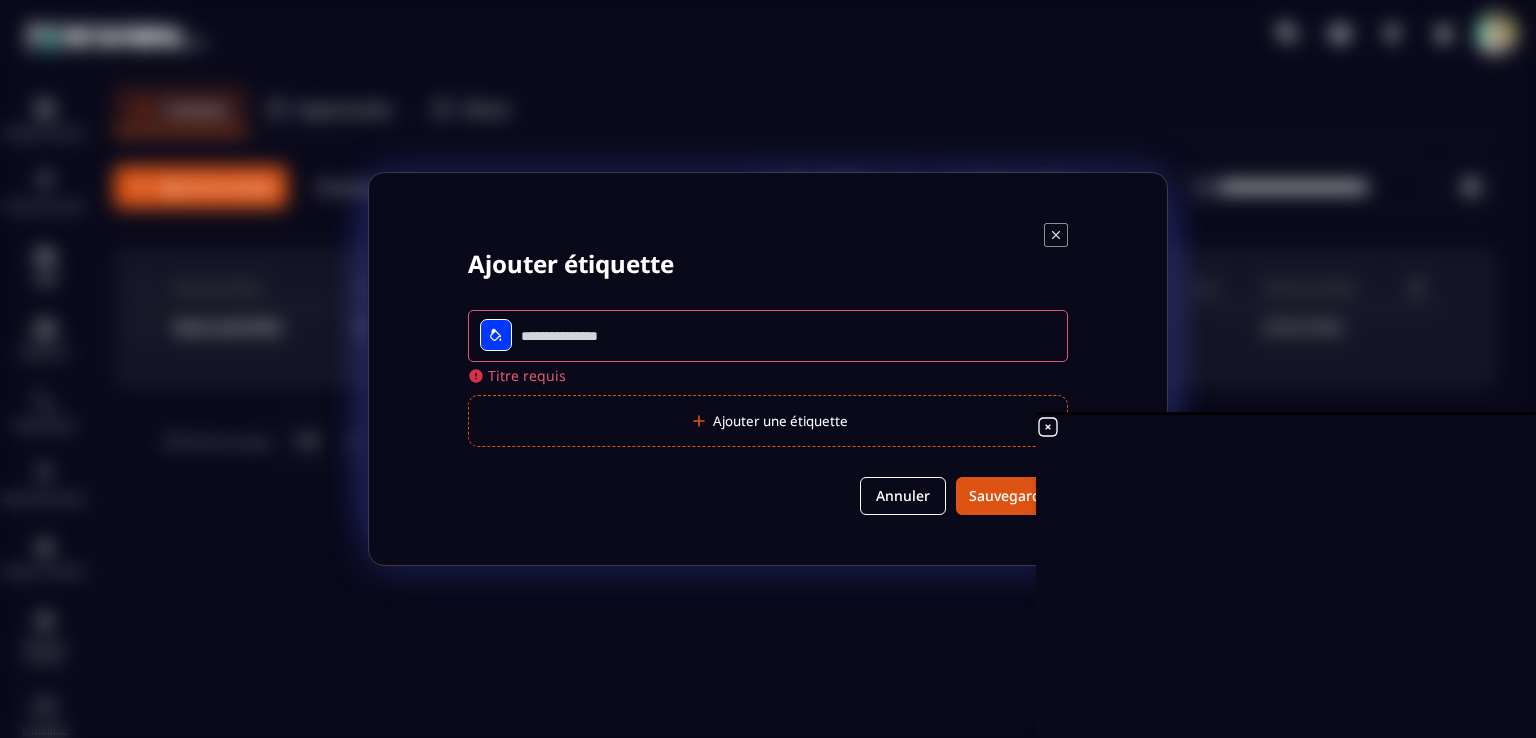 drag, startPoint x: 658, startPoint y: 323, endPoint x: 550, endPoint y: 313, distance: 108.461975 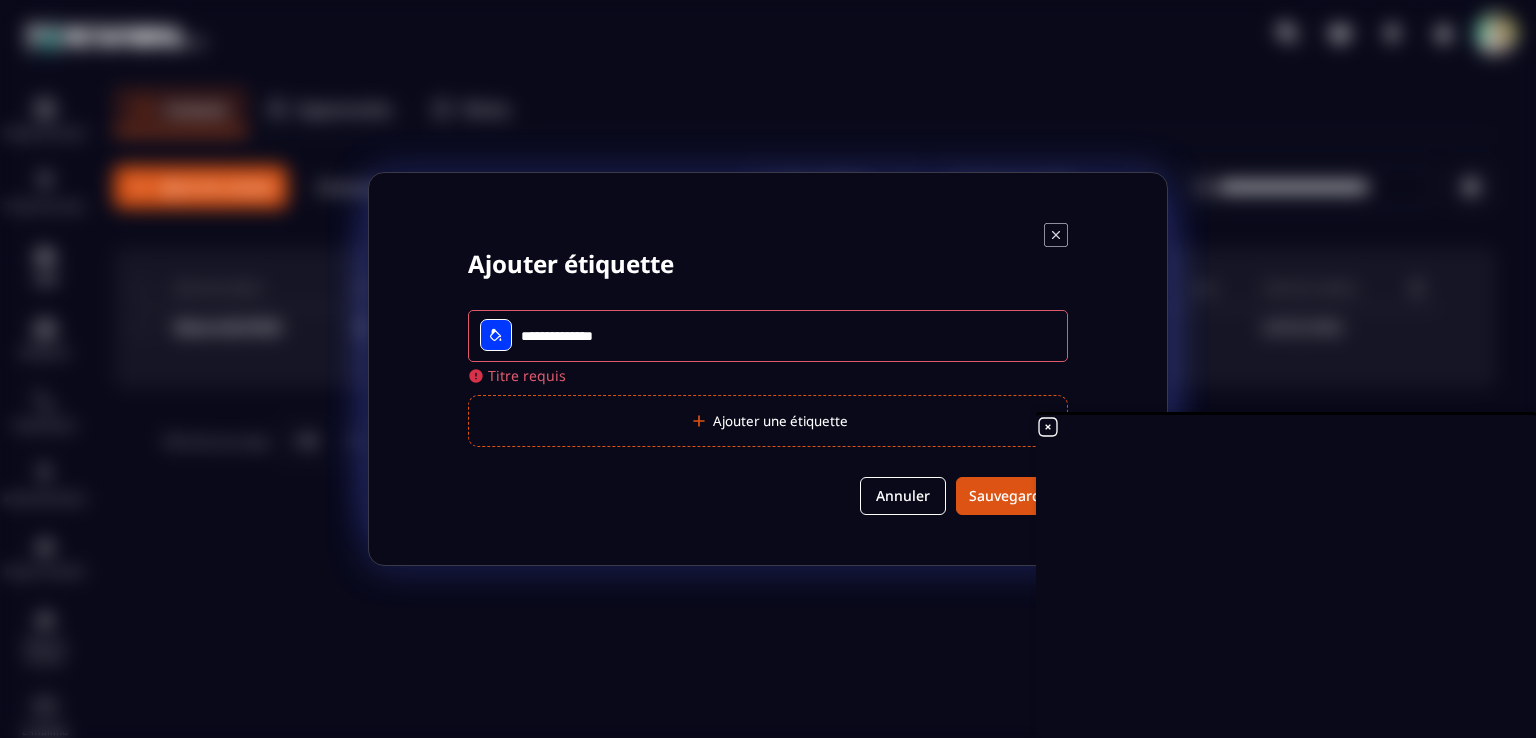 click 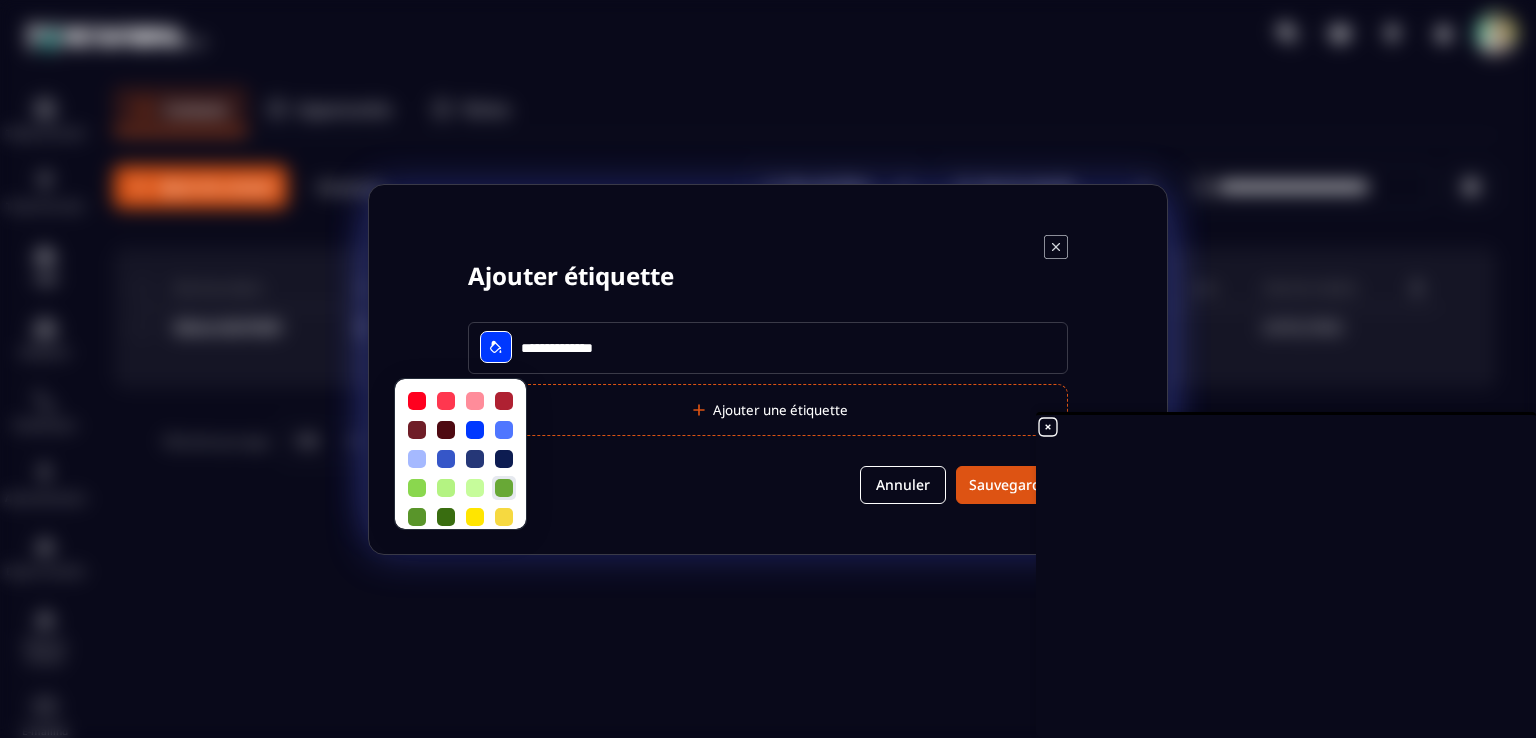 click at bounding box center (504, 488) 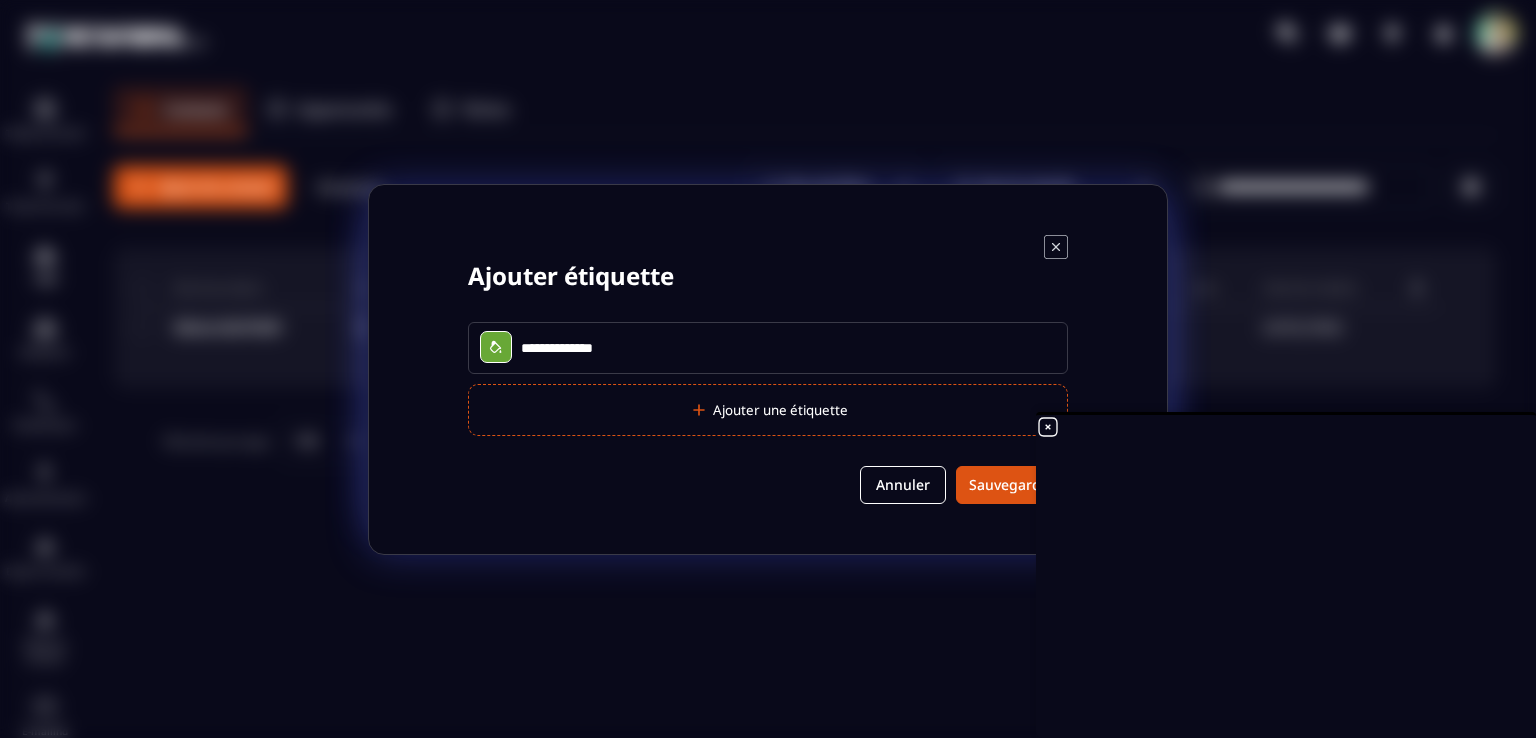 drag, startPoint x: 648, startPoint y: 349, endPoint x: 512, endPoint y: 334, distance: 136.8247 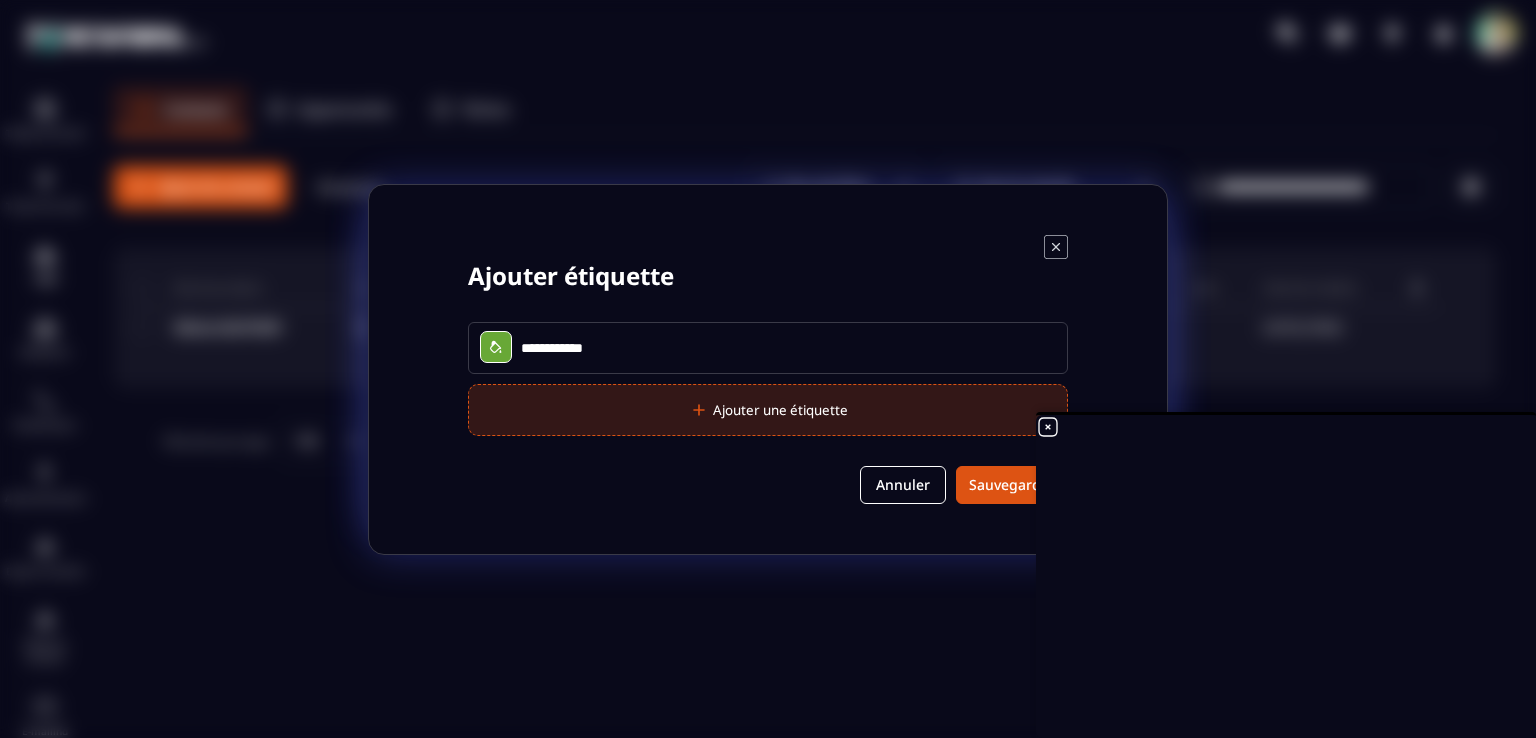 type on "**********" 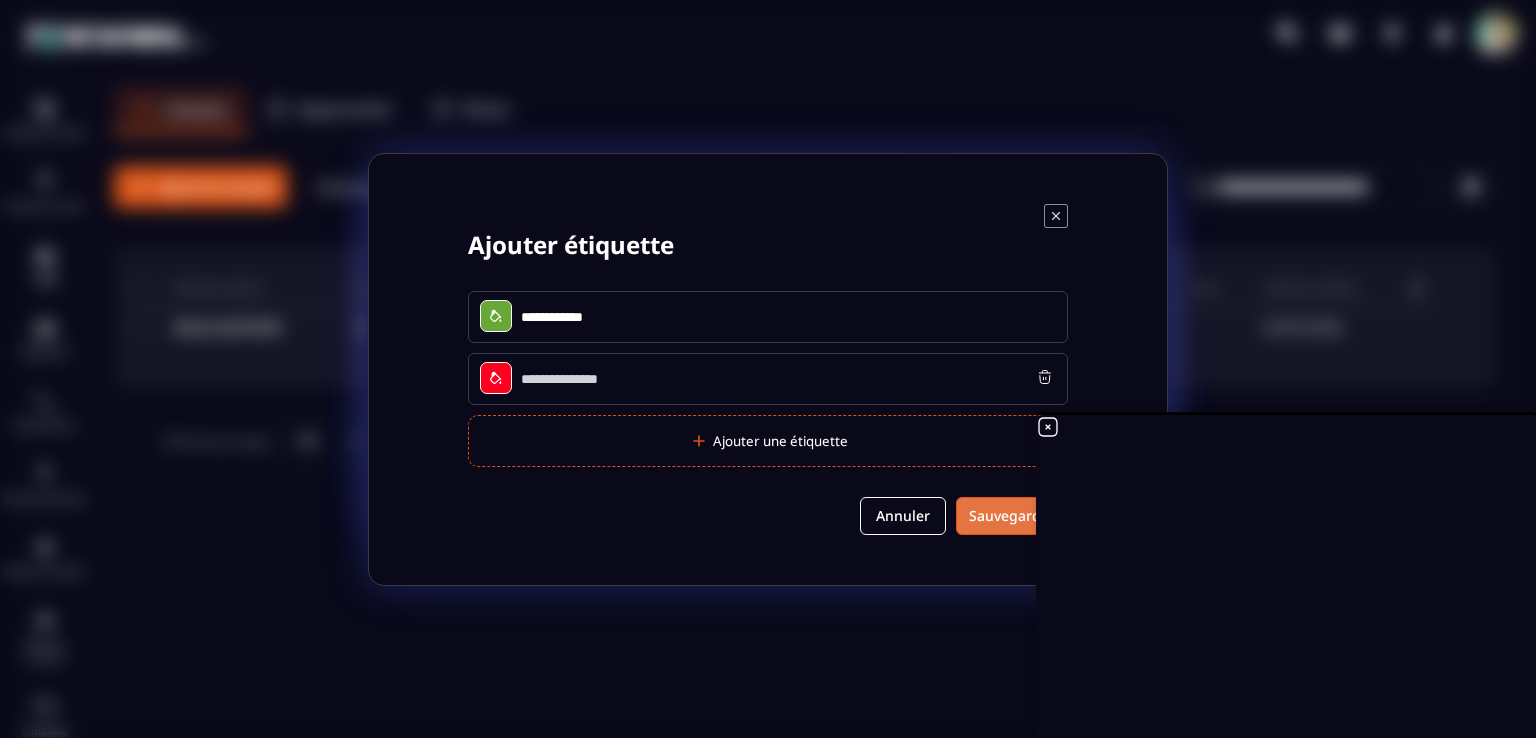 click on "Sauvegarder" at bounding box center (1012, 516) 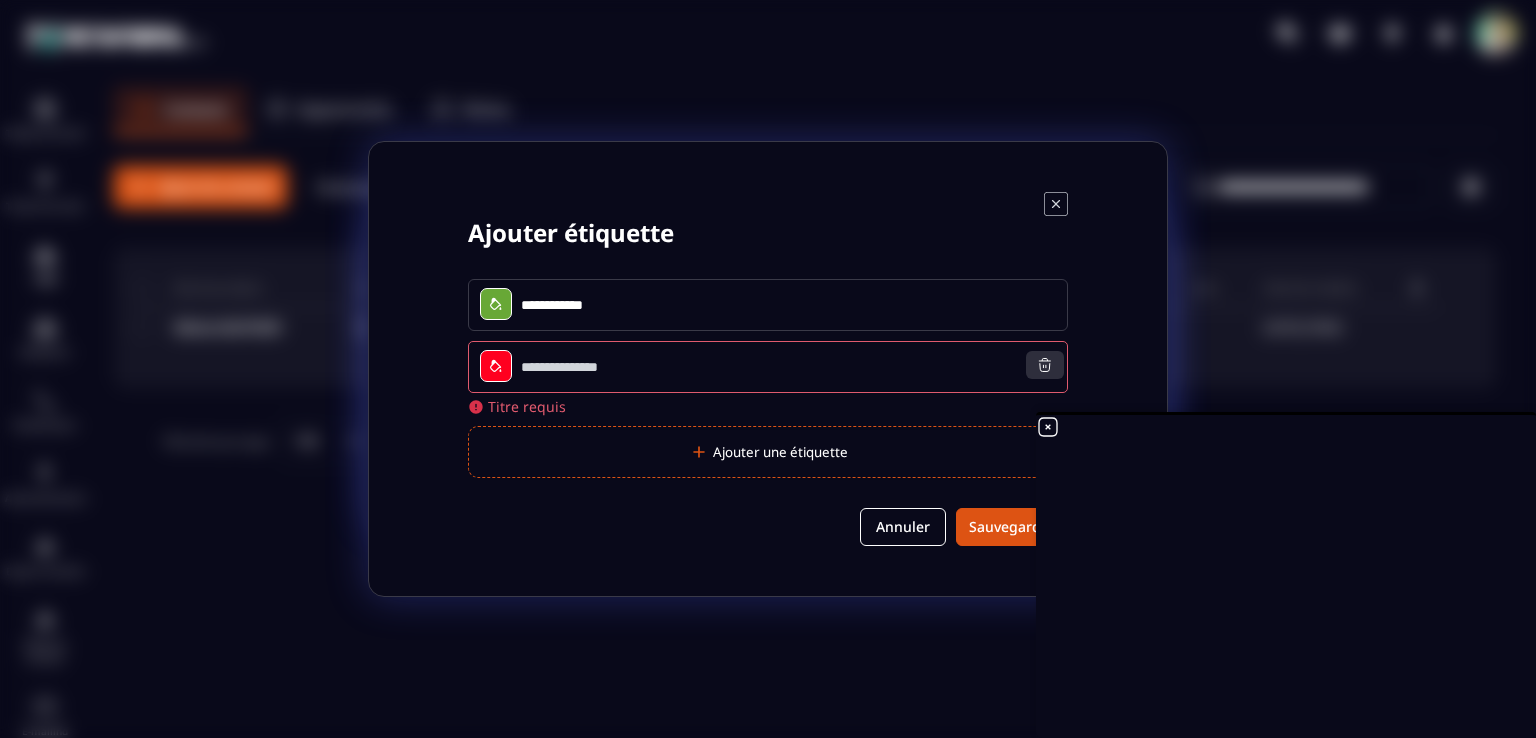 click 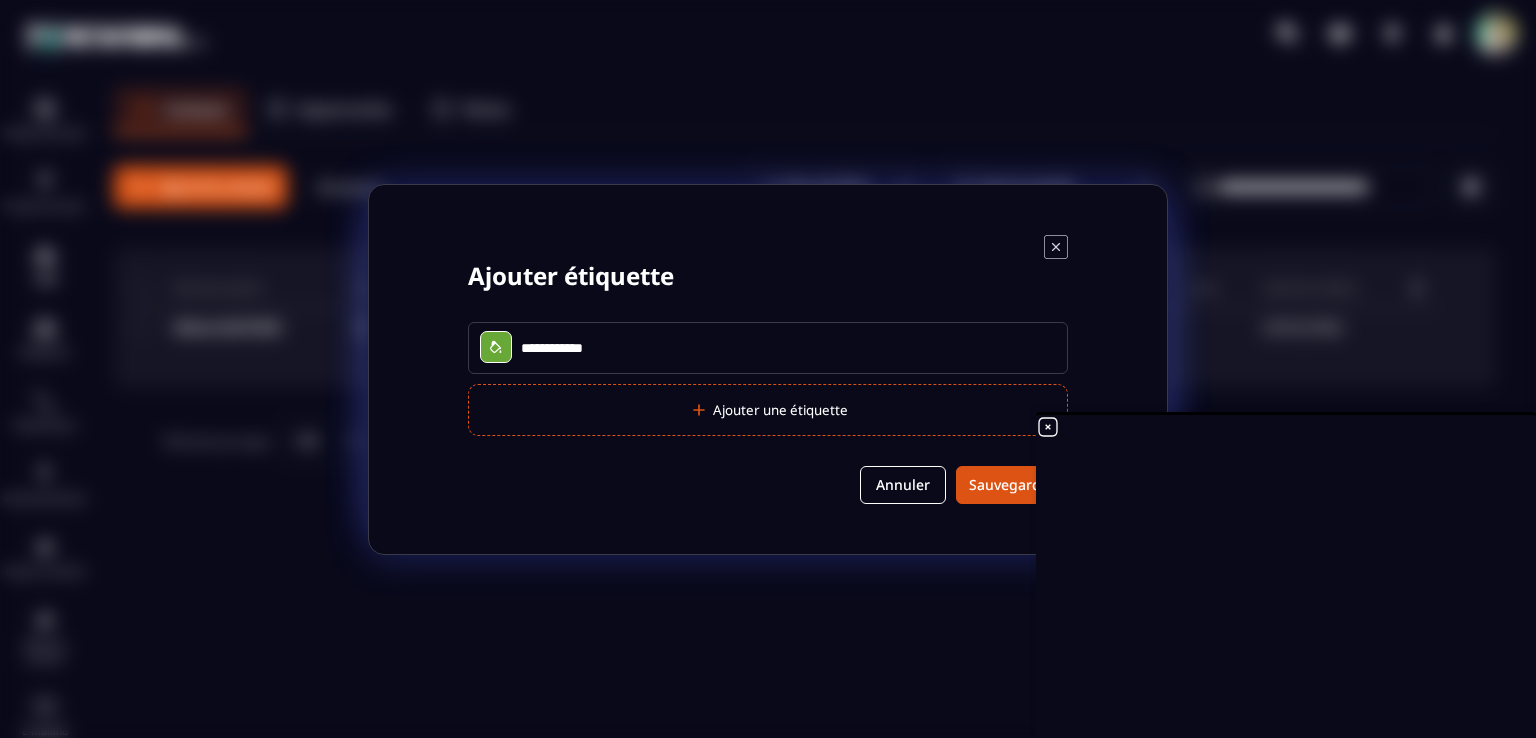 click on "Sauvegarder" at bounding box center [1012, 485] 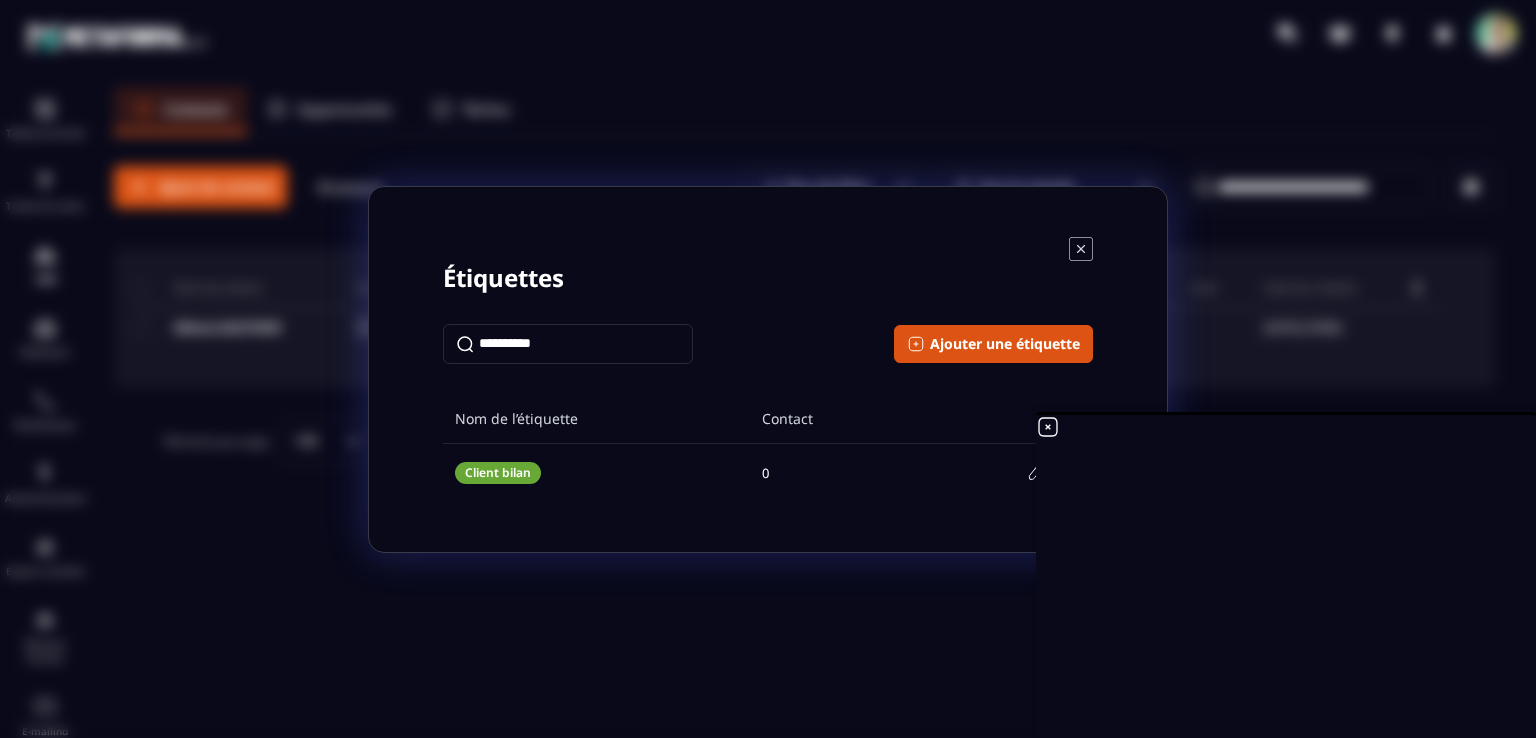 click 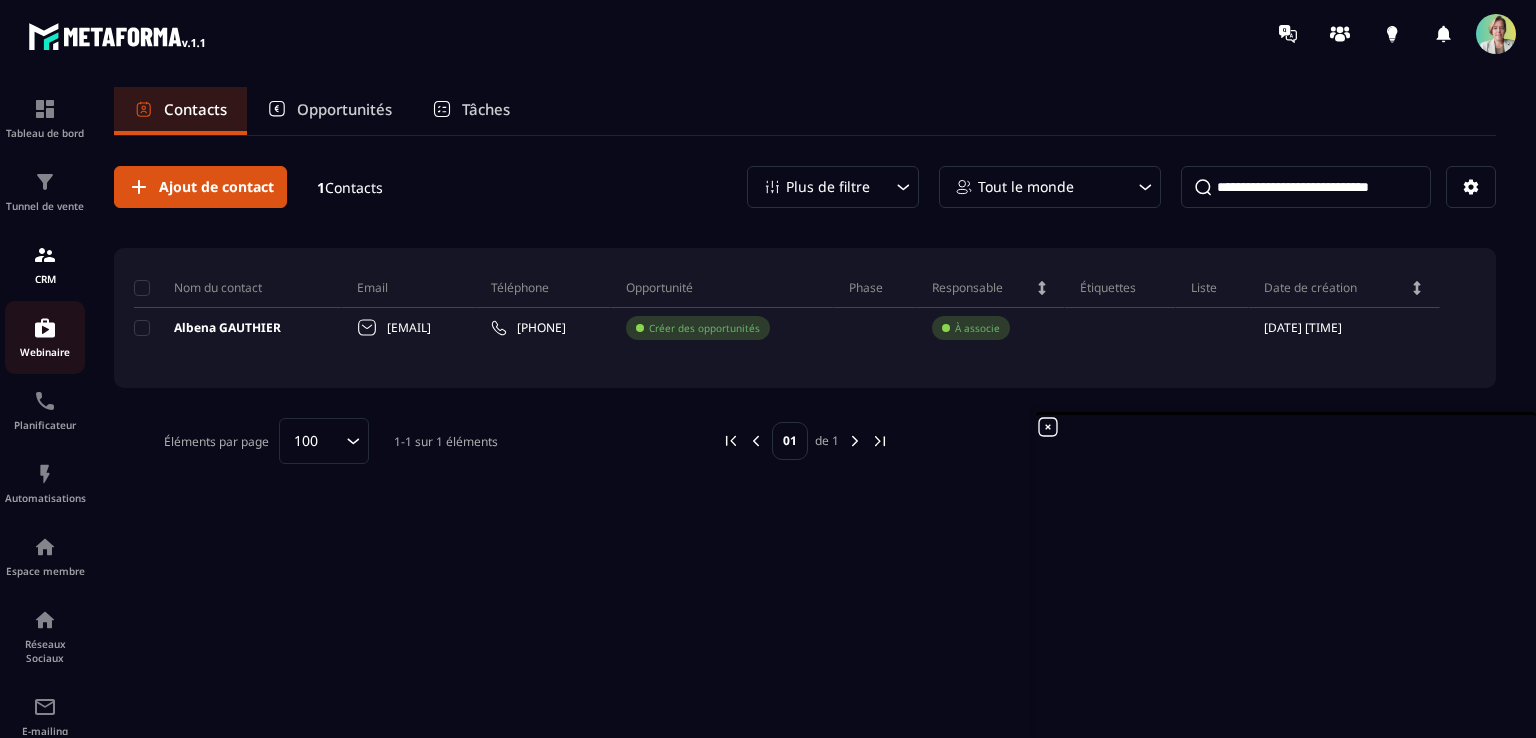 click at bounding box center (45, 328) 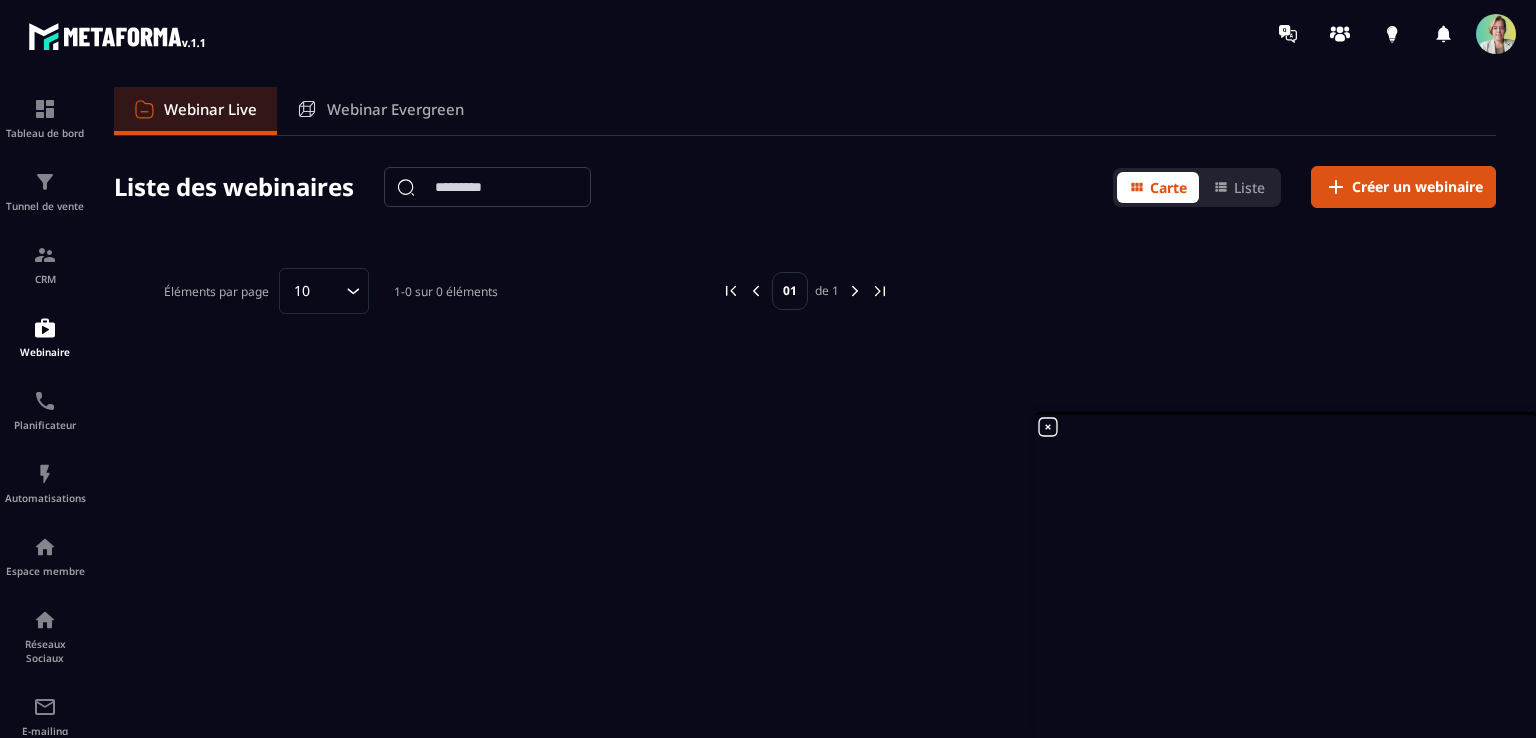 click 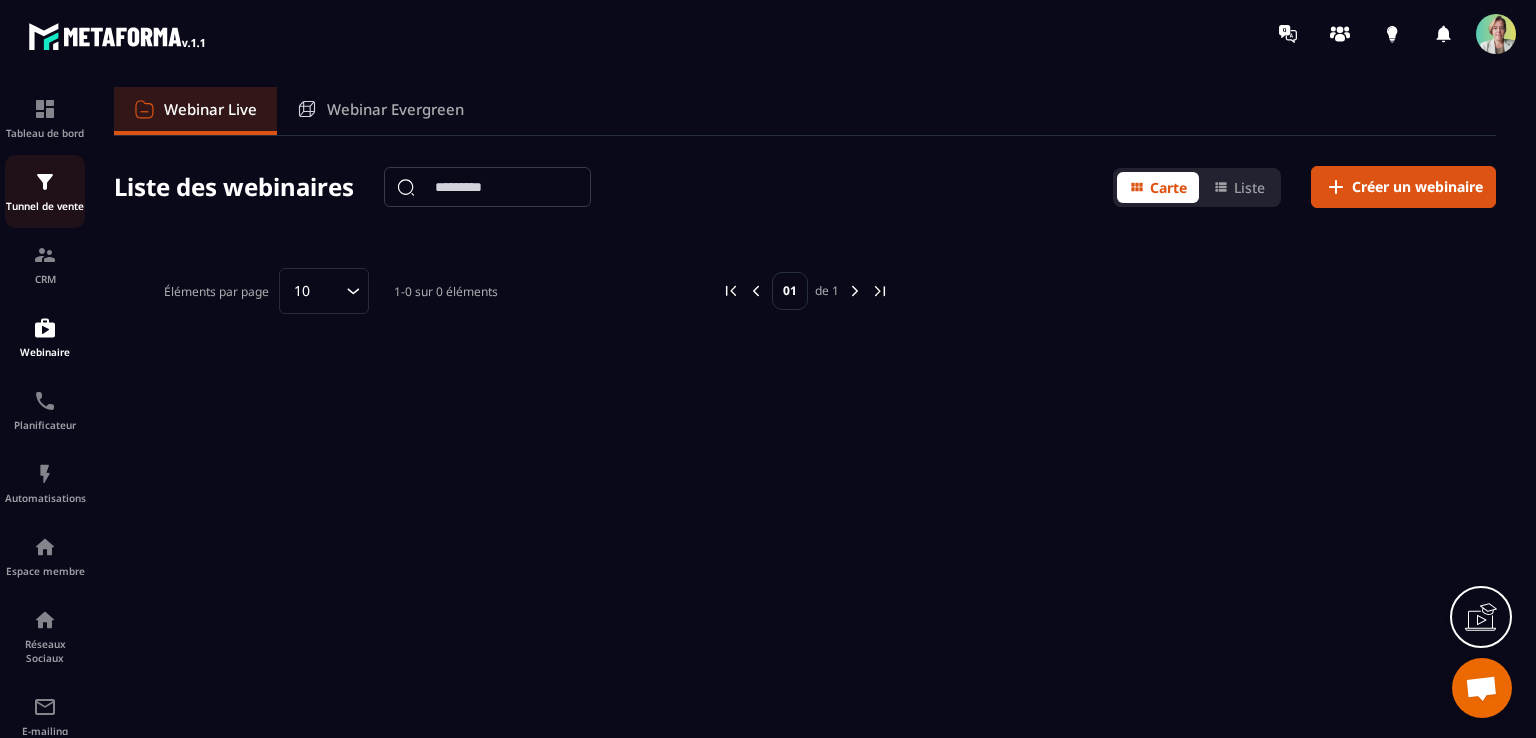 click on "Tunnel de vente" at bounding box center [45, 191] 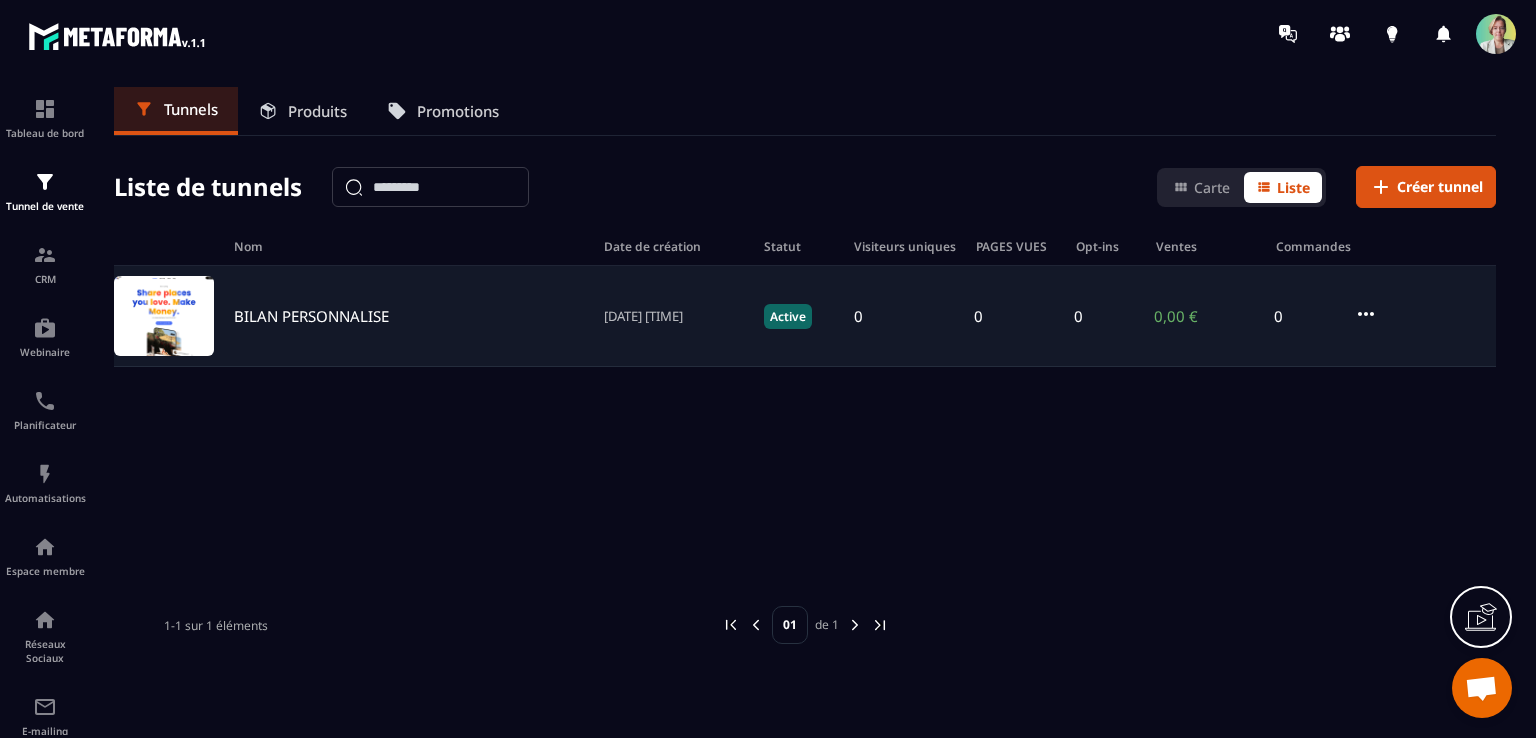 click on "BILAN PERSONNALISE" at bounding box center (311, 316) 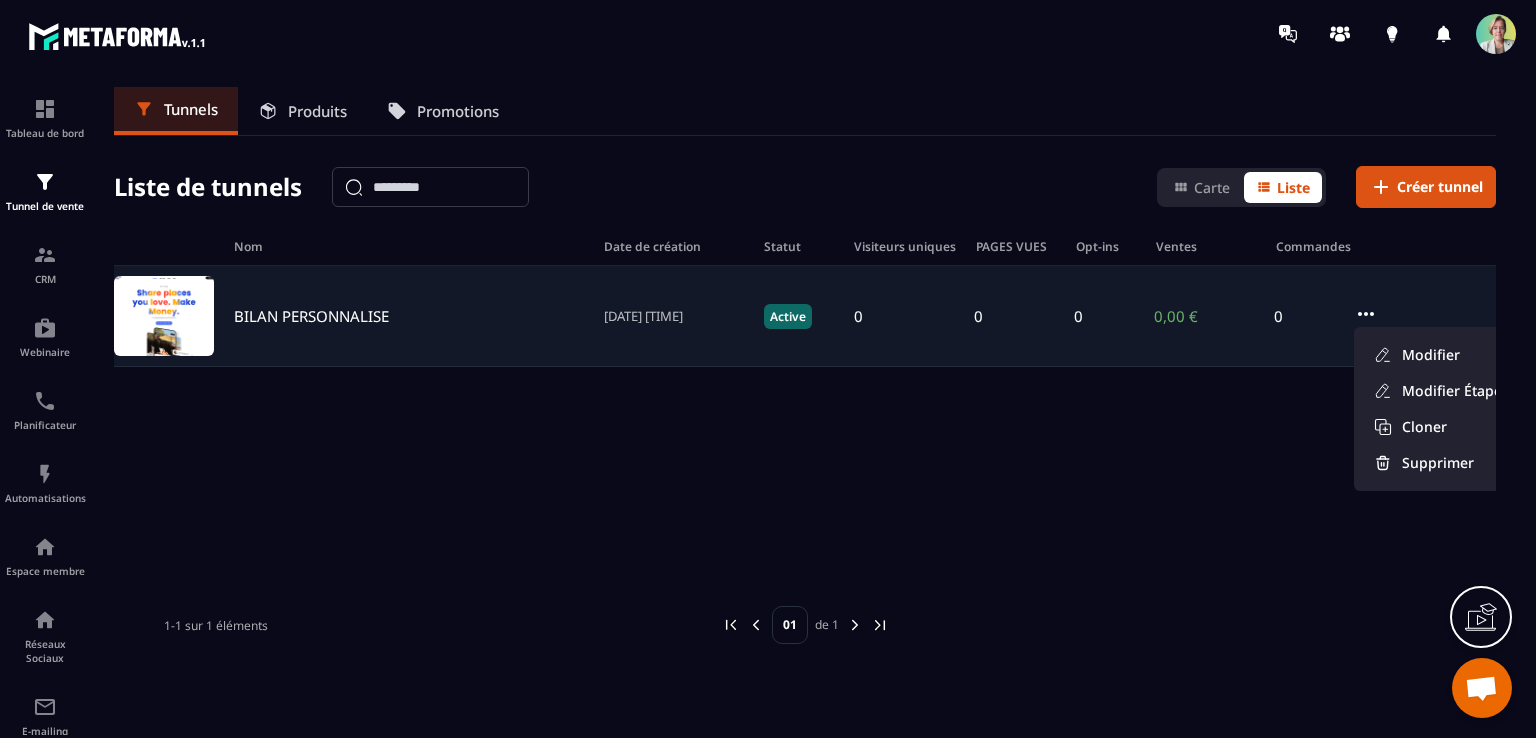 click on "BILAN PERSONNALISE" at bounding box center [311, 316] 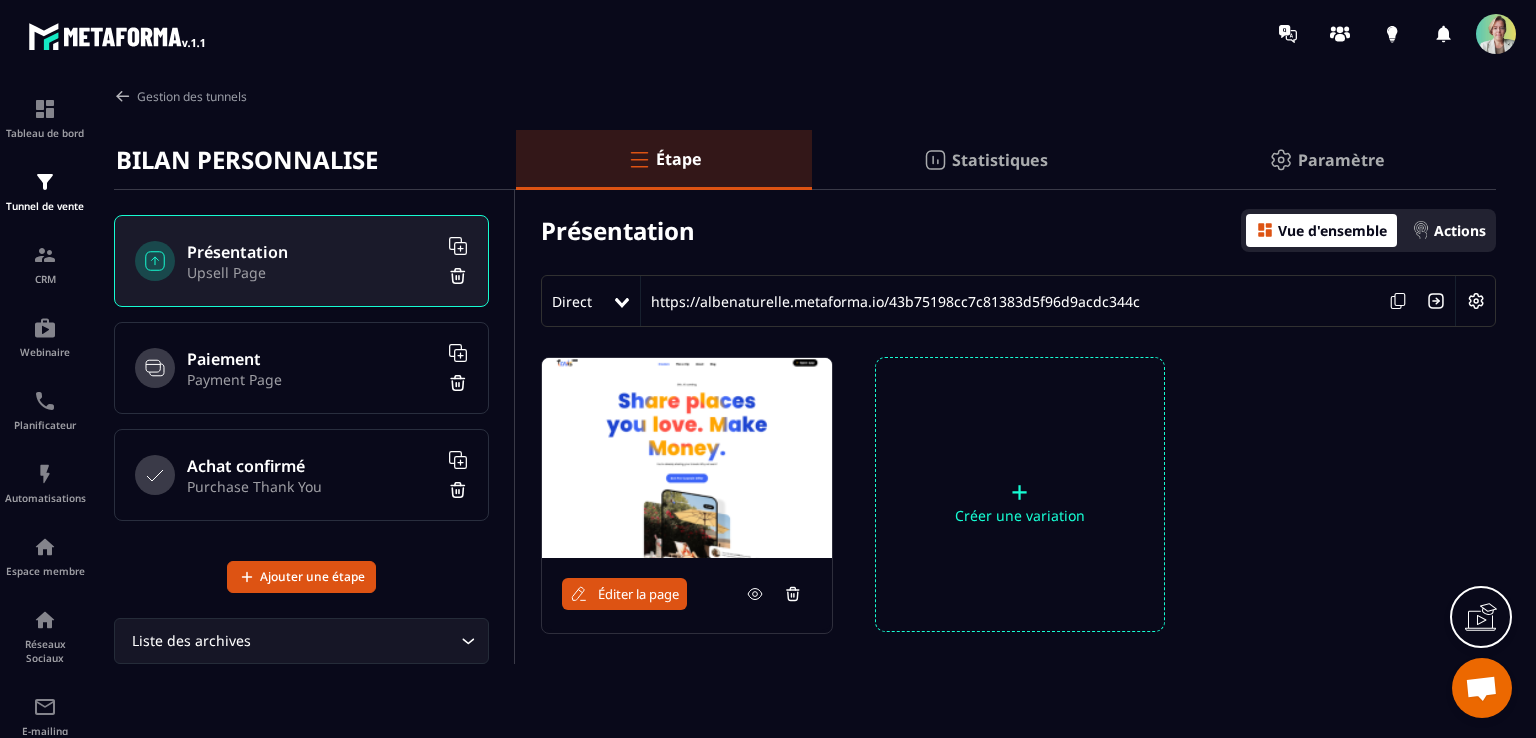 click on "Paiement" at bounding box center (312, 359) 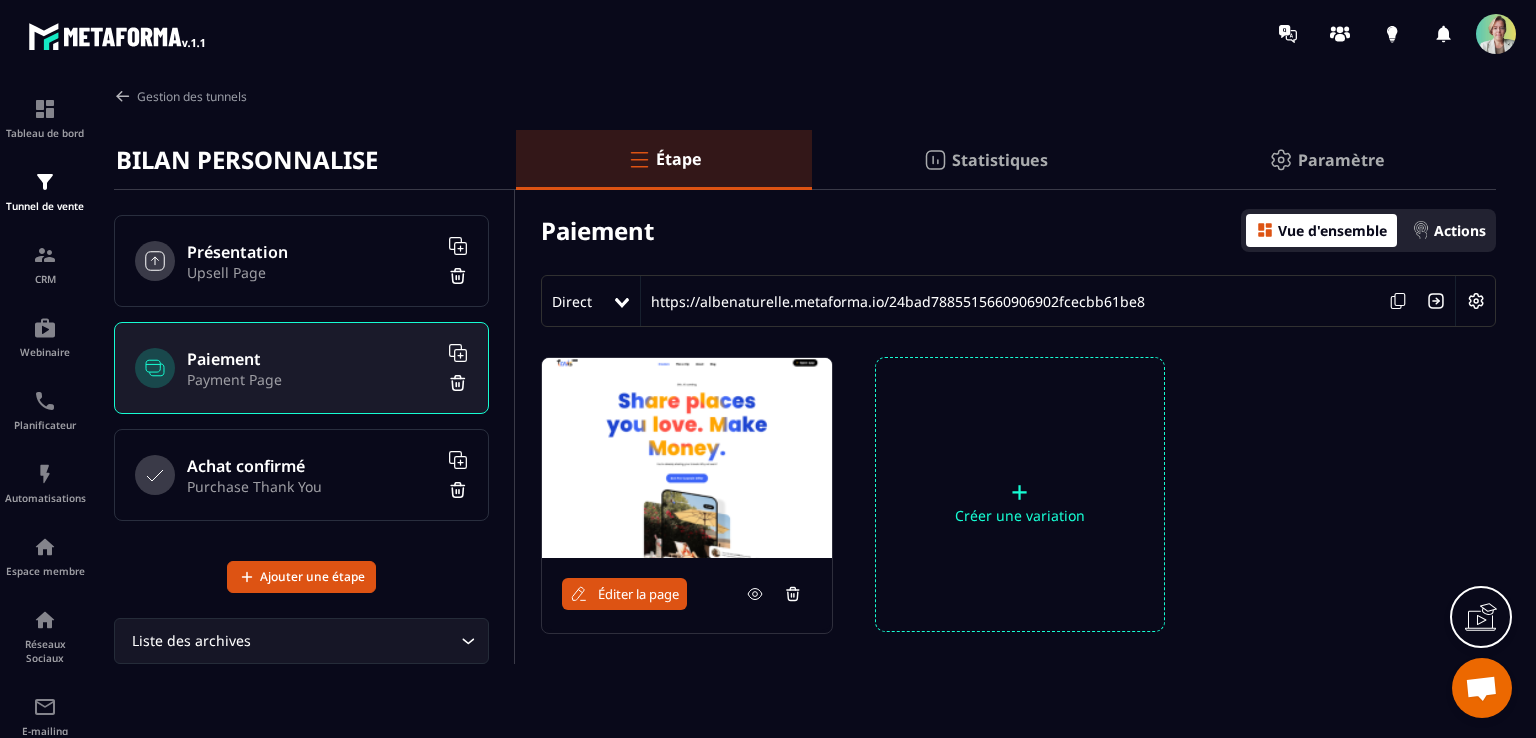 click on "Actions" at bounding box center (1460, 230) 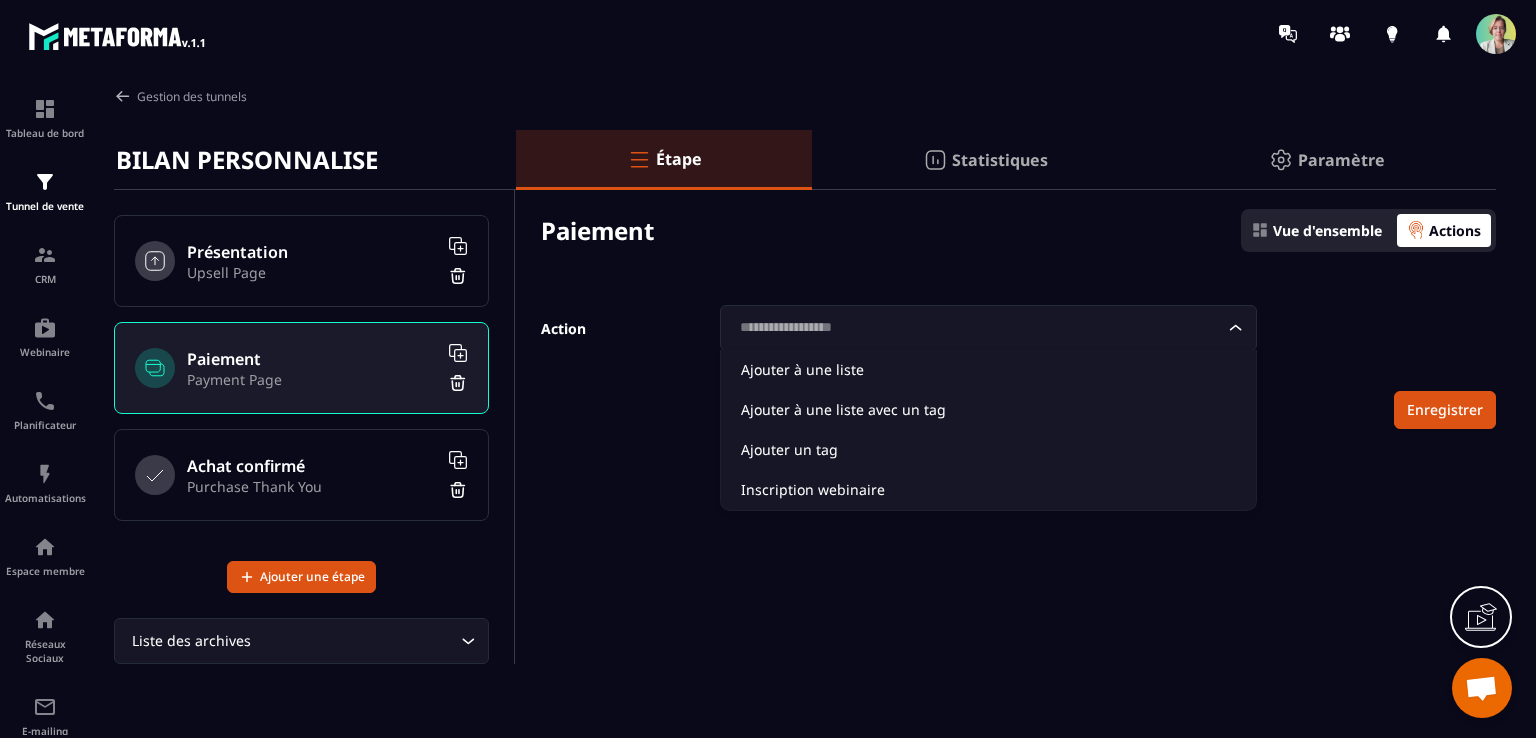 click 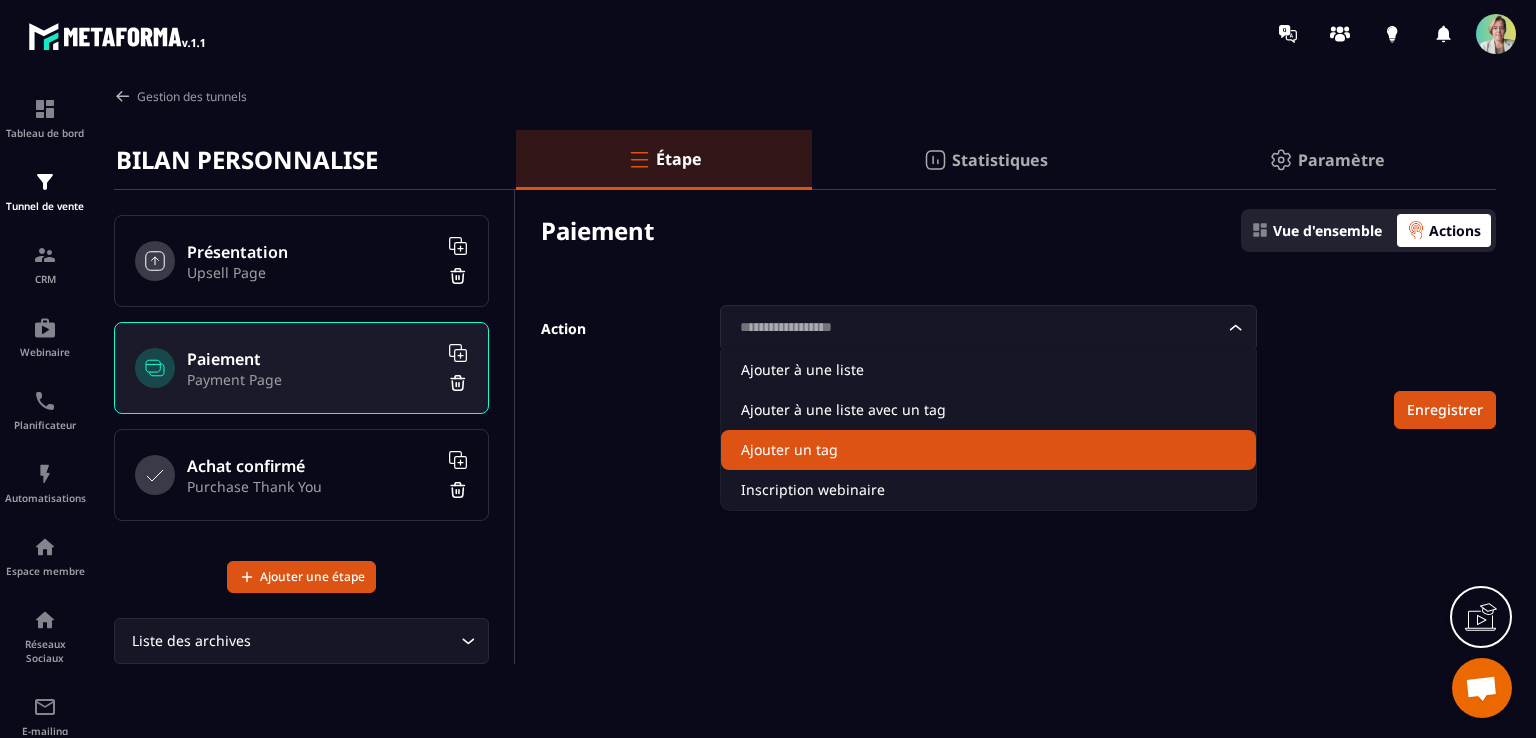 click on "Ajouter un tag" 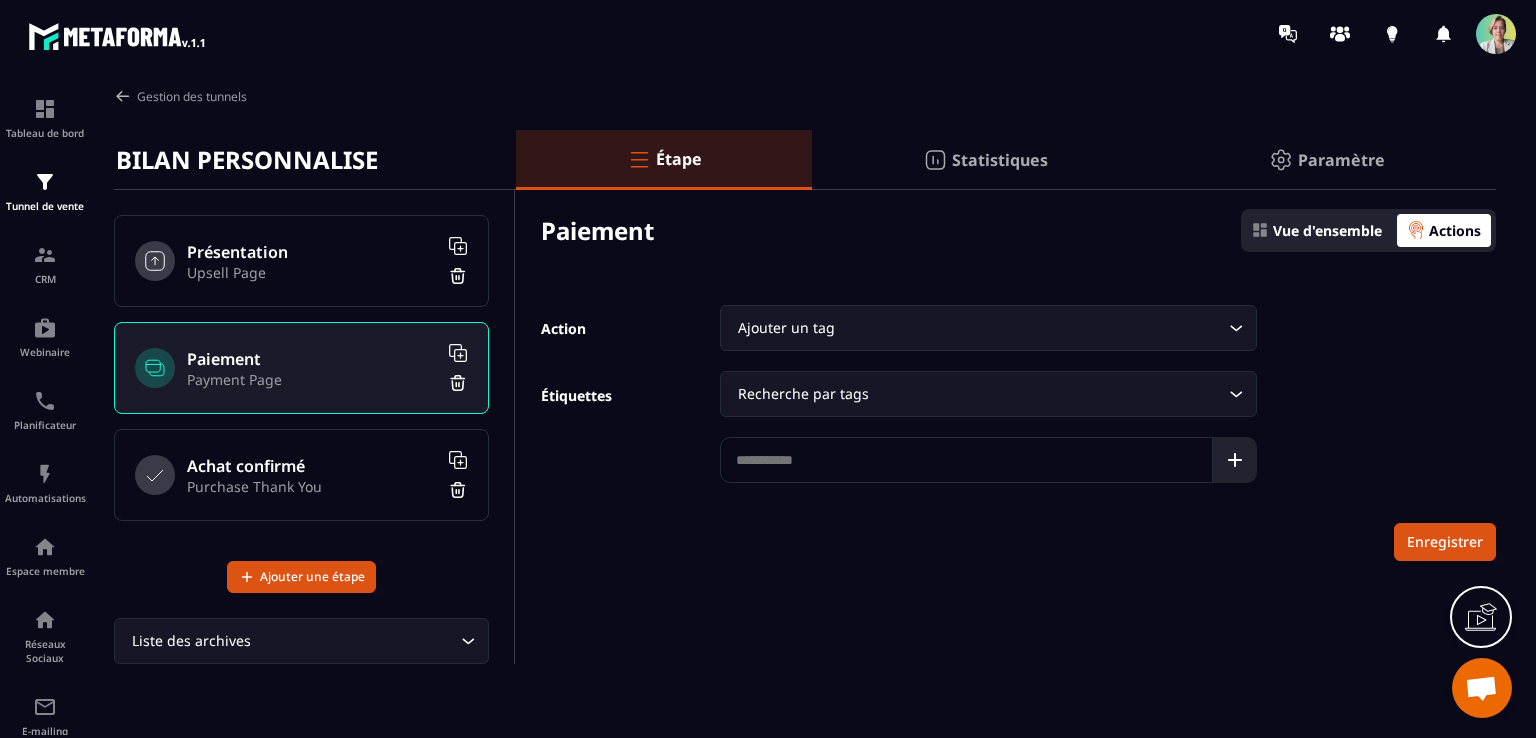 click at bounding box center [966, 460] 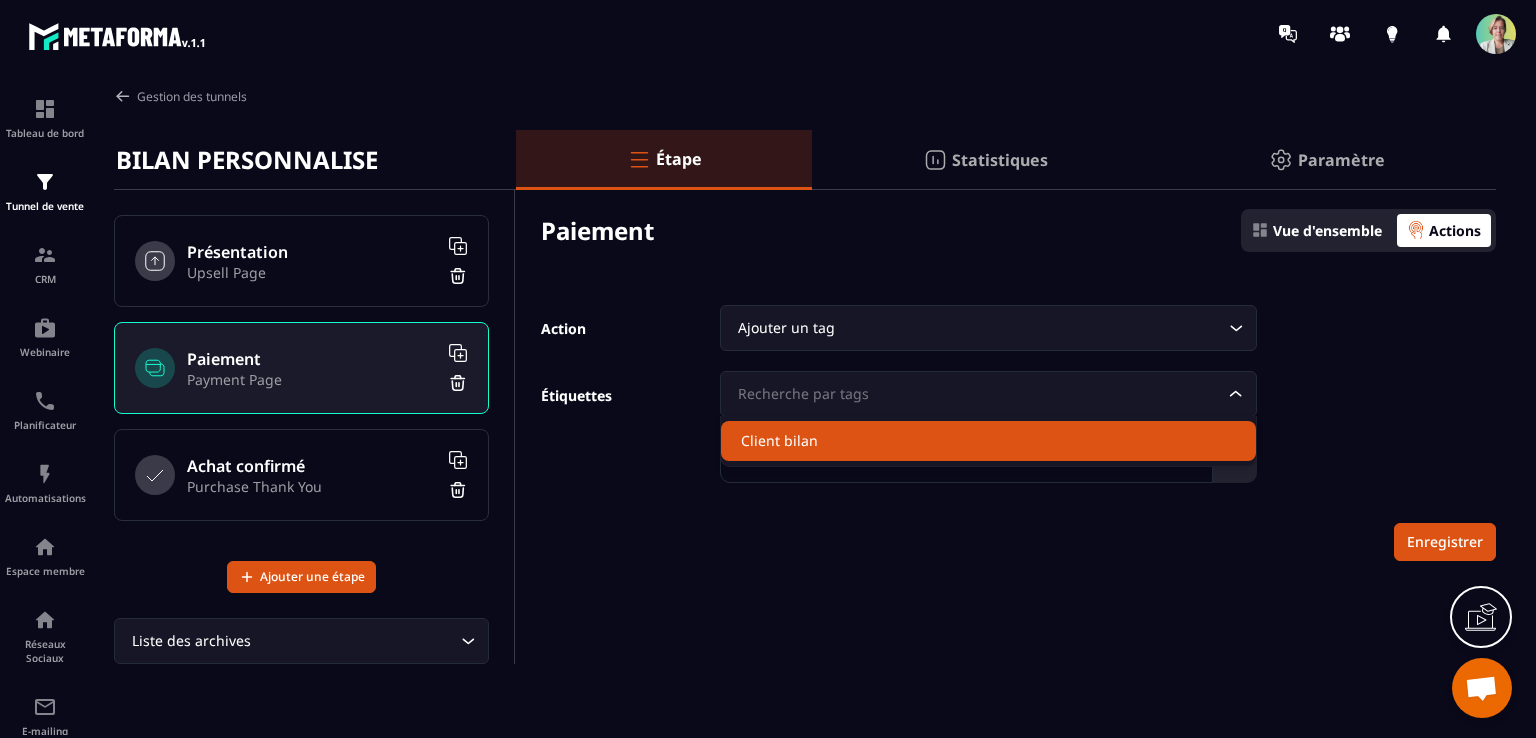 click on "Client bilan" 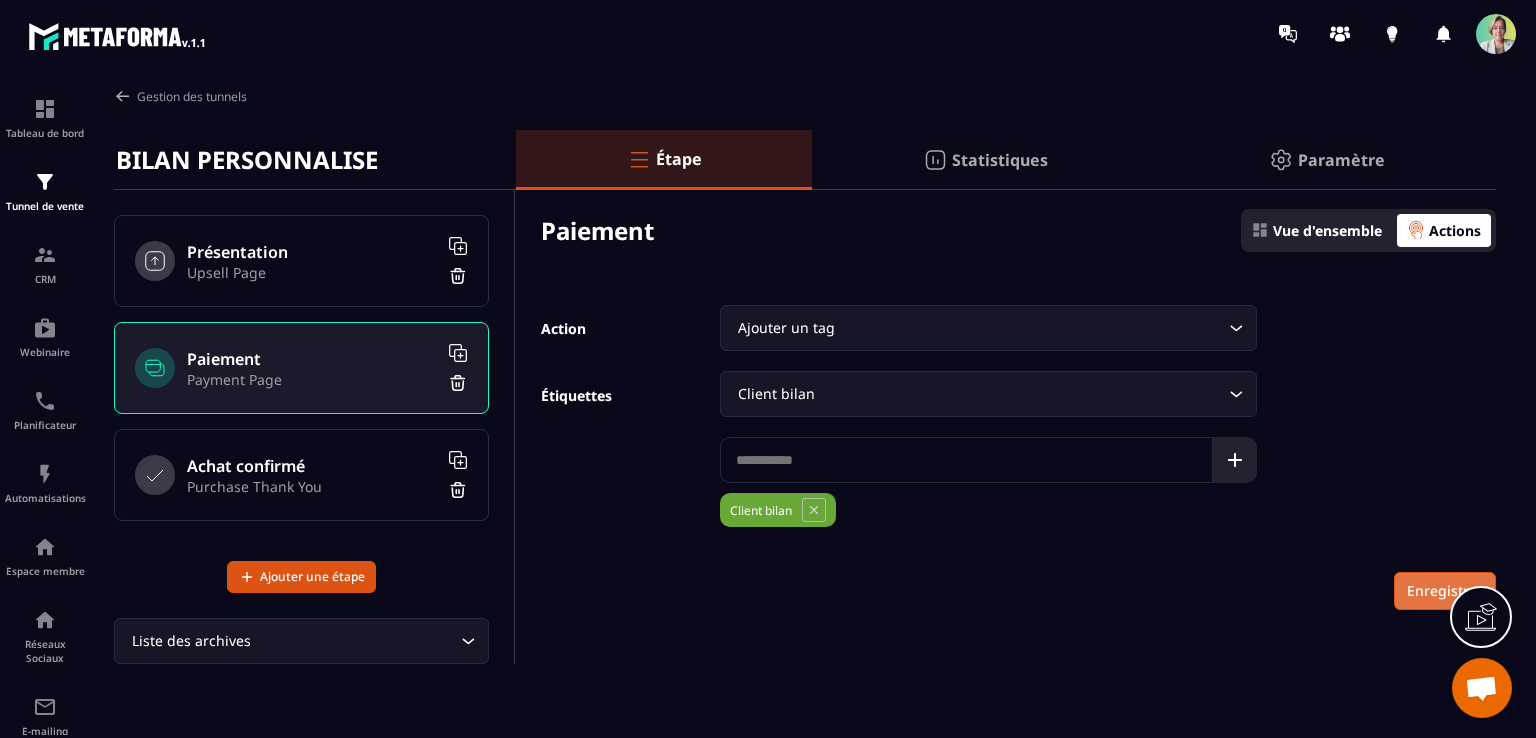 click on "Enregistrer" at bounding box center [1445, 591] 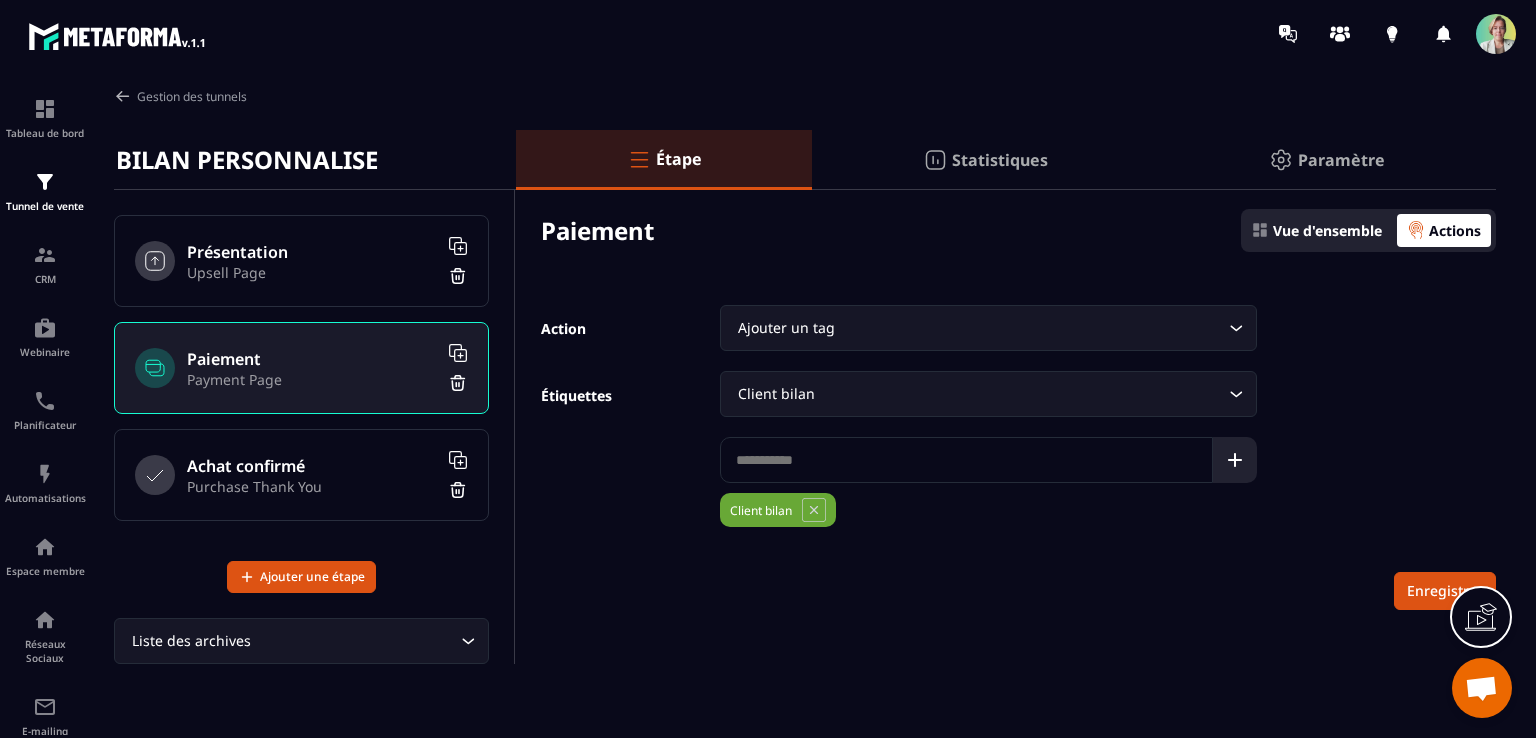 click on "Statistiques" at bounding box center [1000, 160] 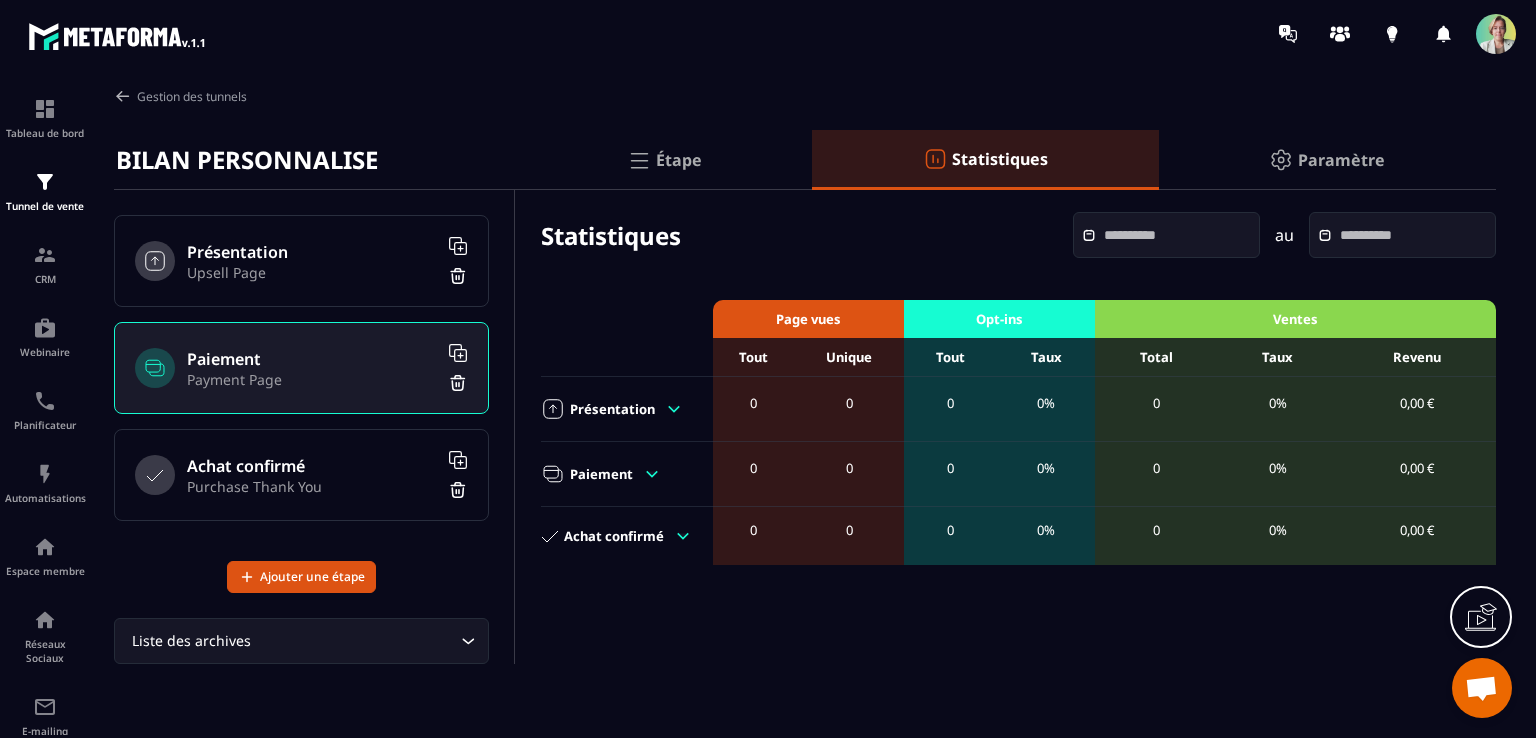 click on "Purchase Thank You" at bounding box center (312, 486) 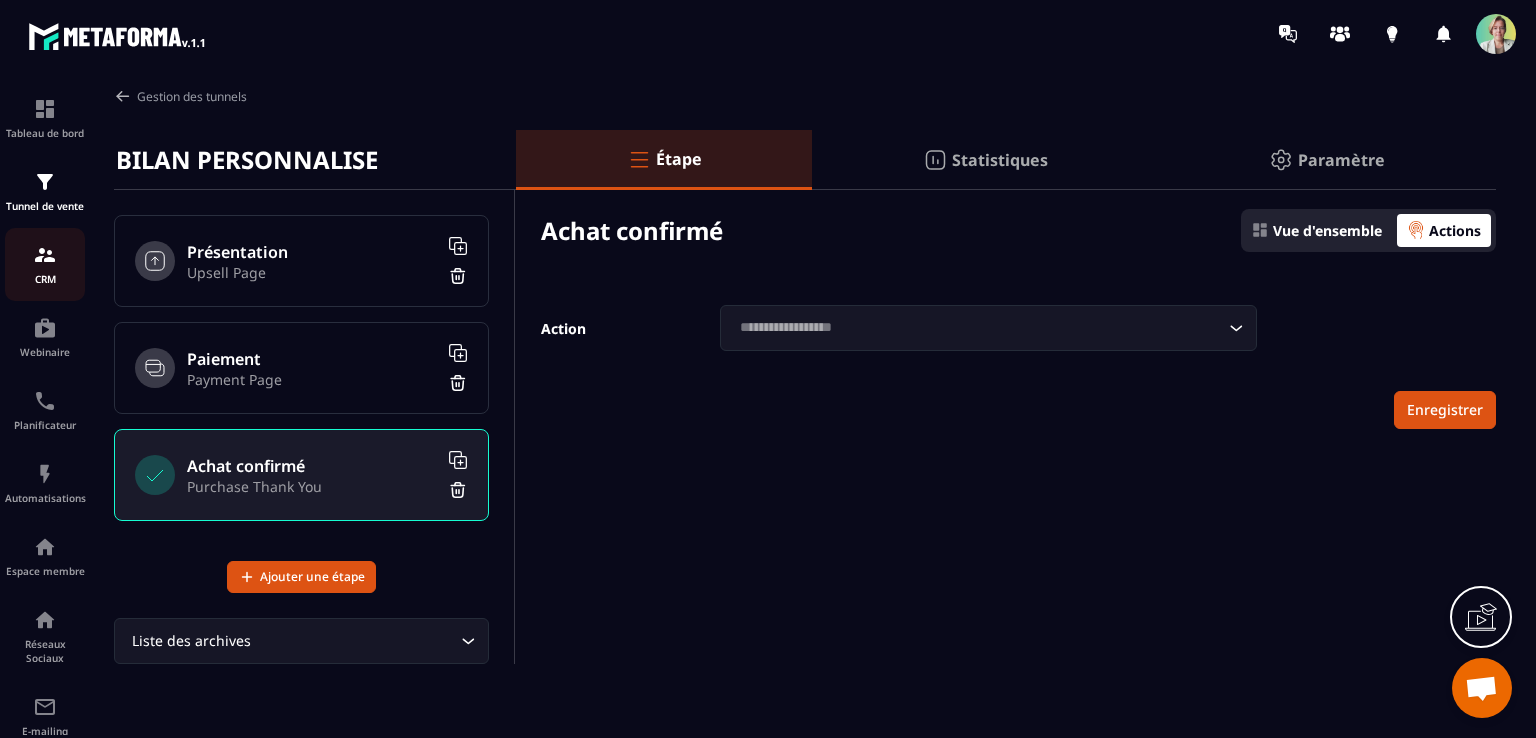 click at bounding box center [45, 255] 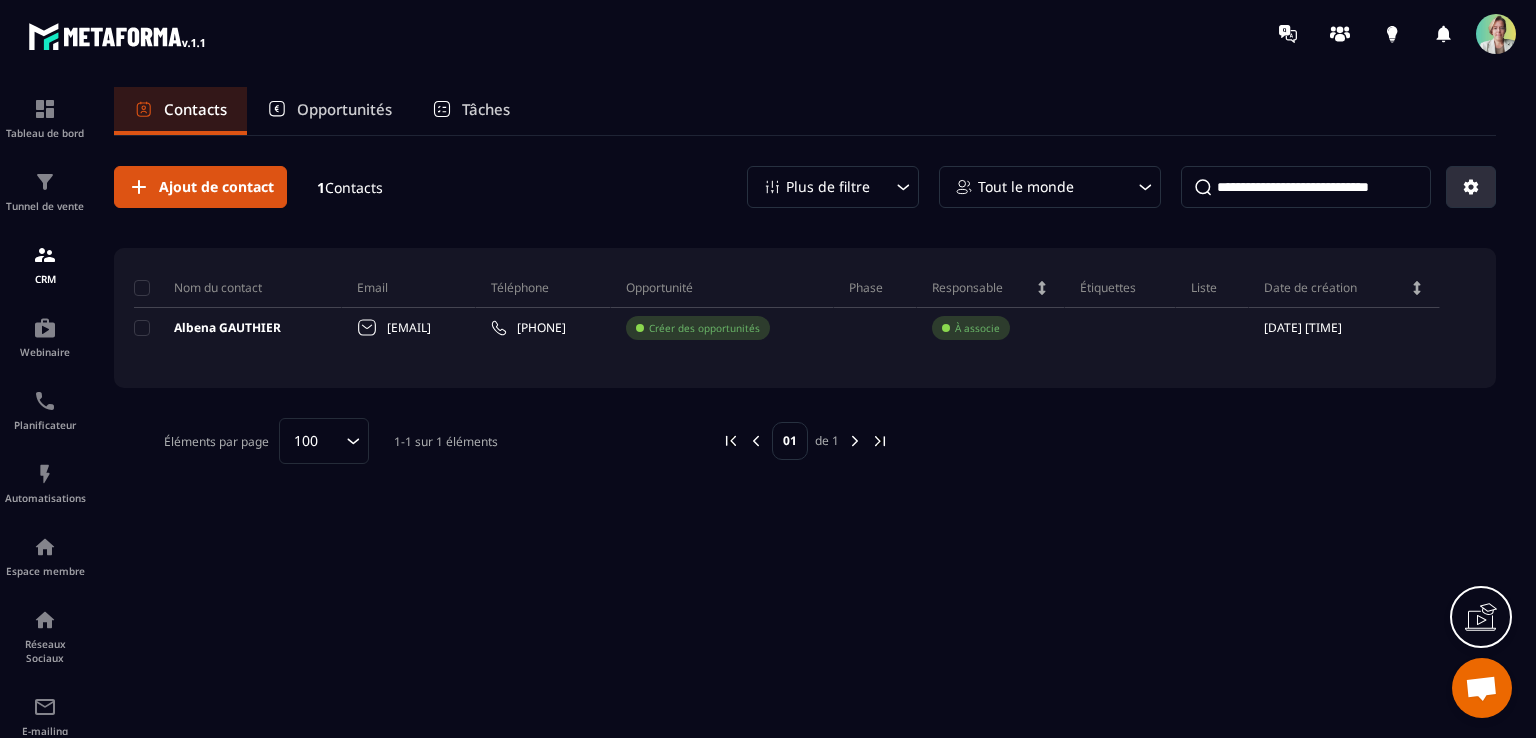 click 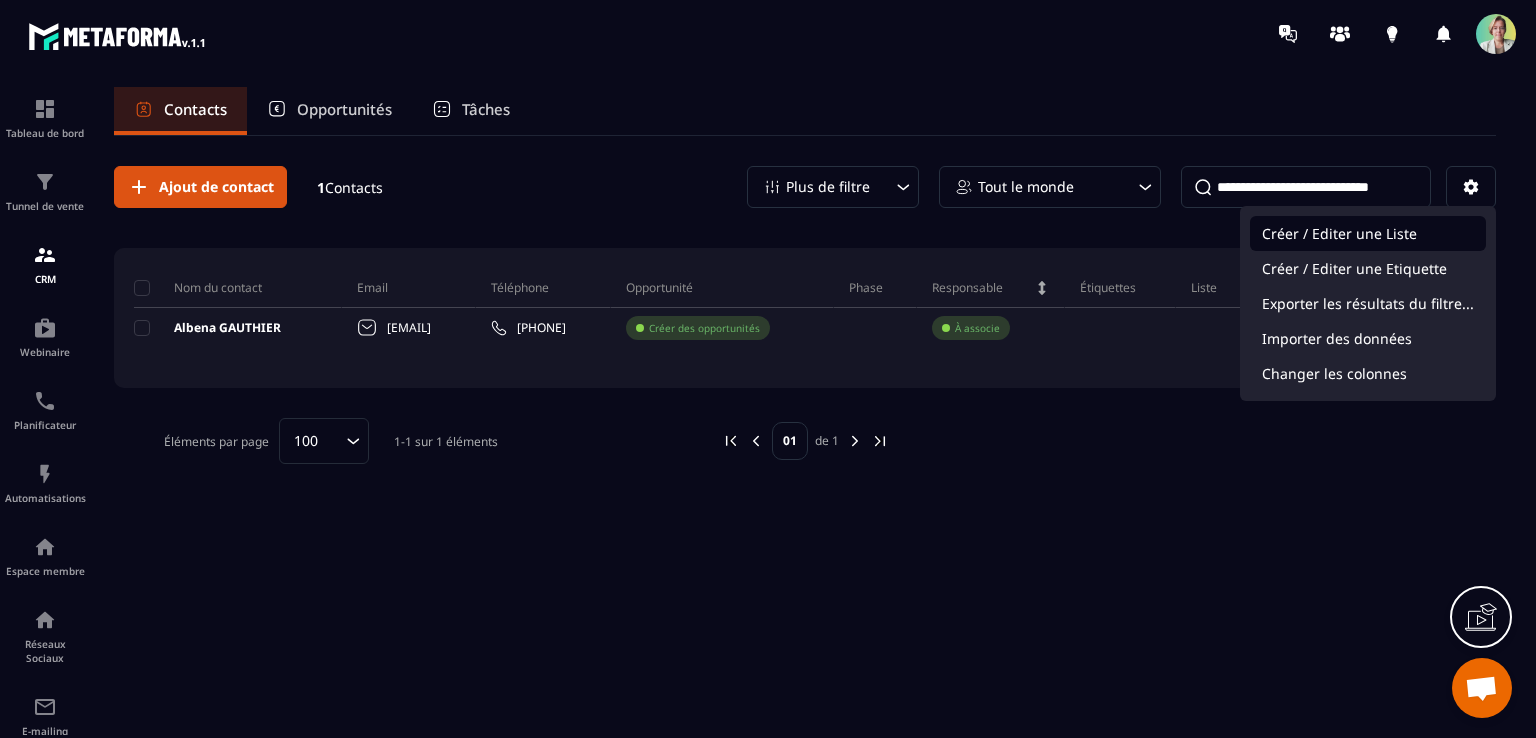 click on "Créer / Editer une Liste" at bounding box center (1368, 233) 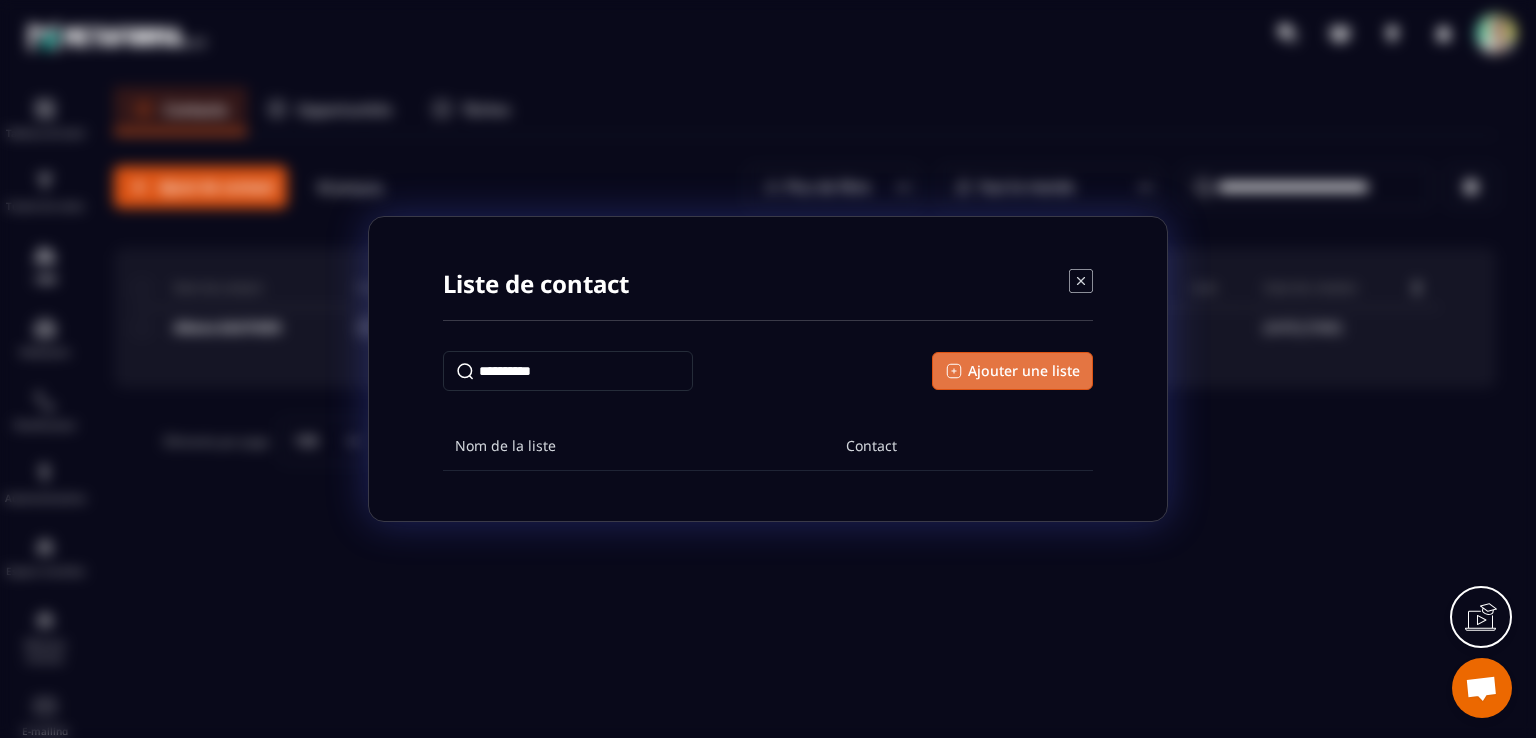 click on "Ajouter une liste" at bounding box center [1024, 371] 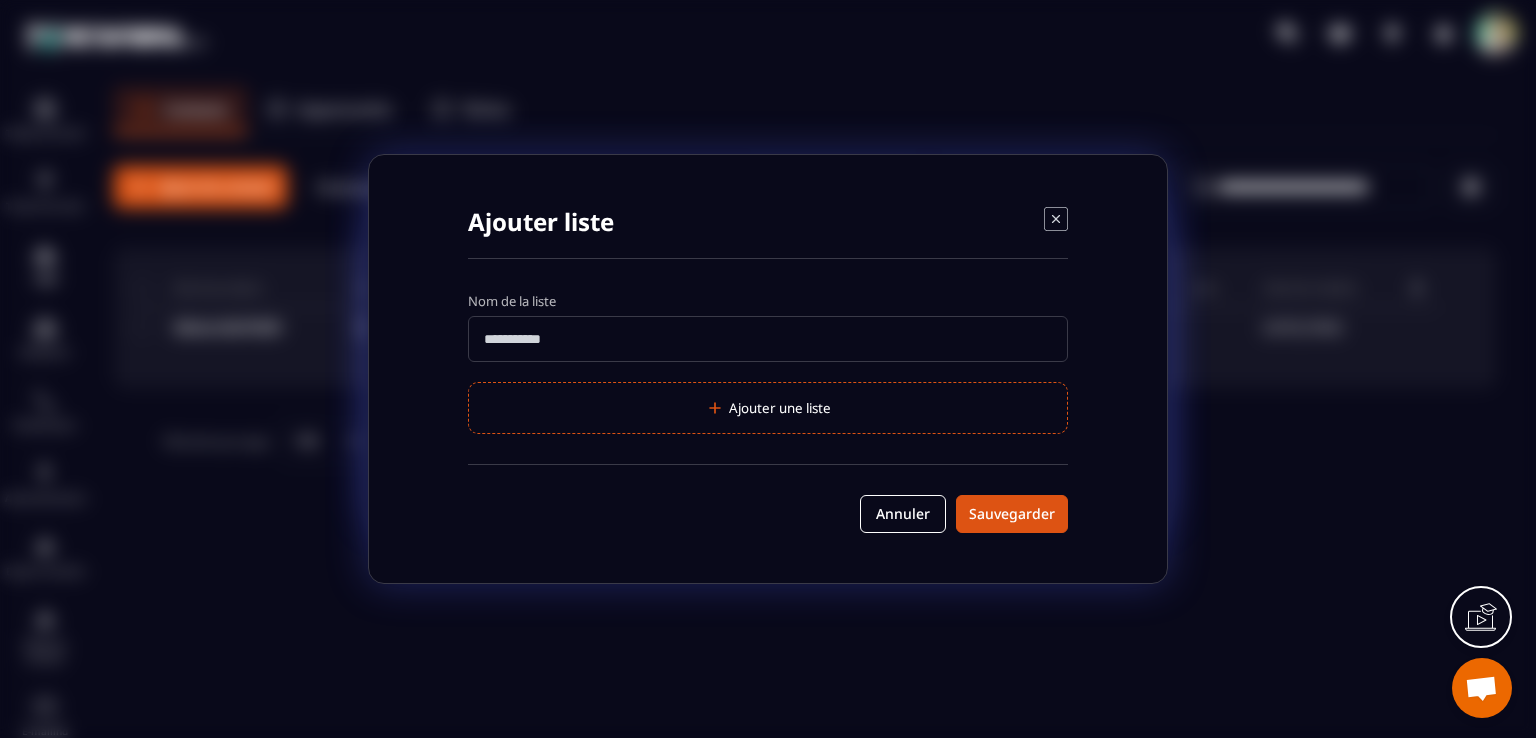 drag, startPoint x: 617, startPoint y: 333, endPoint x: 431, endPoint y: 329, distance: 186.043 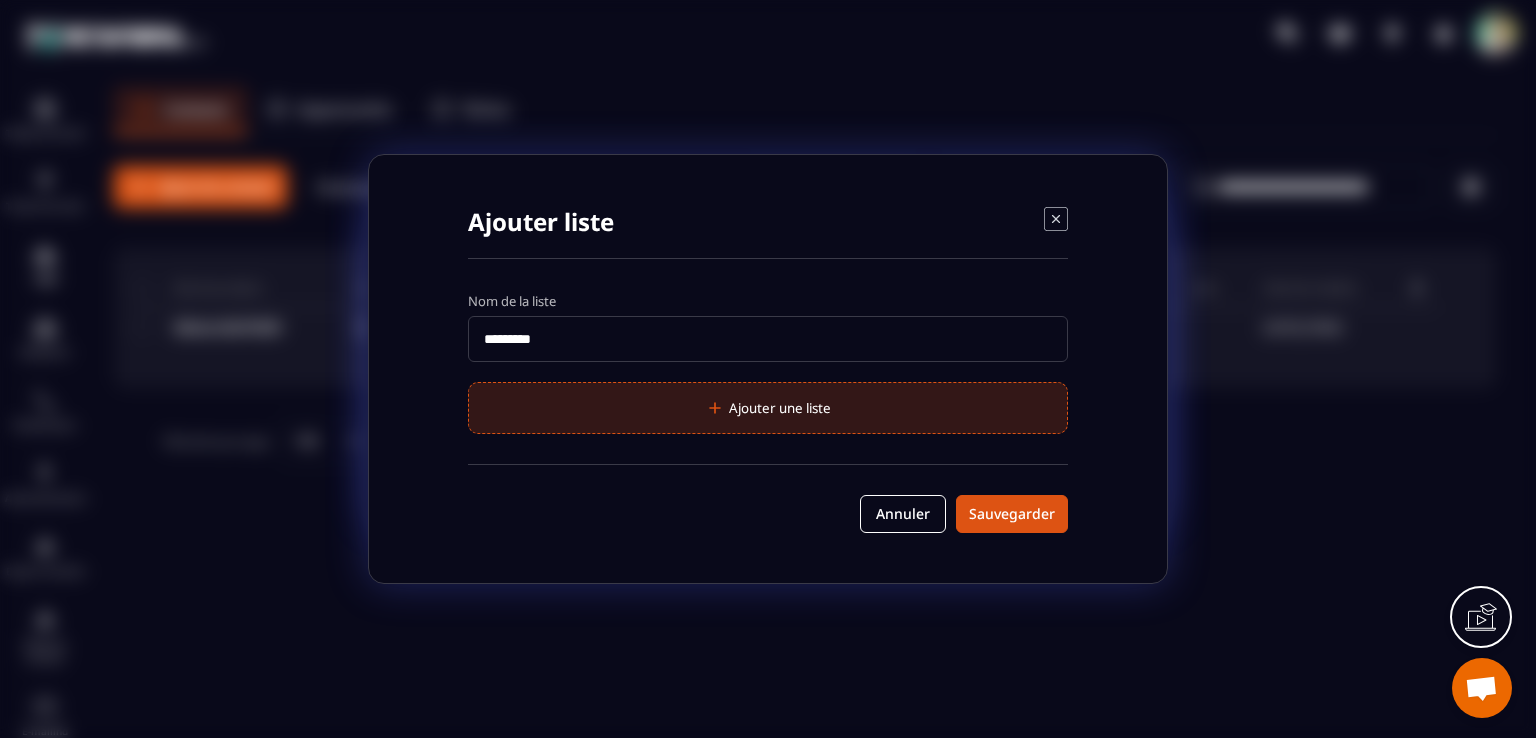 type on "*********" 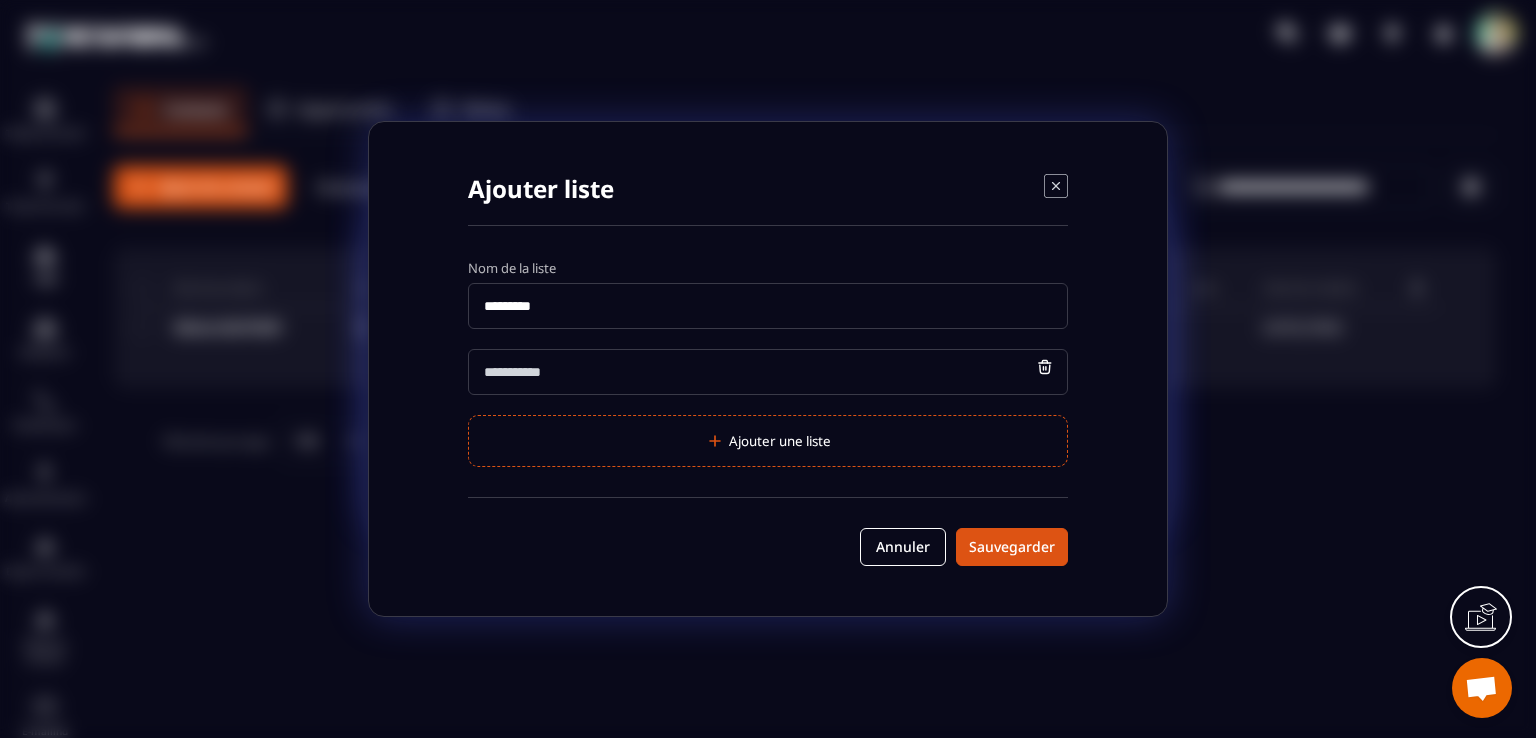 drag, startPoint x: 550, startPoint y: 373, endPoint x: 498, endPoint y: 360, distance: 53.600372 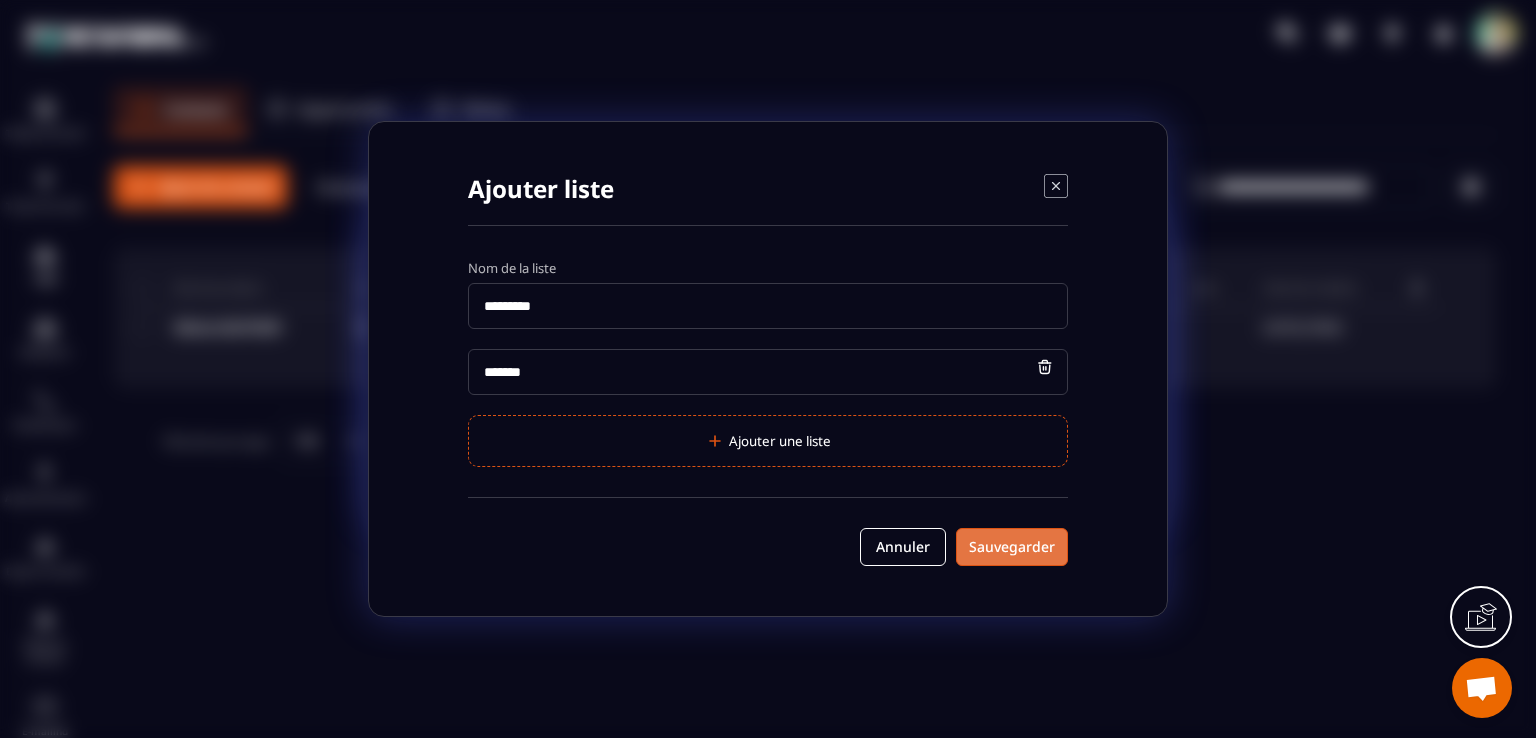 type on "*******" 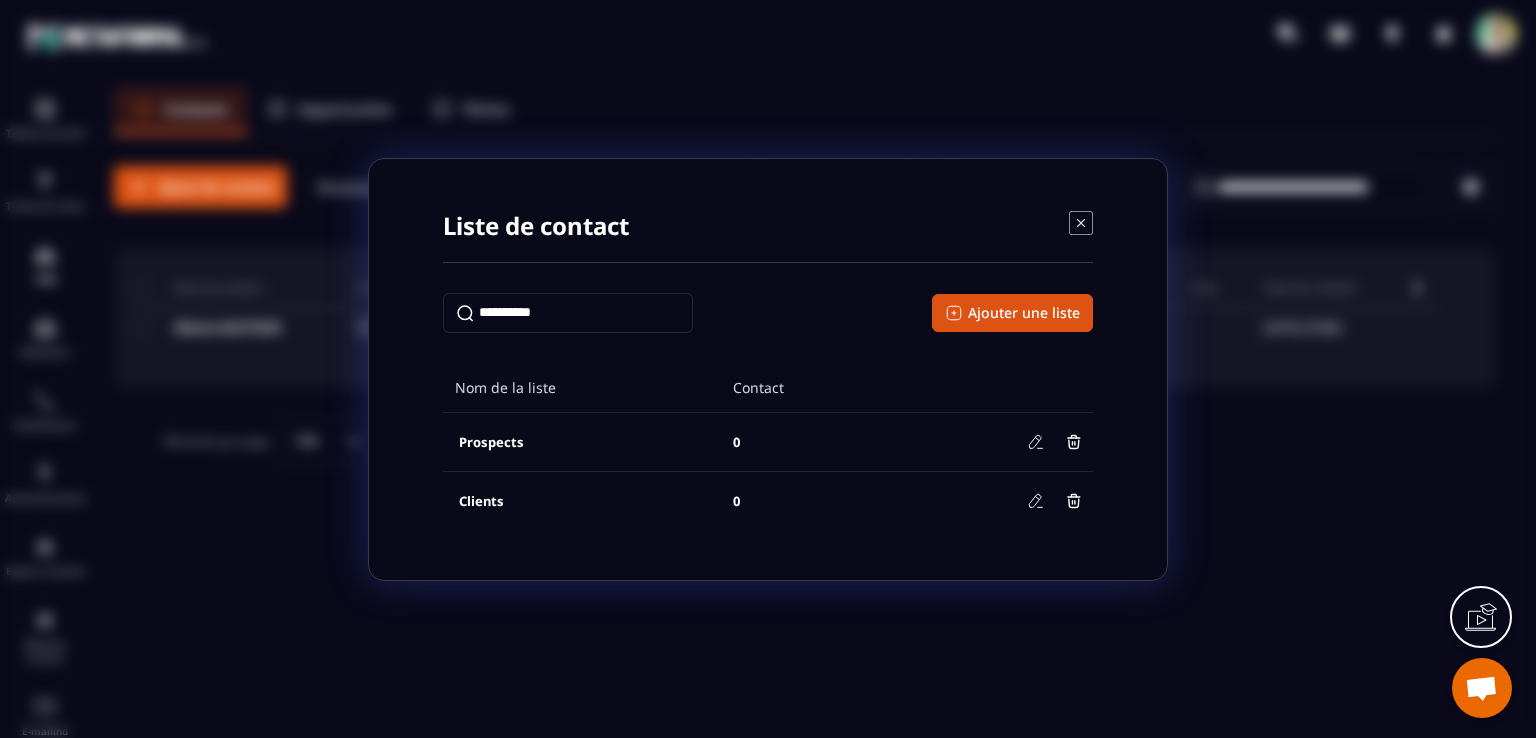 click 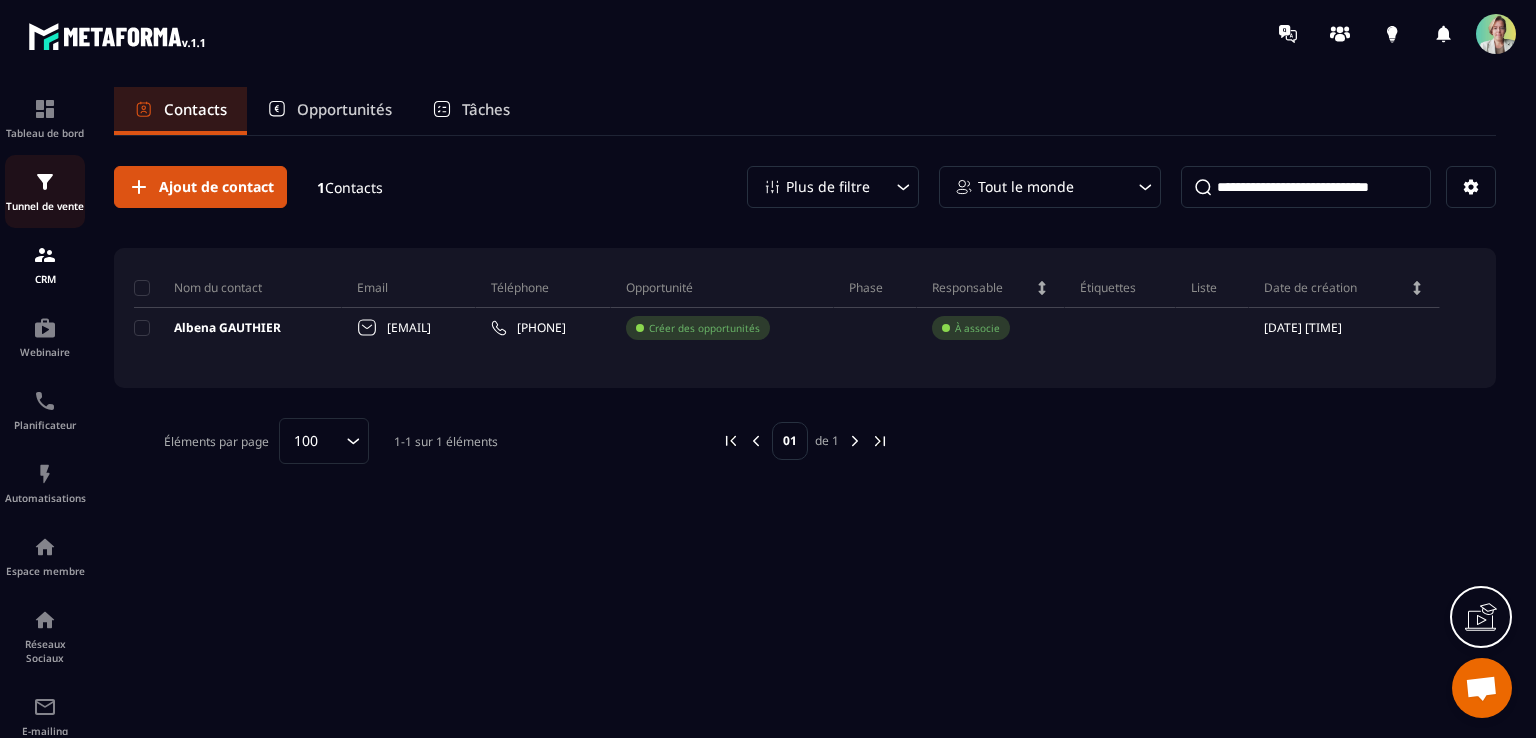 click on "Tunnel de vente" at bounding box center [45, 191] 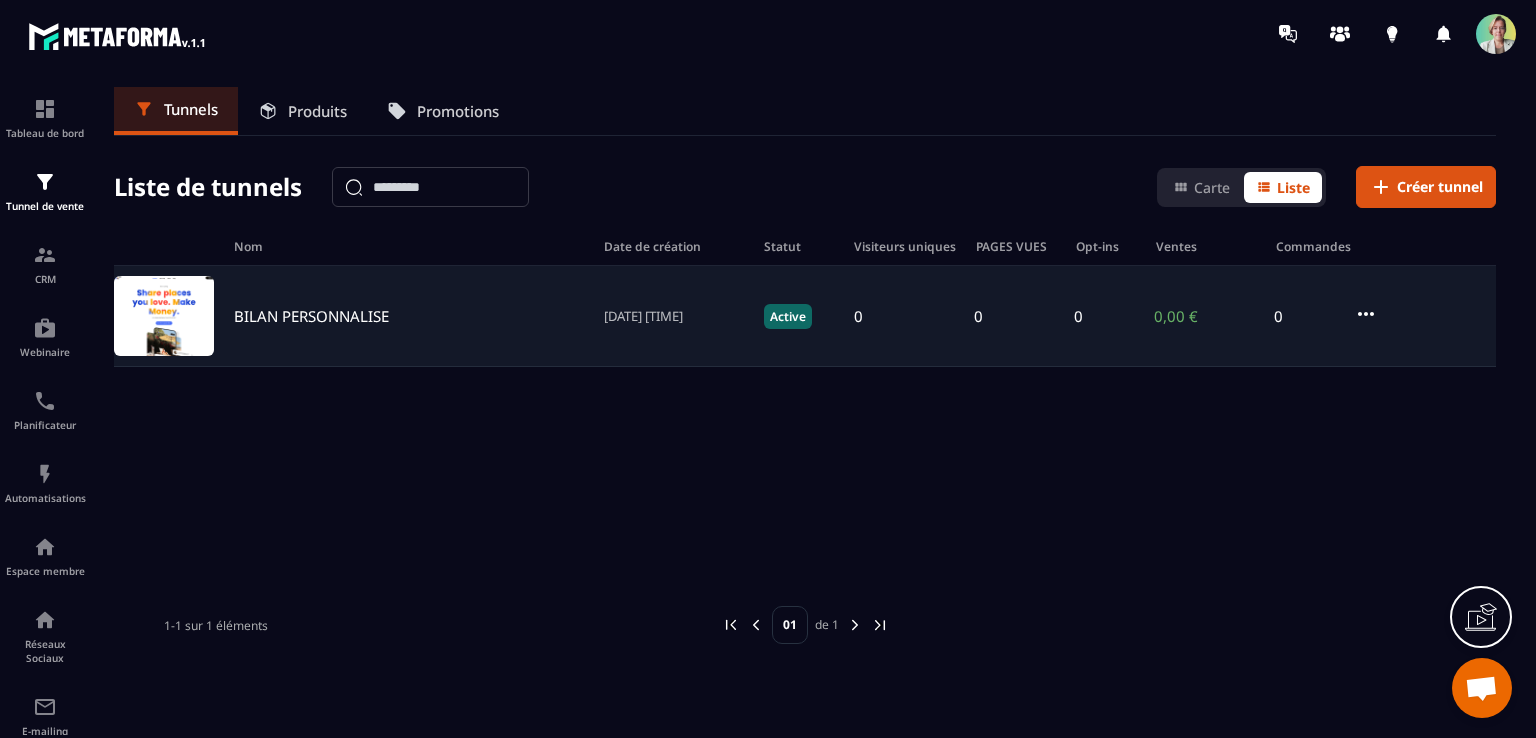 click on "BILAN PERSONNALISE" at bounding box center [311, 316] 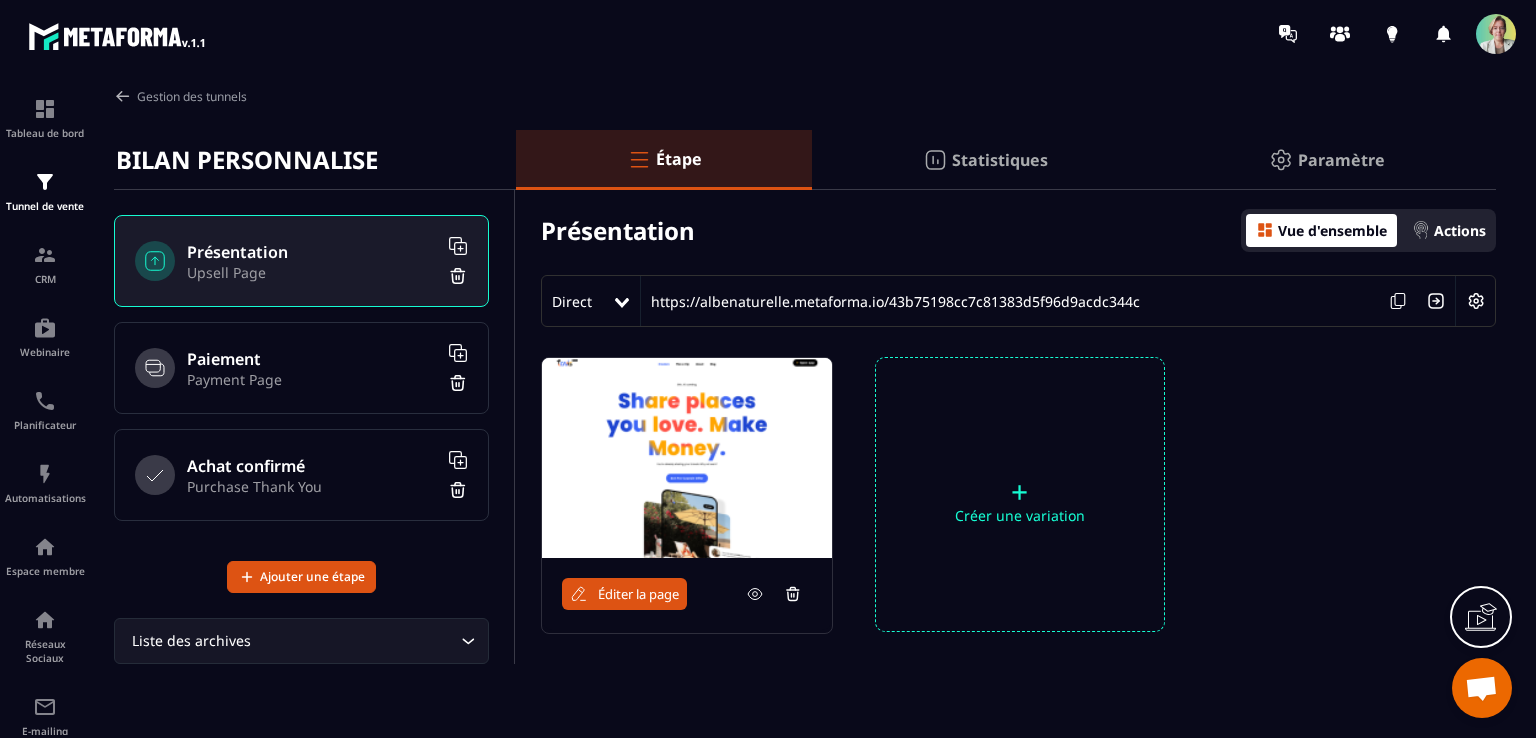 click on "Paiement" at bounding box center (312, 359) 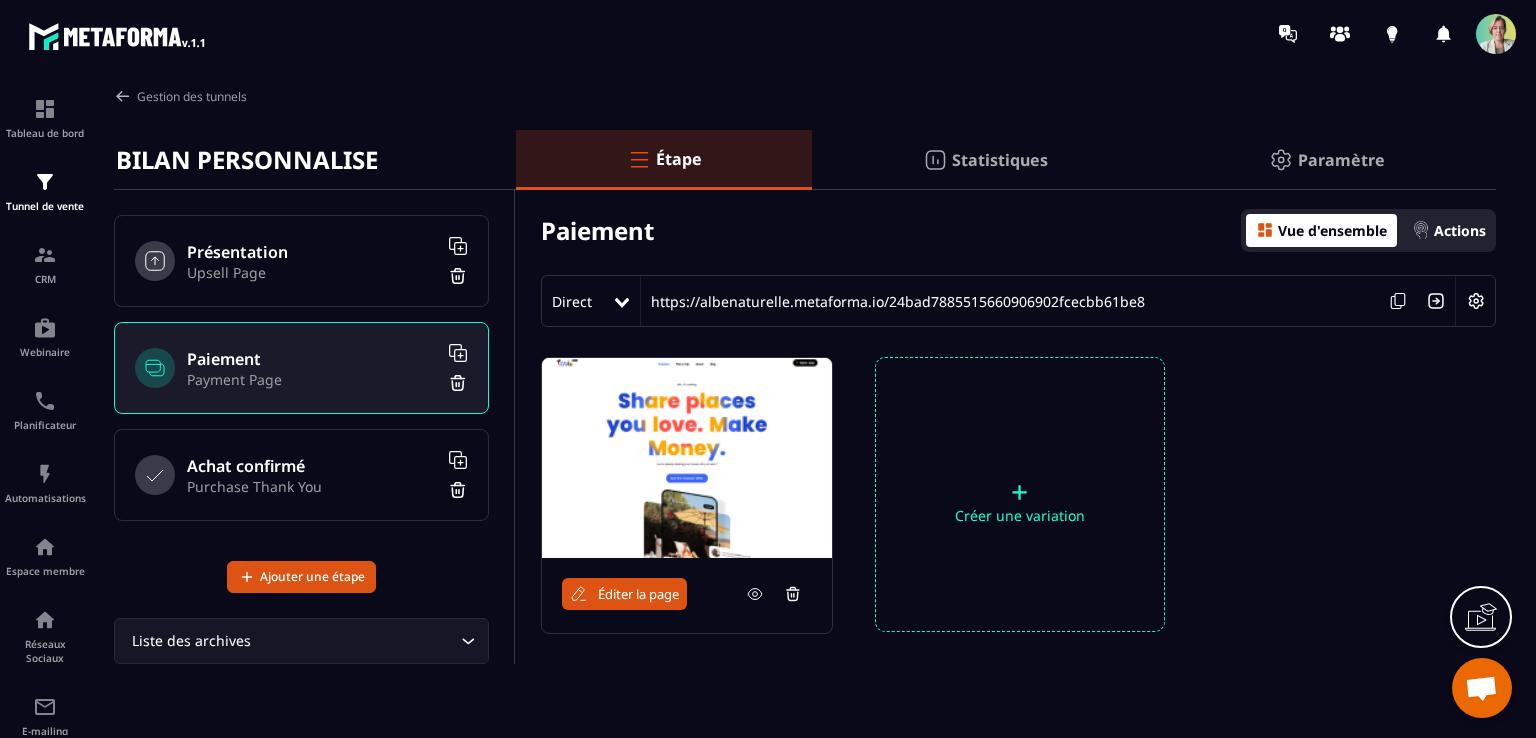 click on "Actions" at bounding box center [1460, 230] 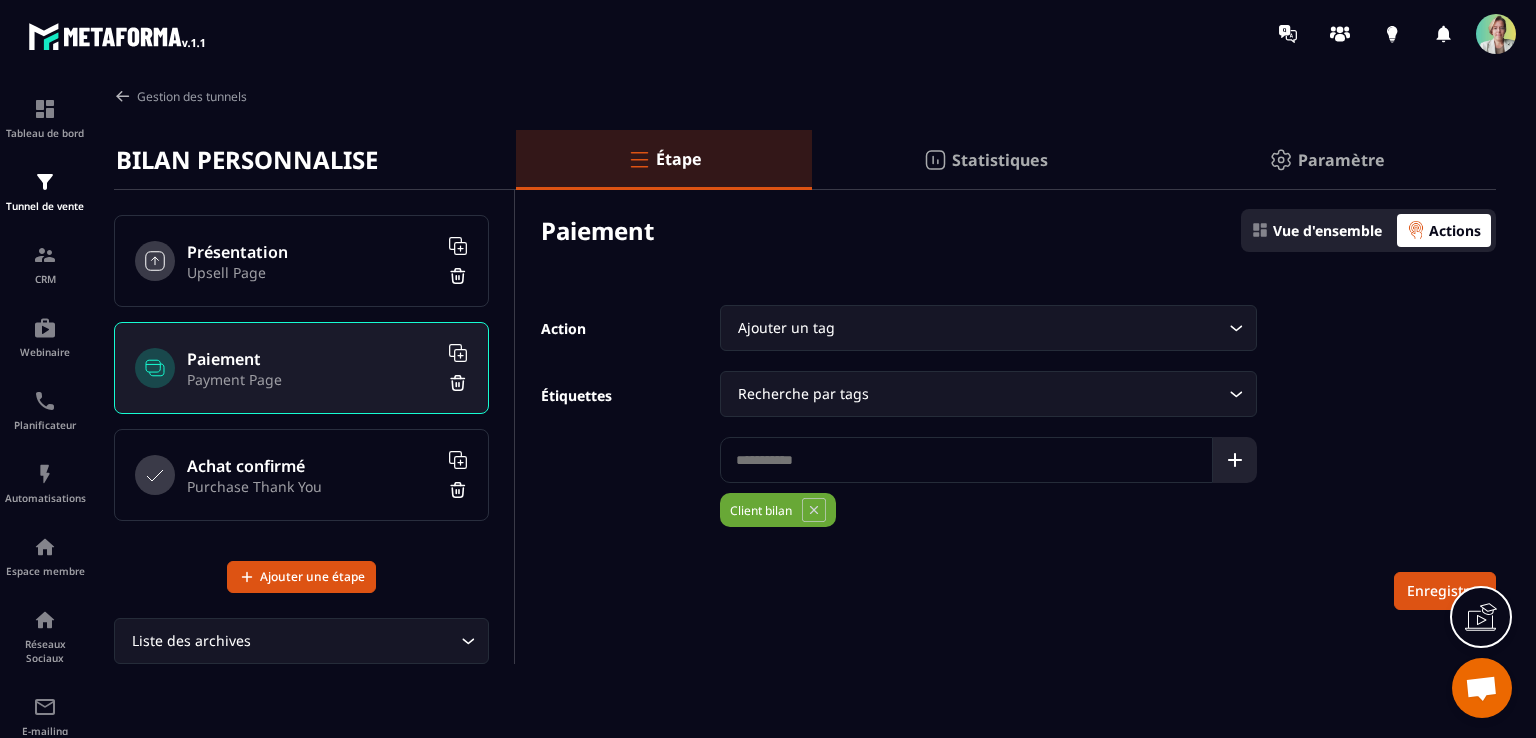 click on "Achat confirmé" at bounding box center [312, 466] 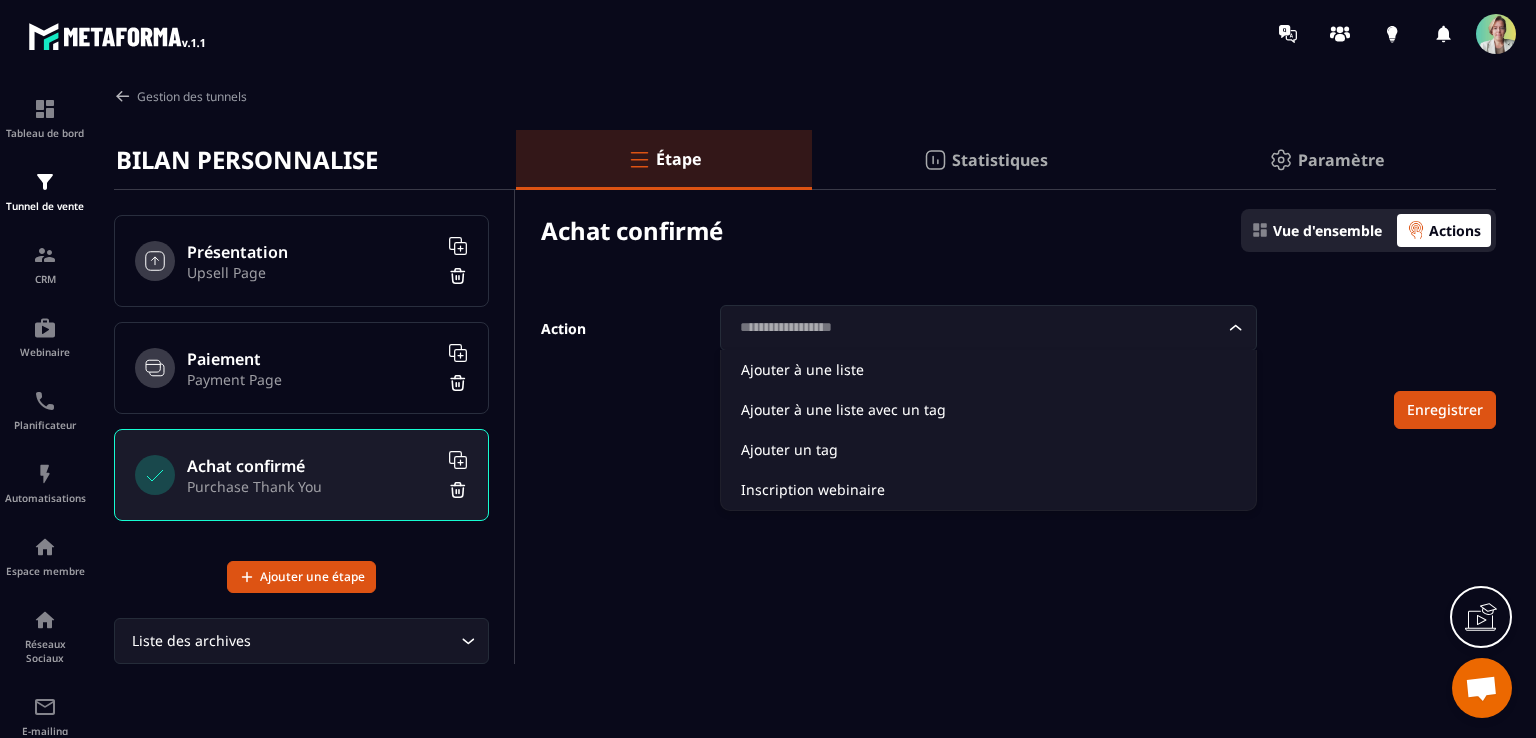 click 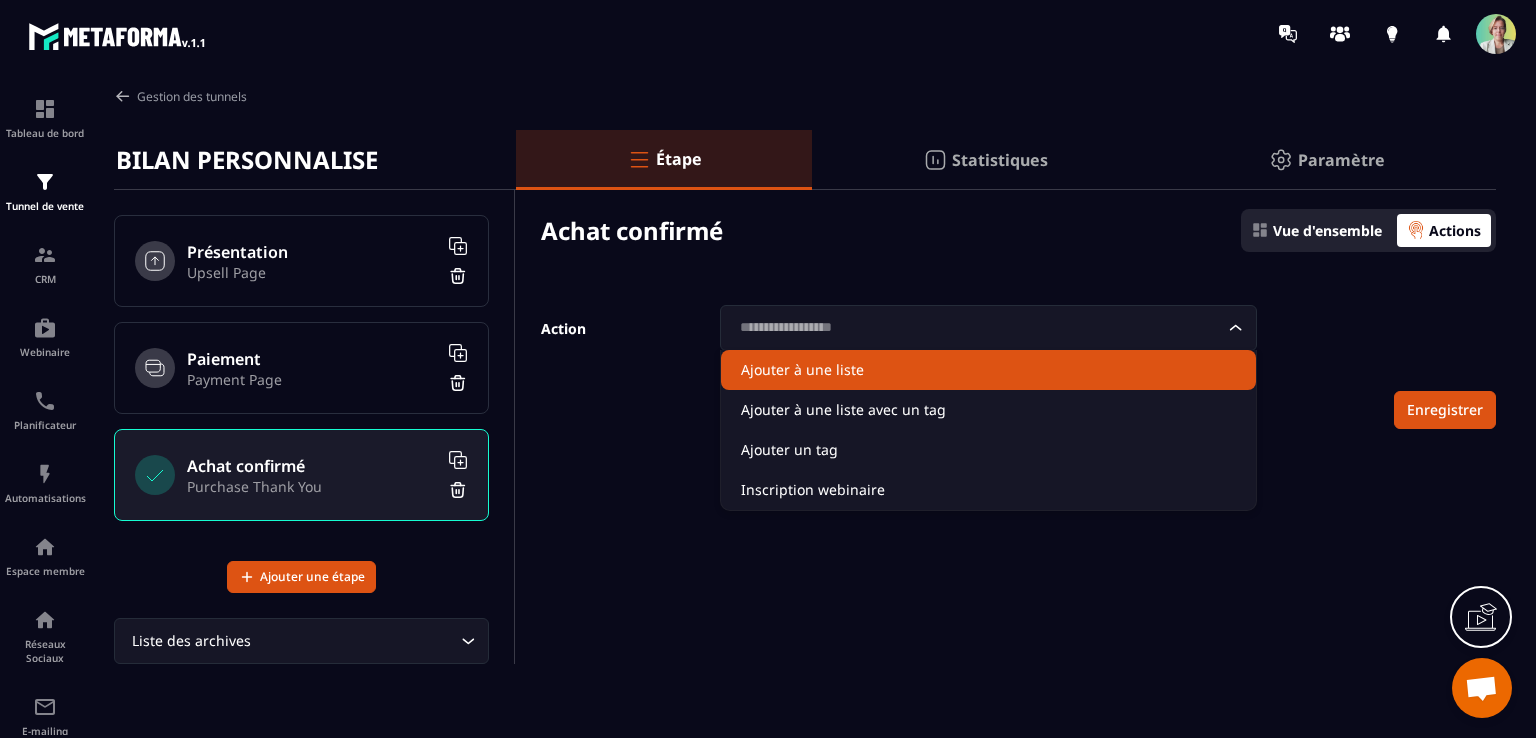 click on "Ajouter à une liste" 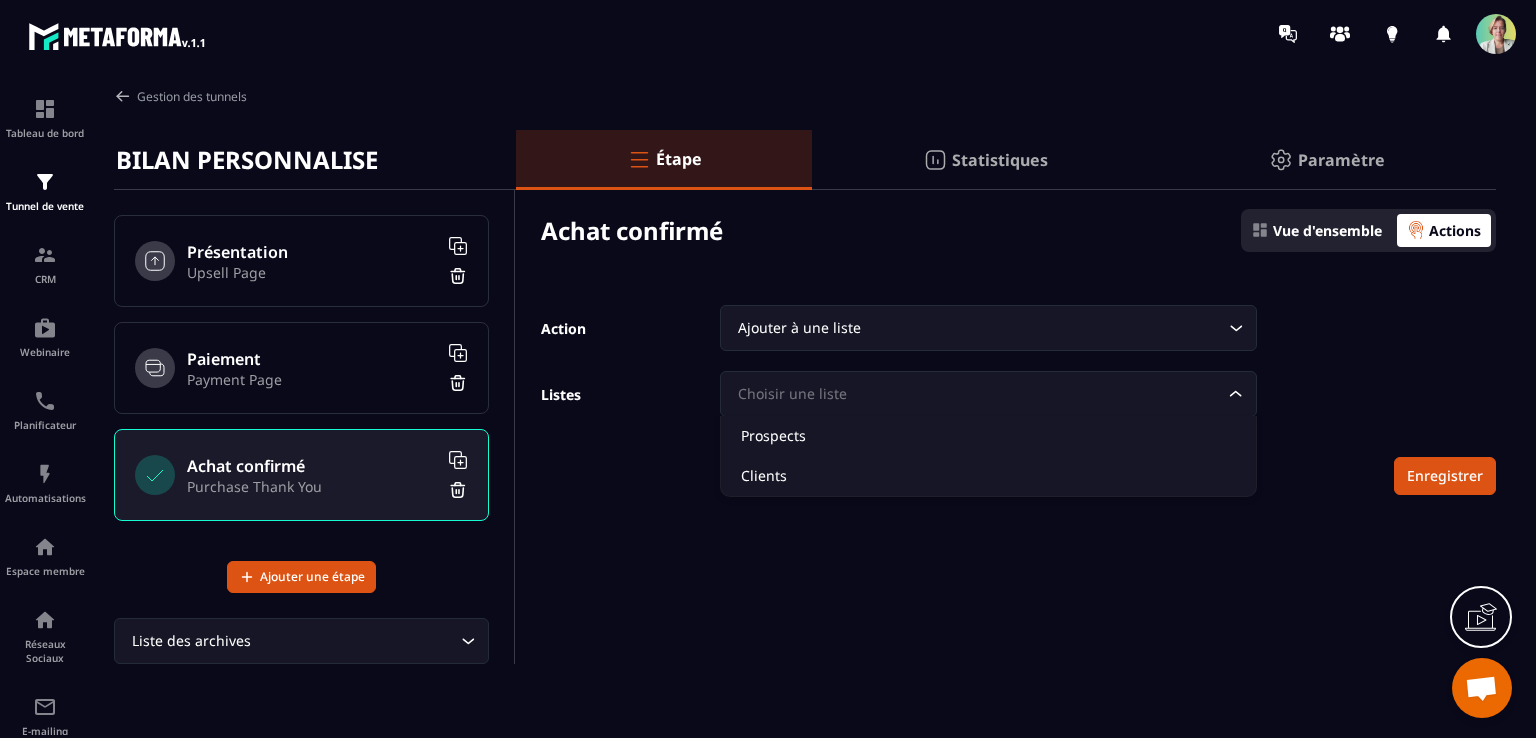 click 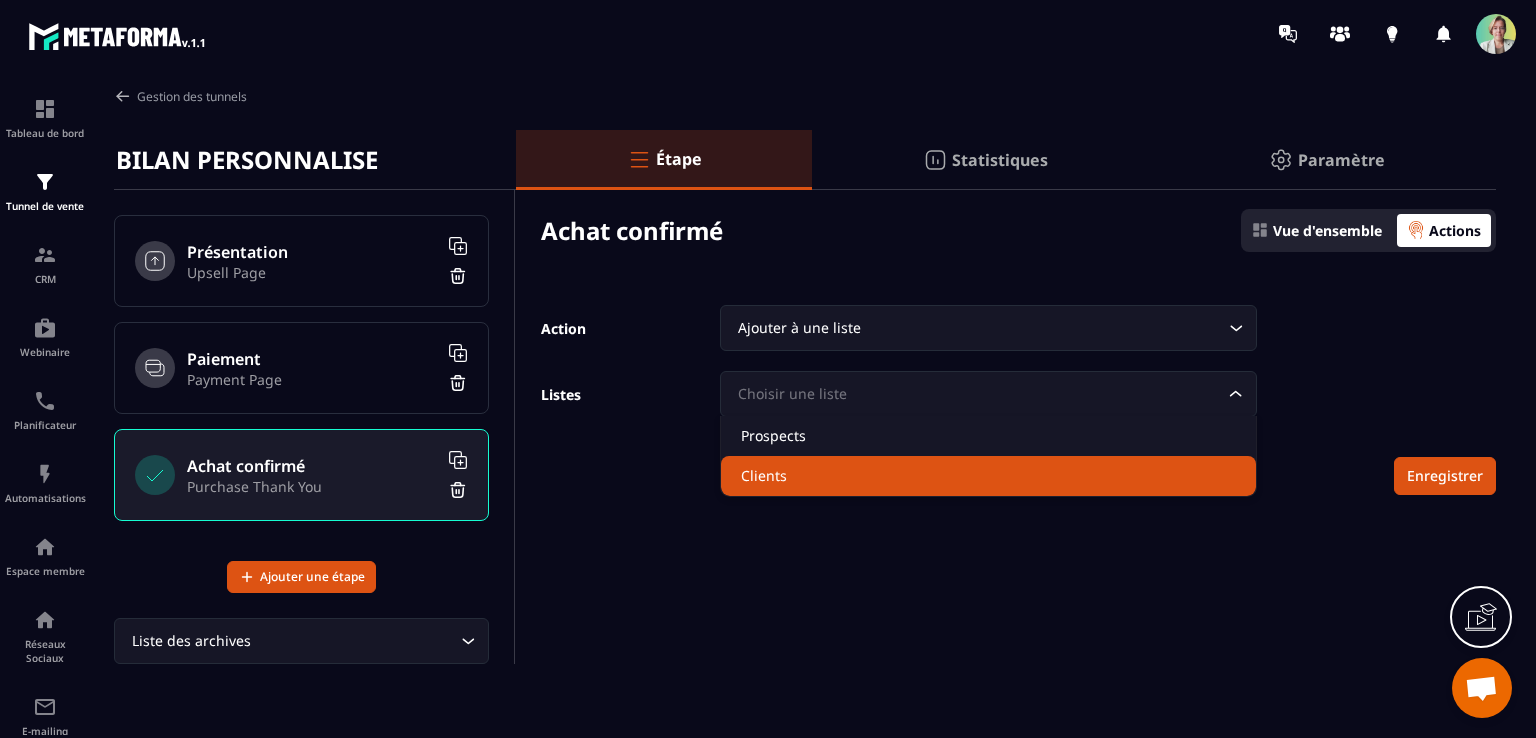 click on "Clients" 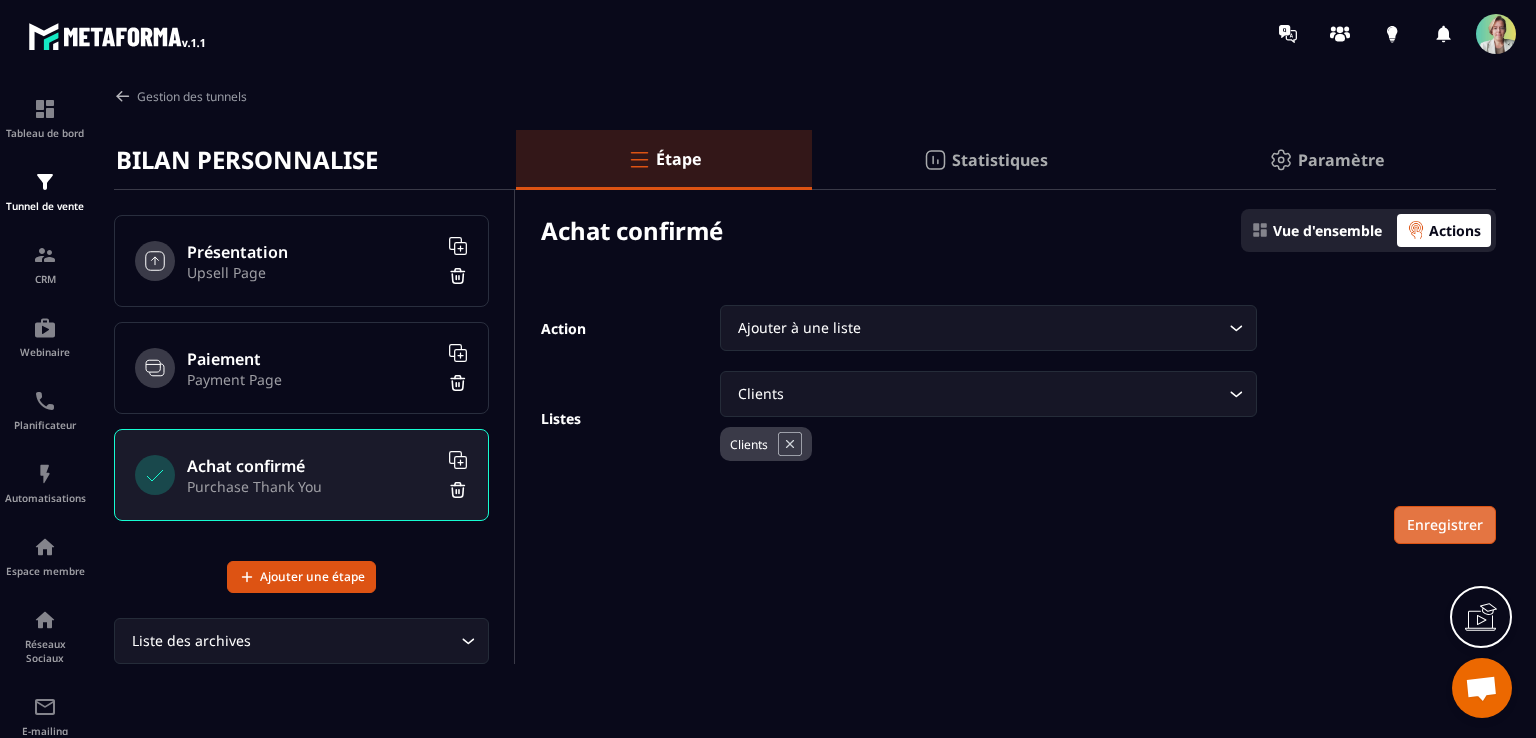 click on "Enregistrer" at bounding box center [1445, 525] 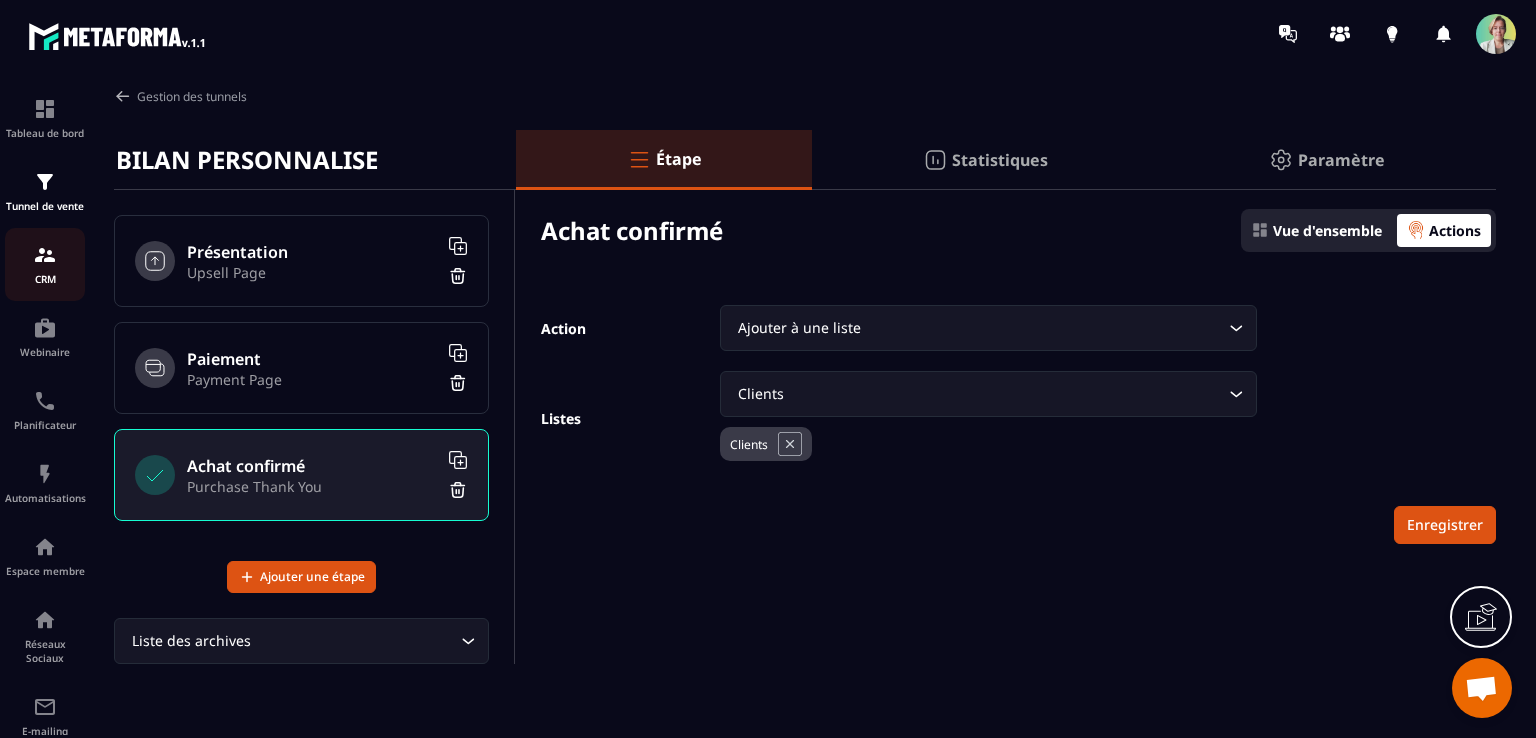 click at bounding box center [45, 255] 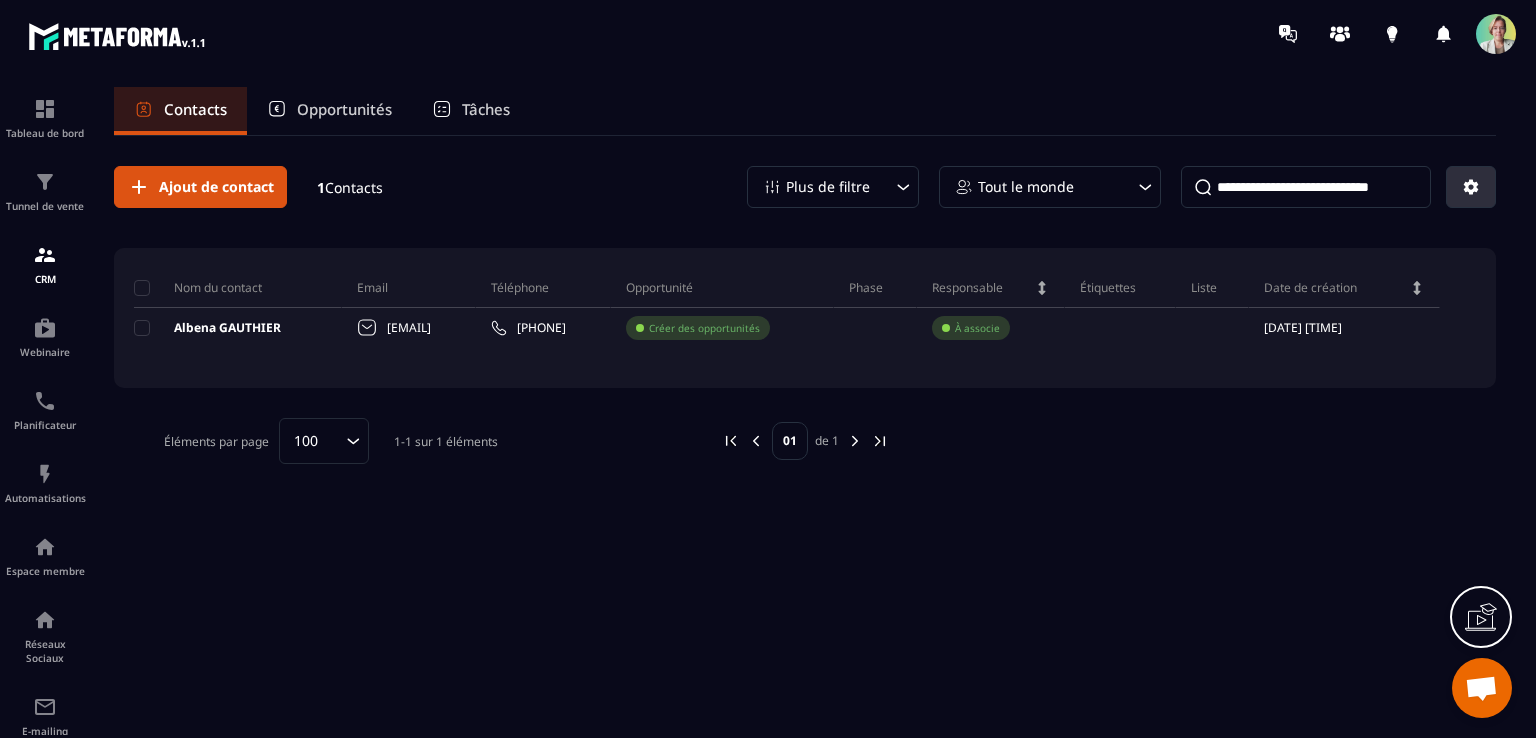 click 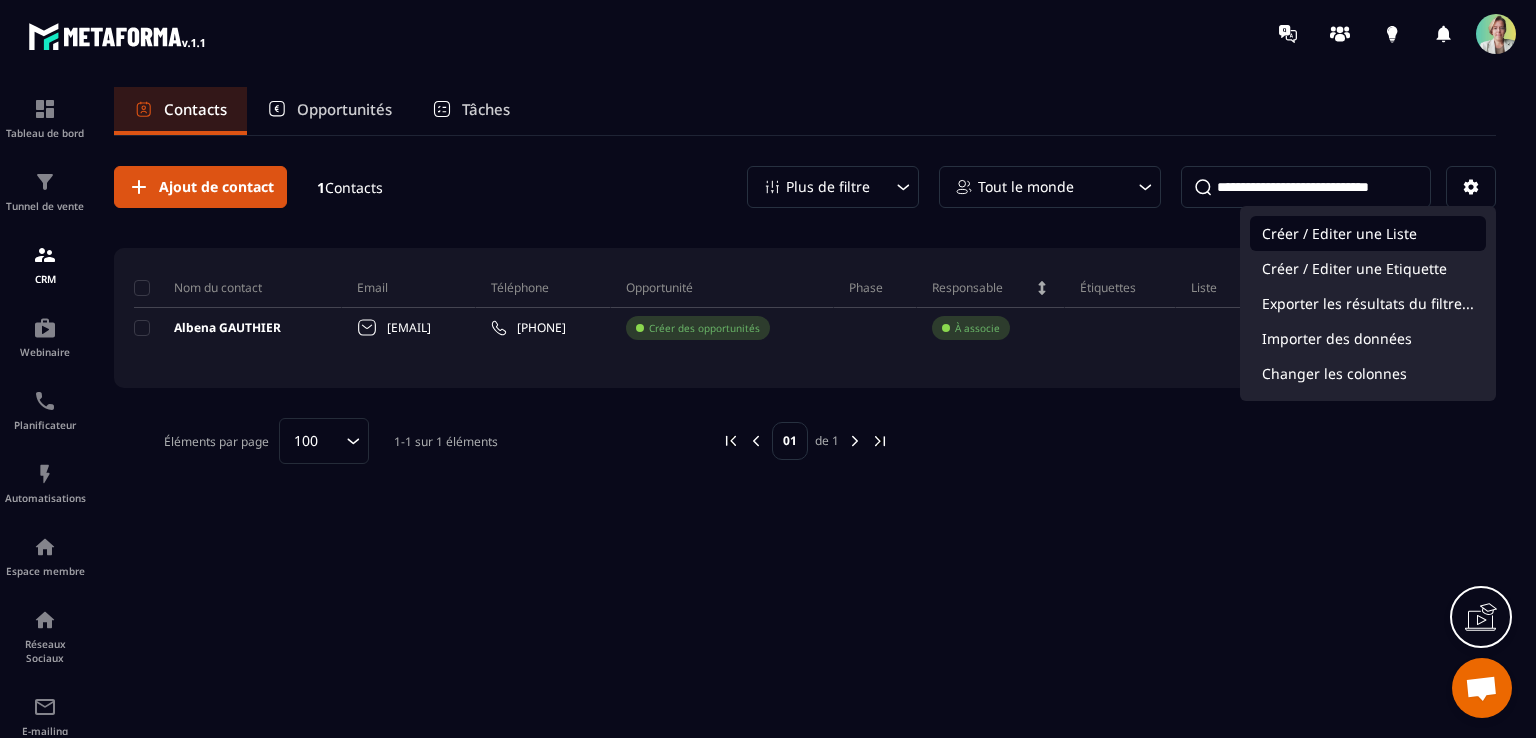 click on "Créer / Editer une Liste" at bounding box center (1368, 233) 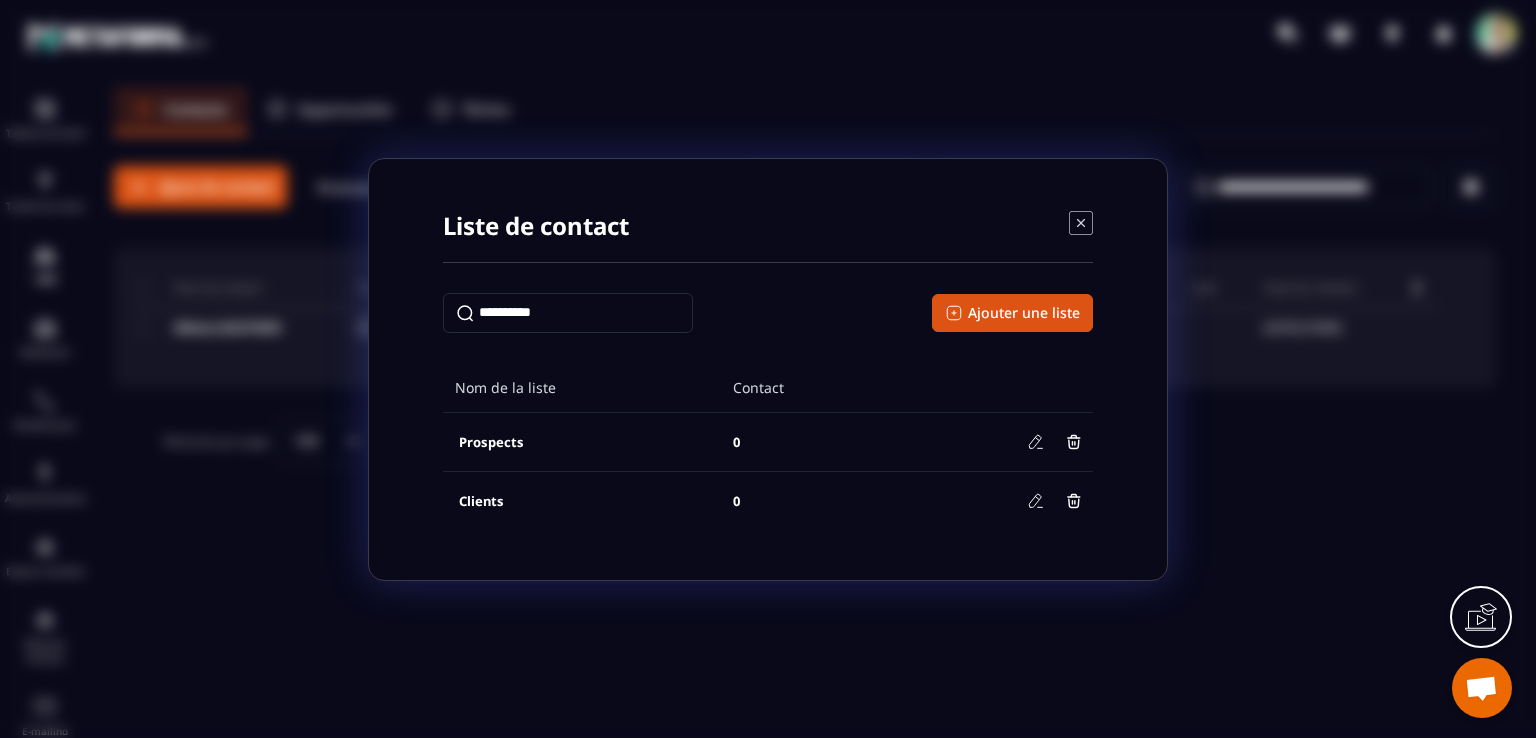 click on "Clients" at bounding box center (481, 501) 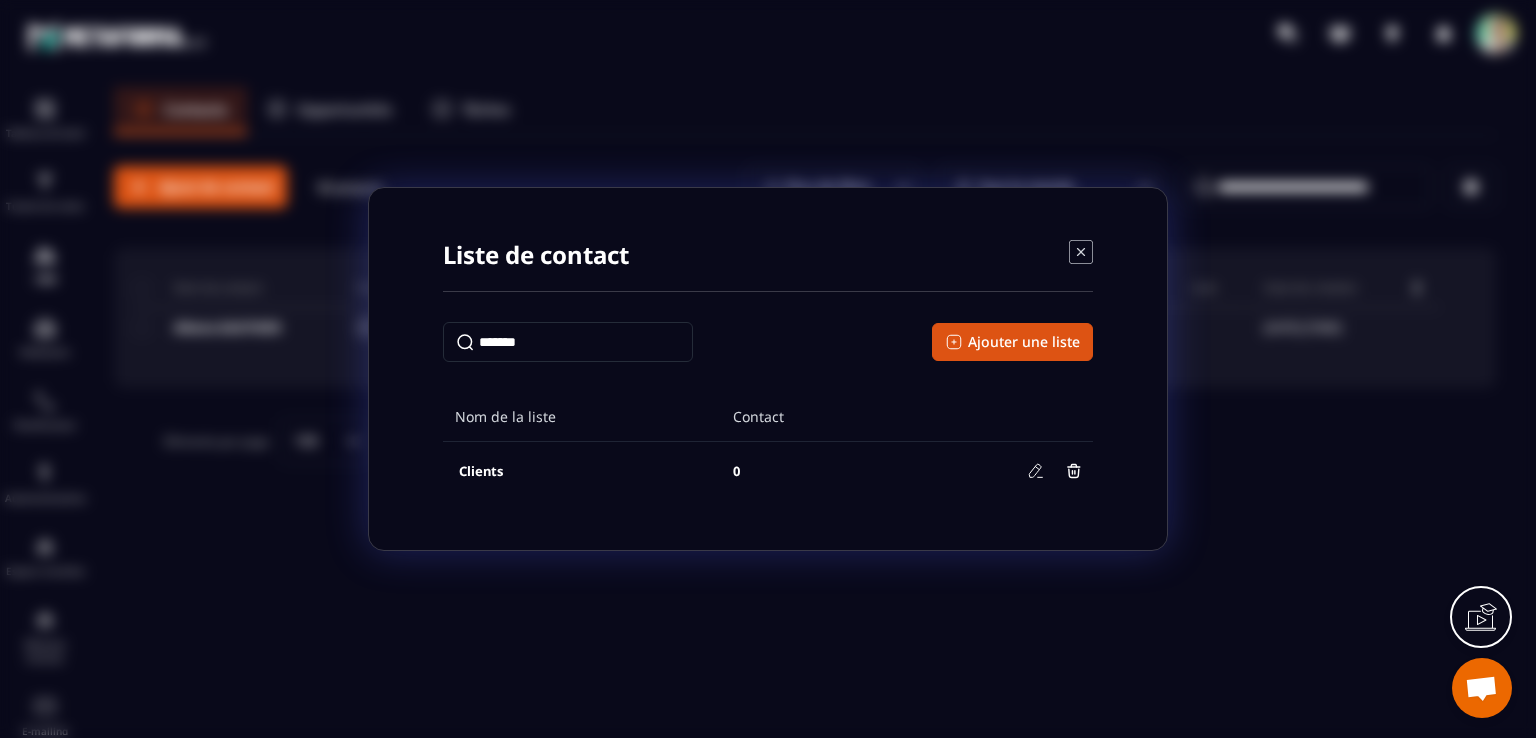 type on "*******" 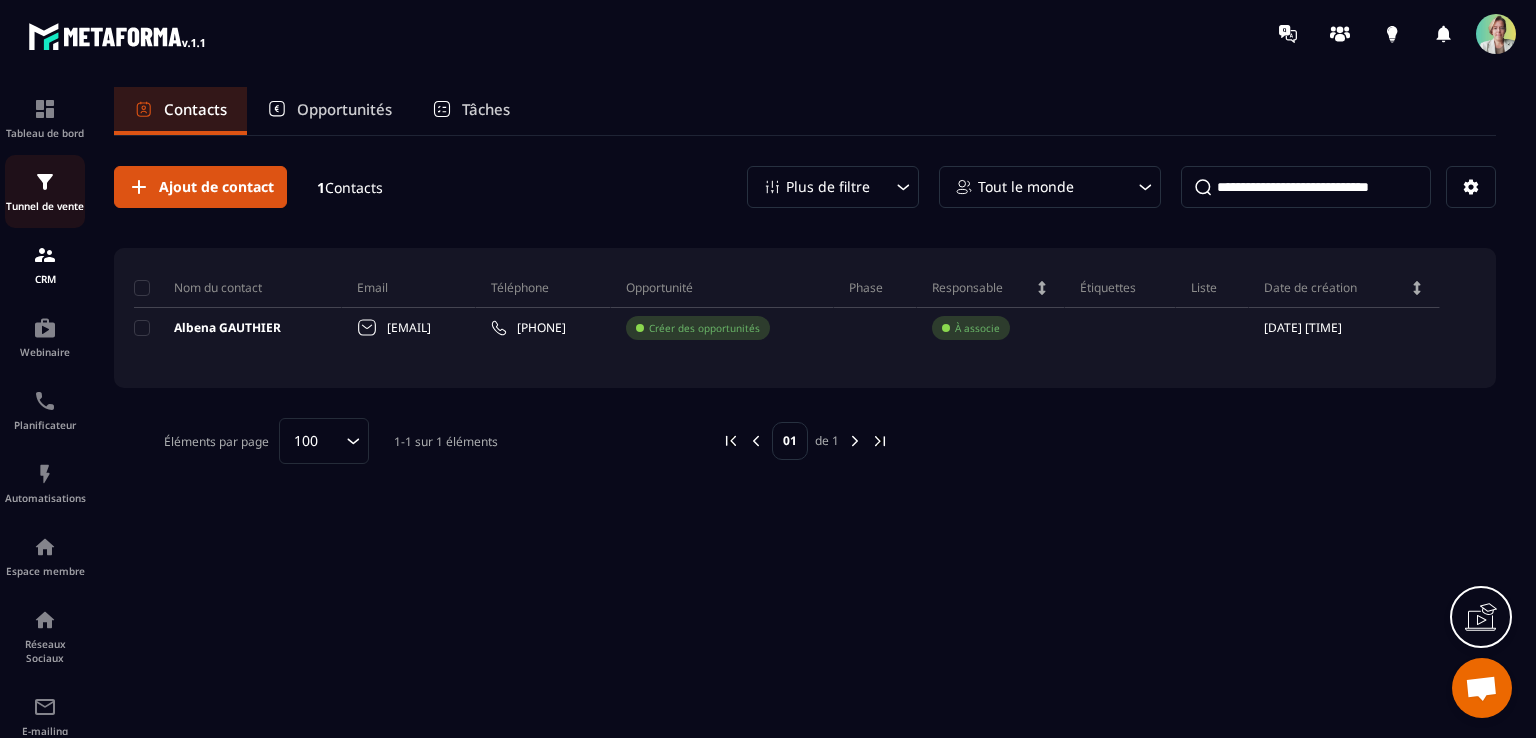 click on "Tunnel de vente" at bounding box center (45, 206) 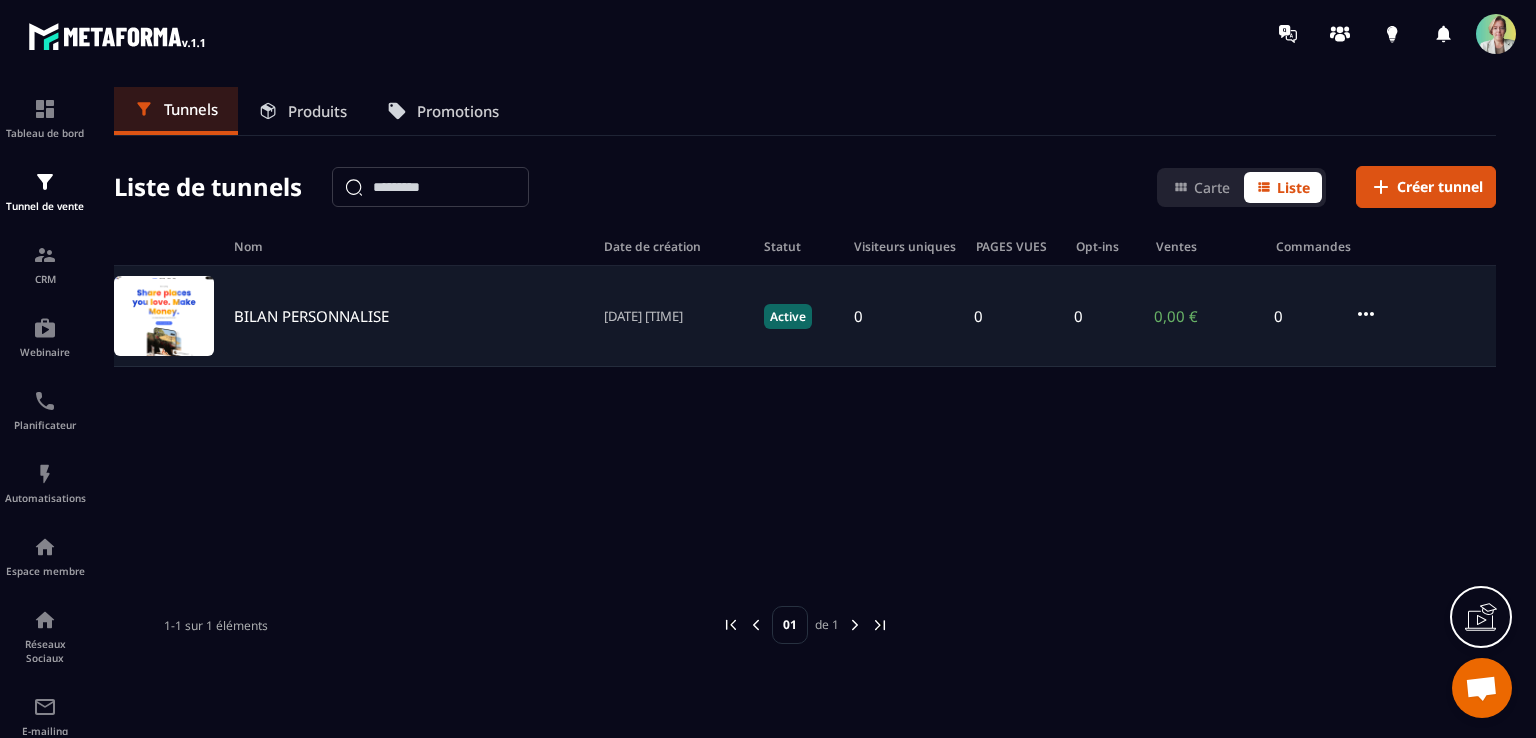 click on "BILAN PERSONNALISE" at bounding box center (311, 316) 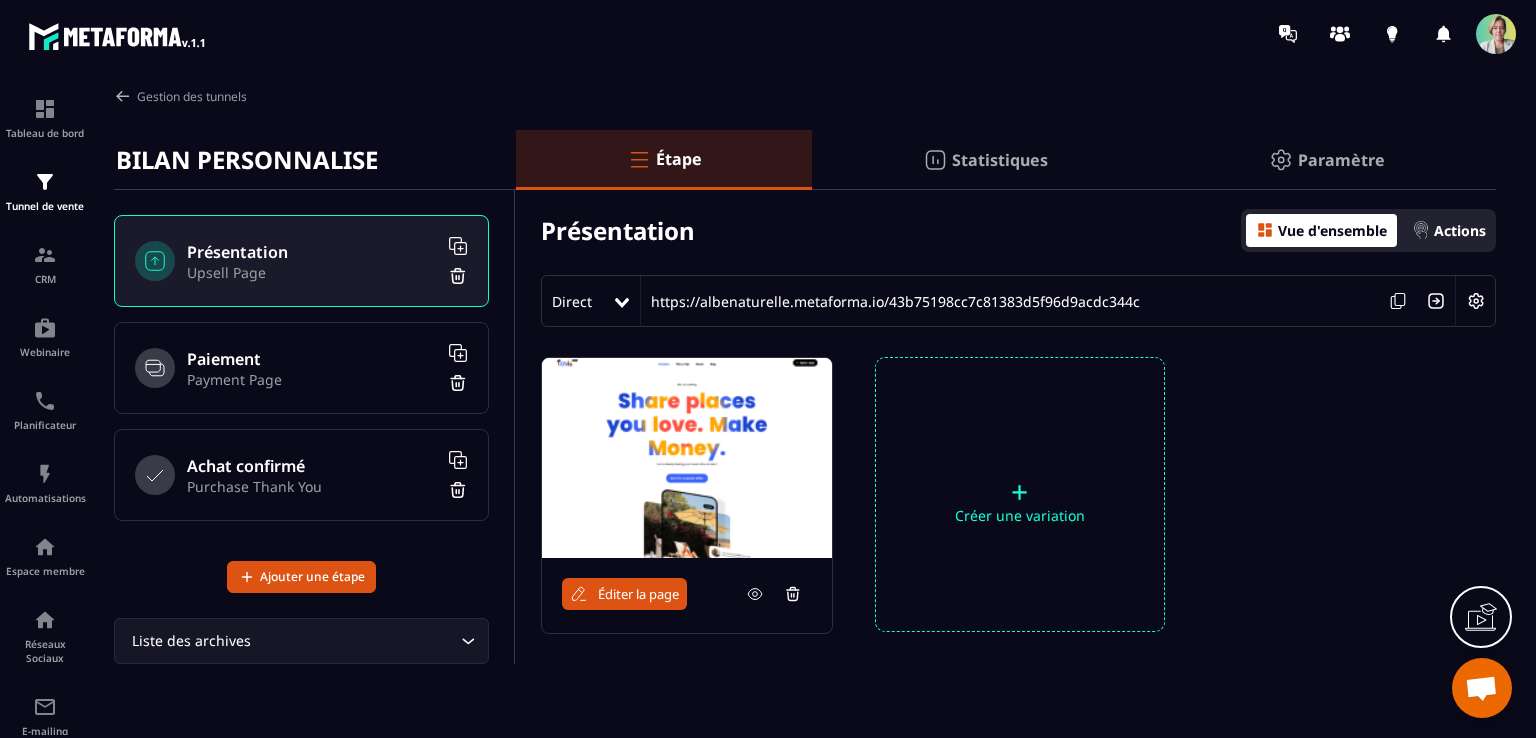drag, startPoint x: 291, startPoint y: 321, endPoint x: 1268, endPoint y: 456, distance: 986.2829 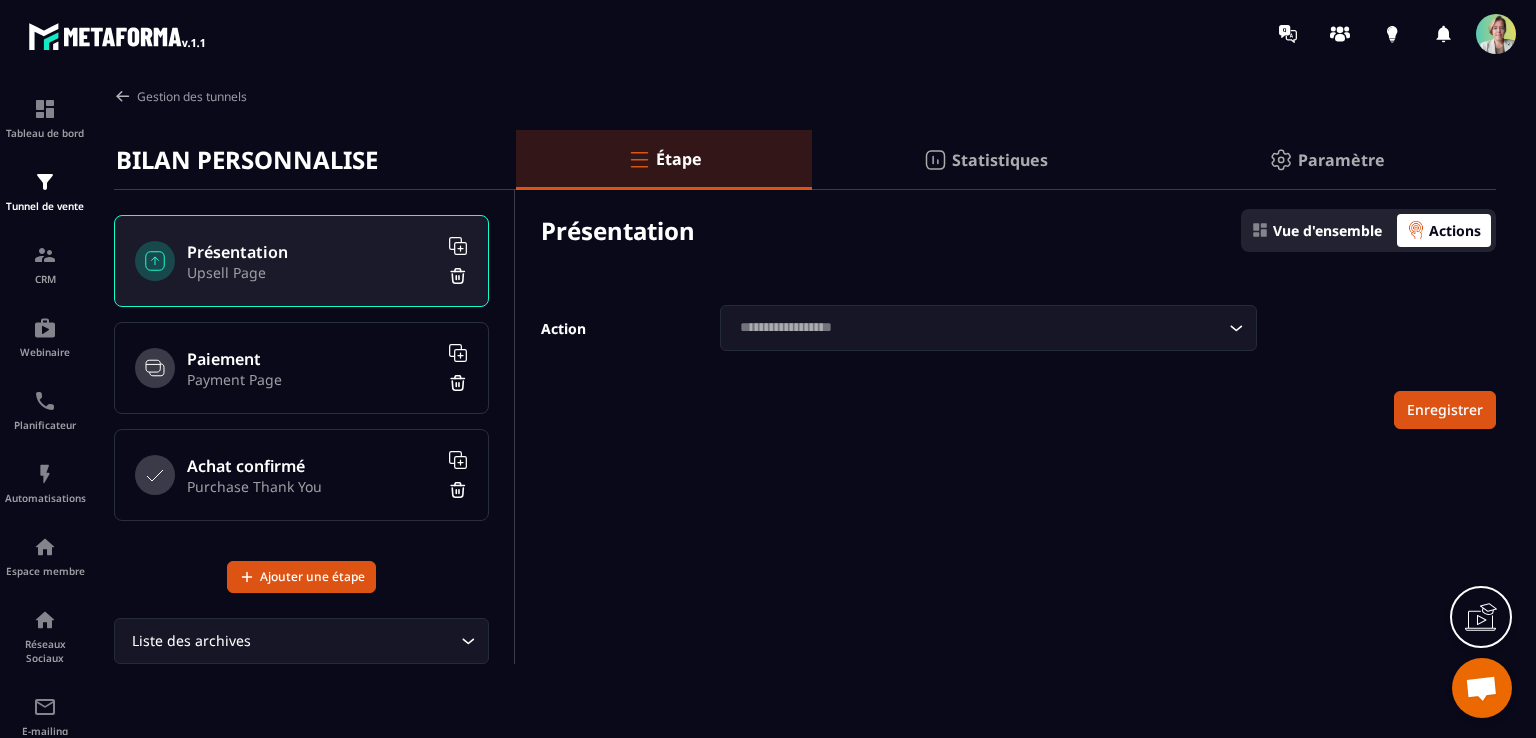 click 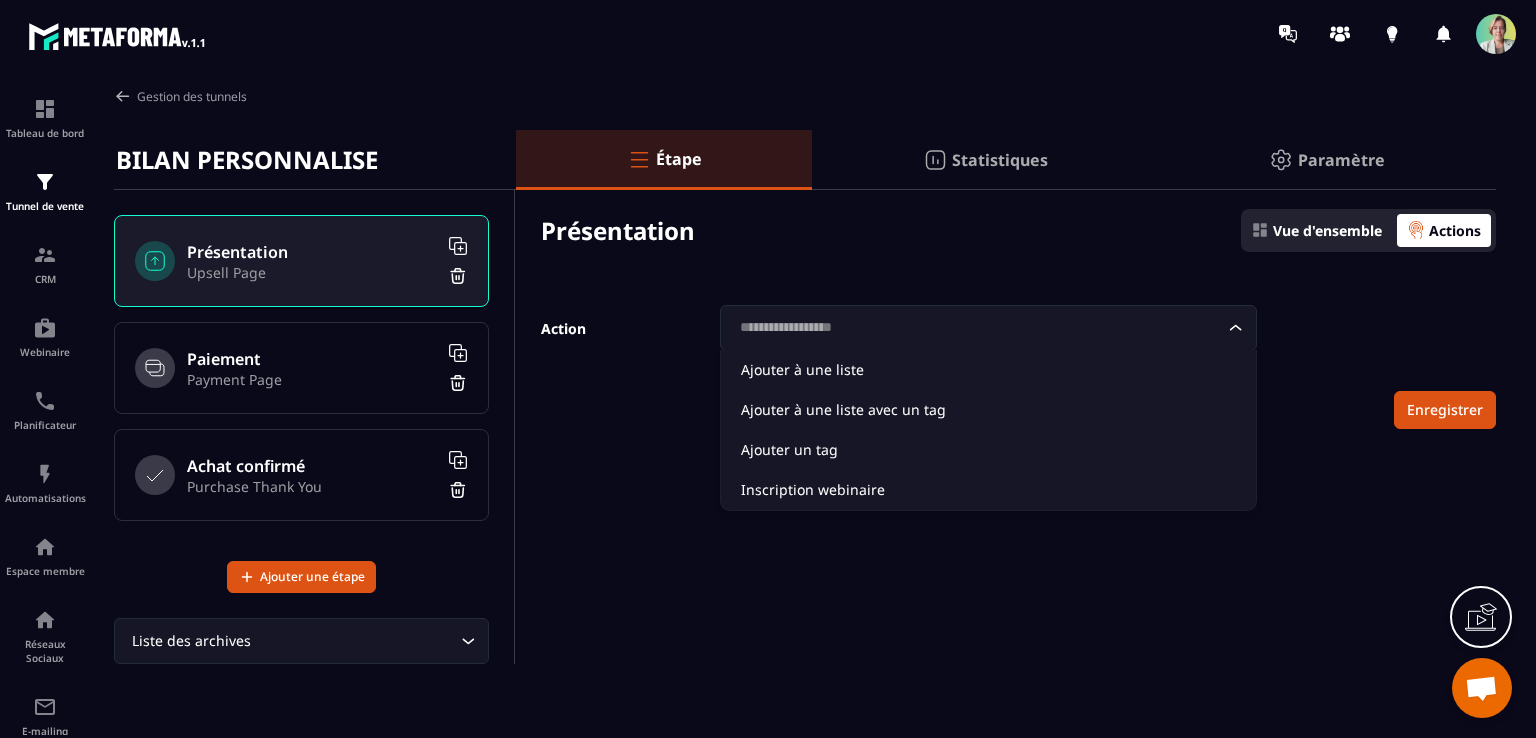 click on "Achat confirmé" at bounding box center [312, 466] 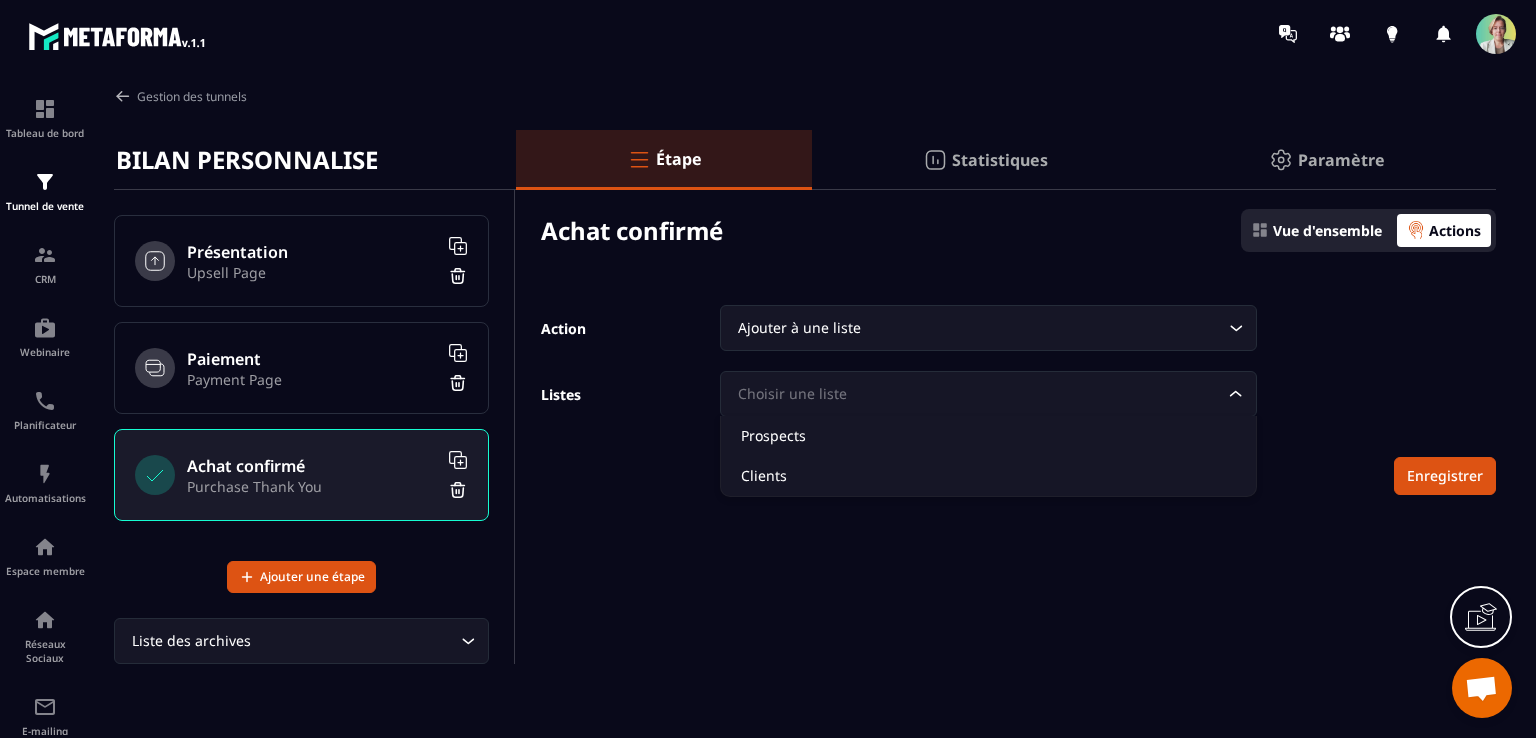 click 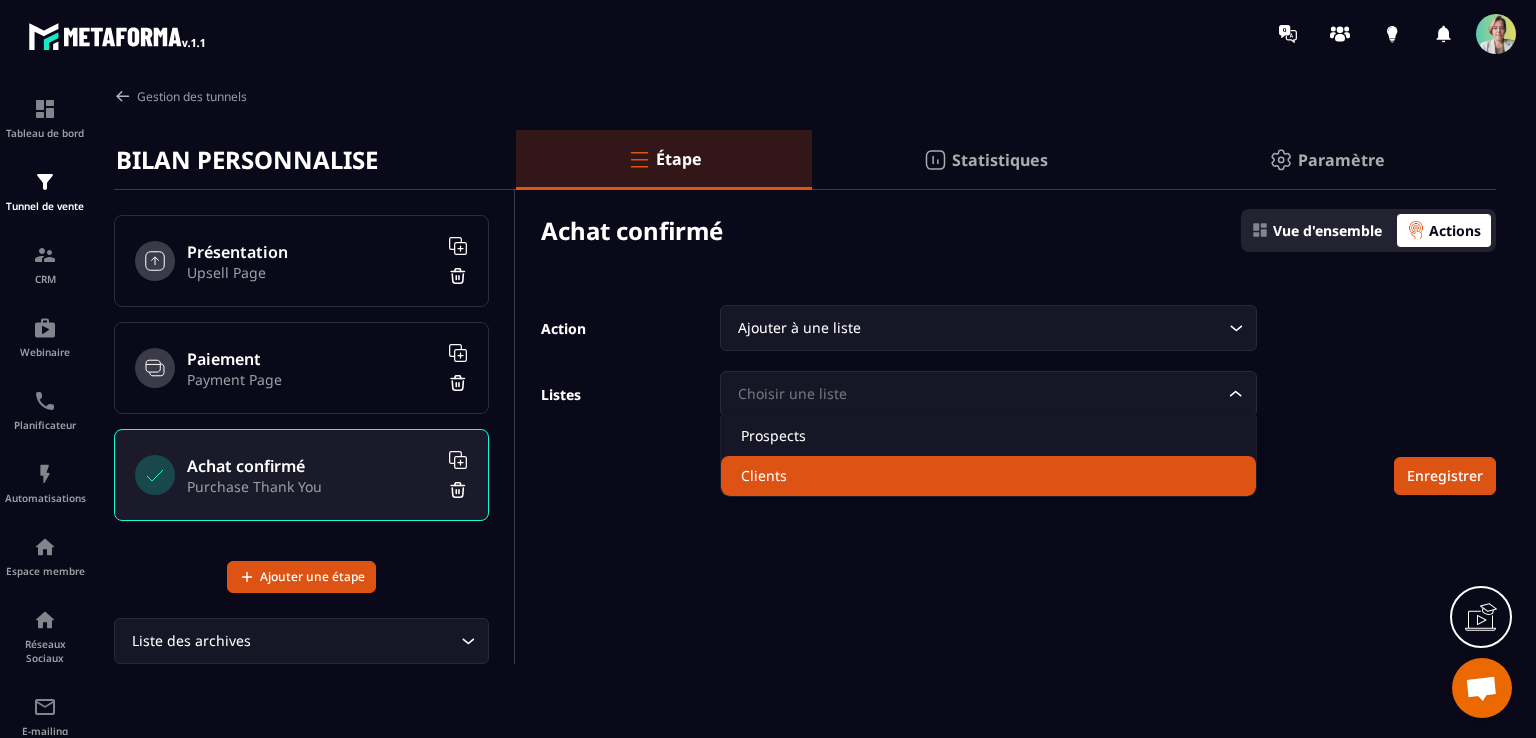 click on "Clients" 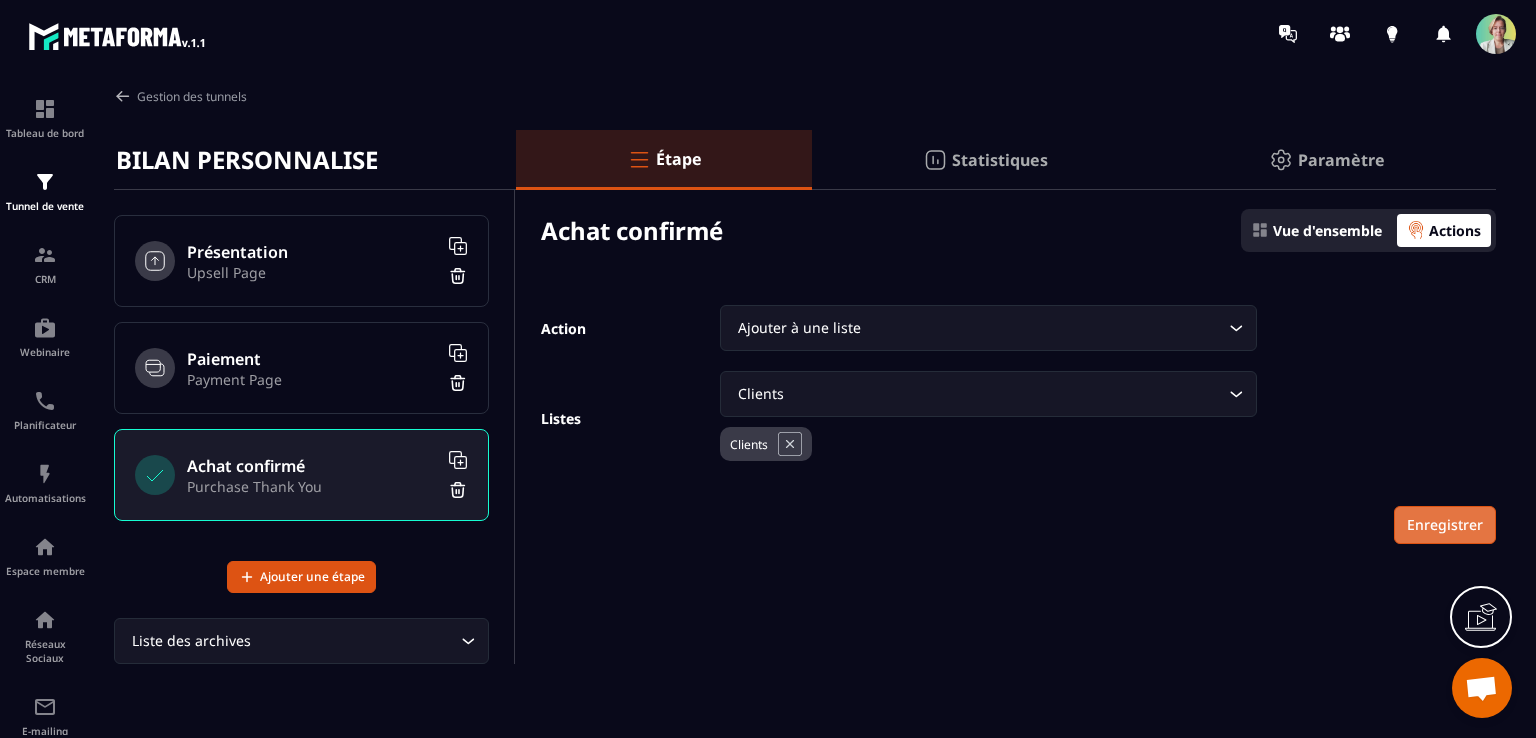 click on "Enregistrer" at bounding box center (1445, 525) 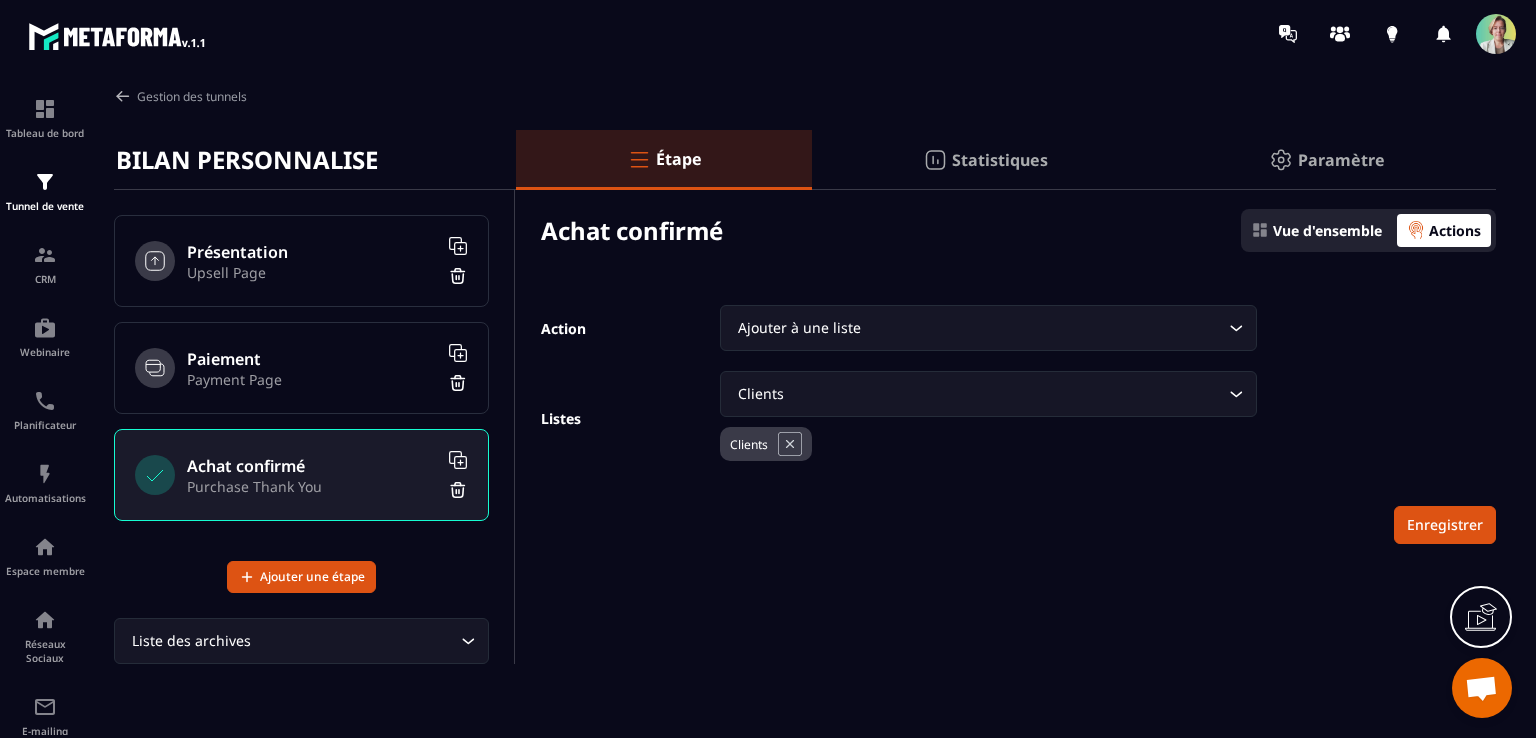 click on "Paiement" at bounding box center (312, 359) 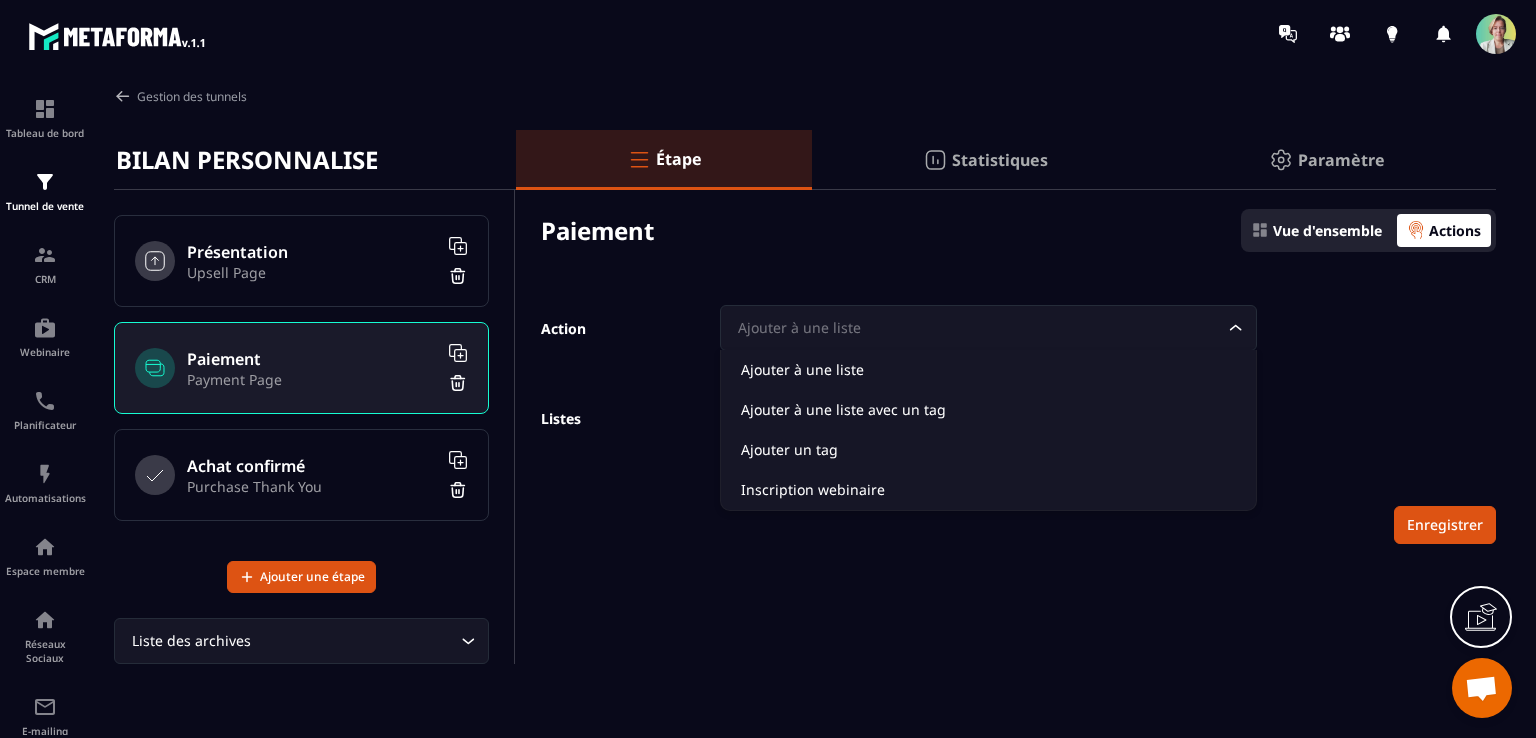 click on "Ajouter à une liste" at bounding box center (978, 328) 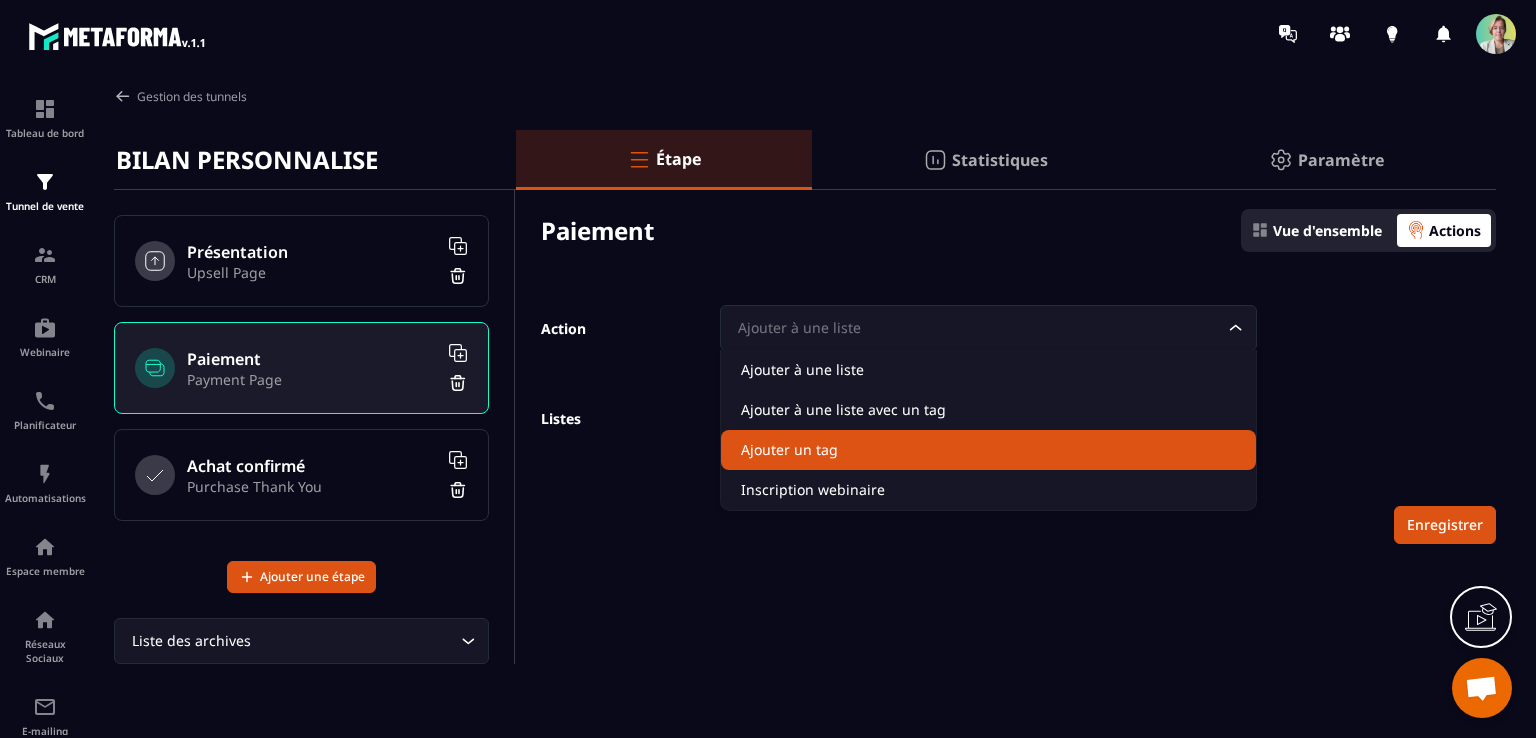click on "Ajouter un tag" 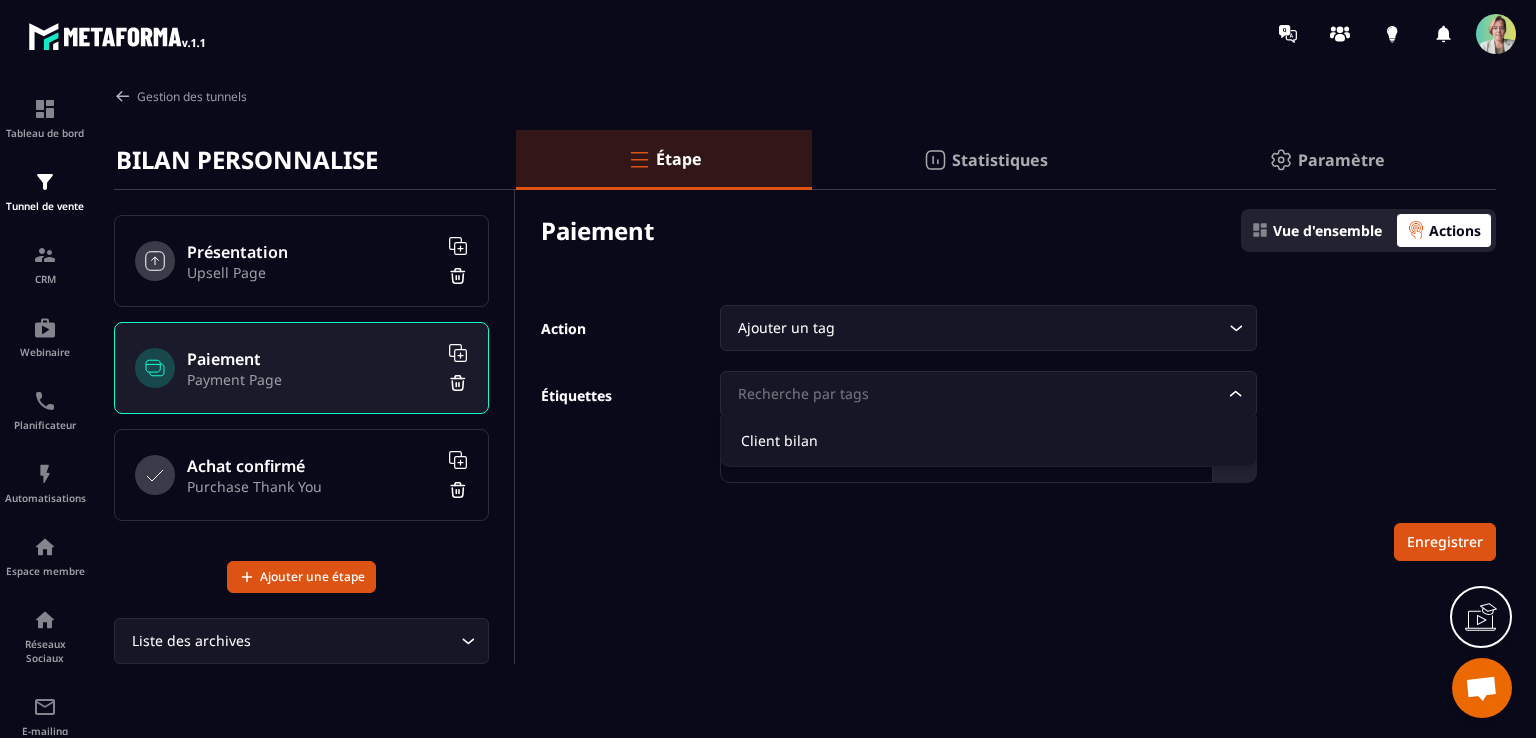 click on "Recherche par tags" at bounding box center (978, 394) 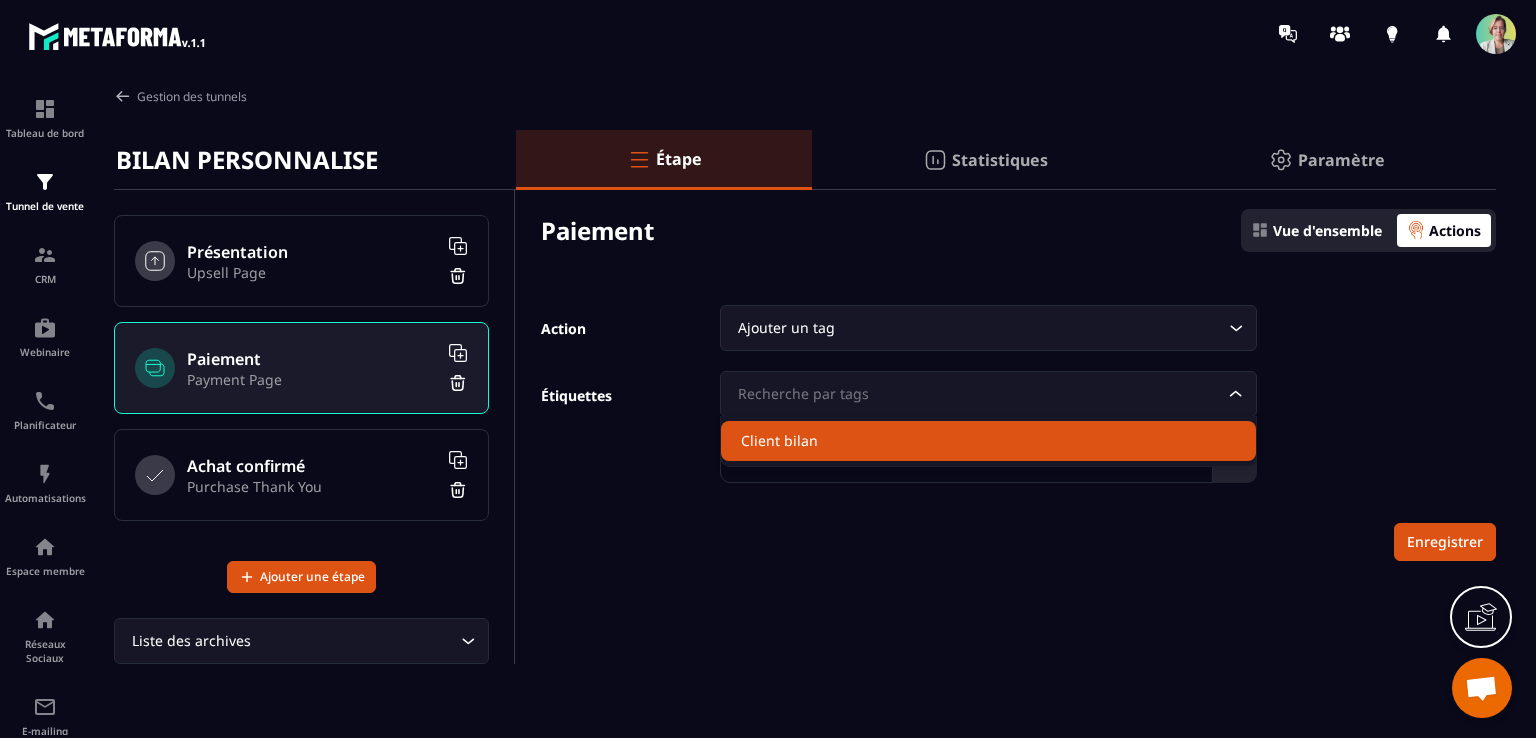 click on "Client bilan" 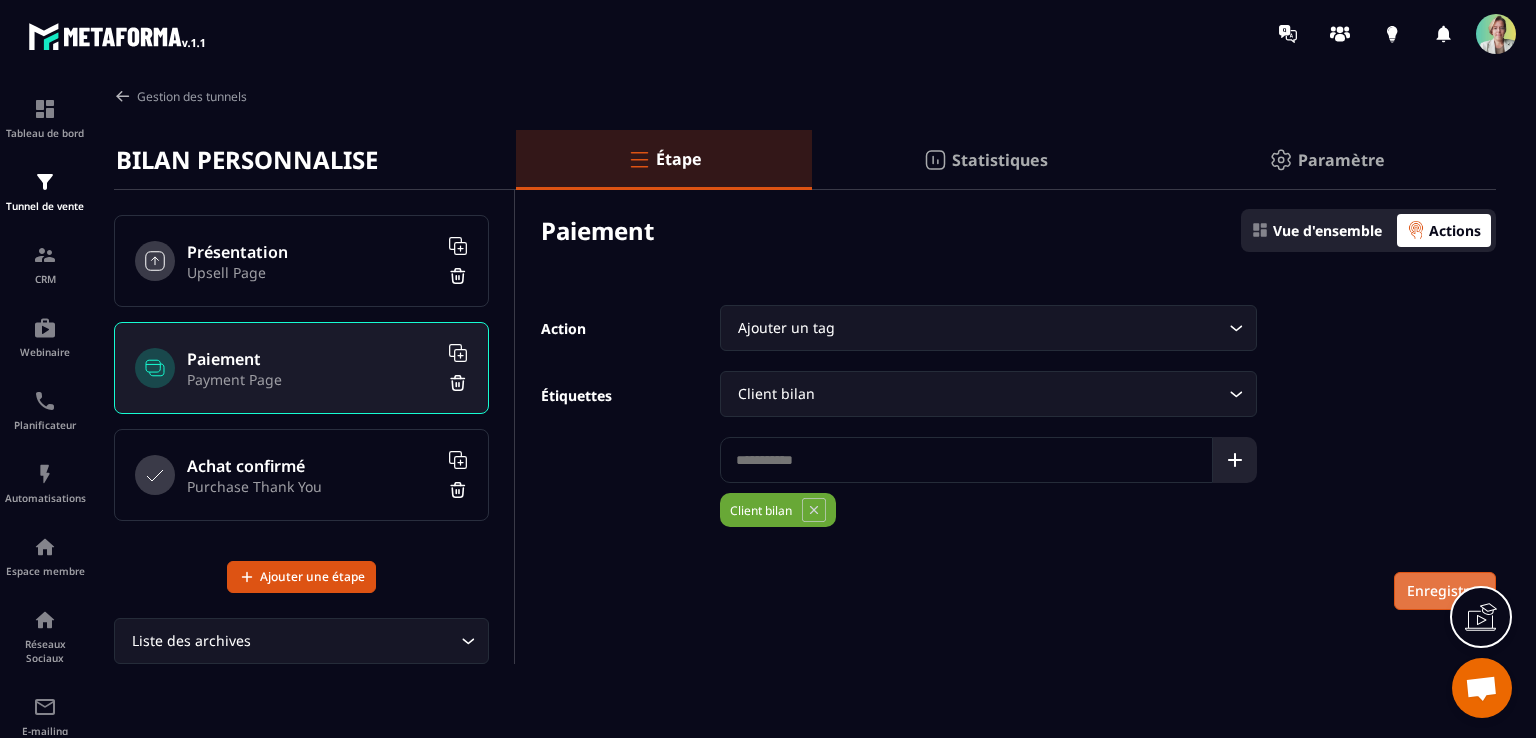 click on "Enregistrer" at bounding box center [1445, 591] 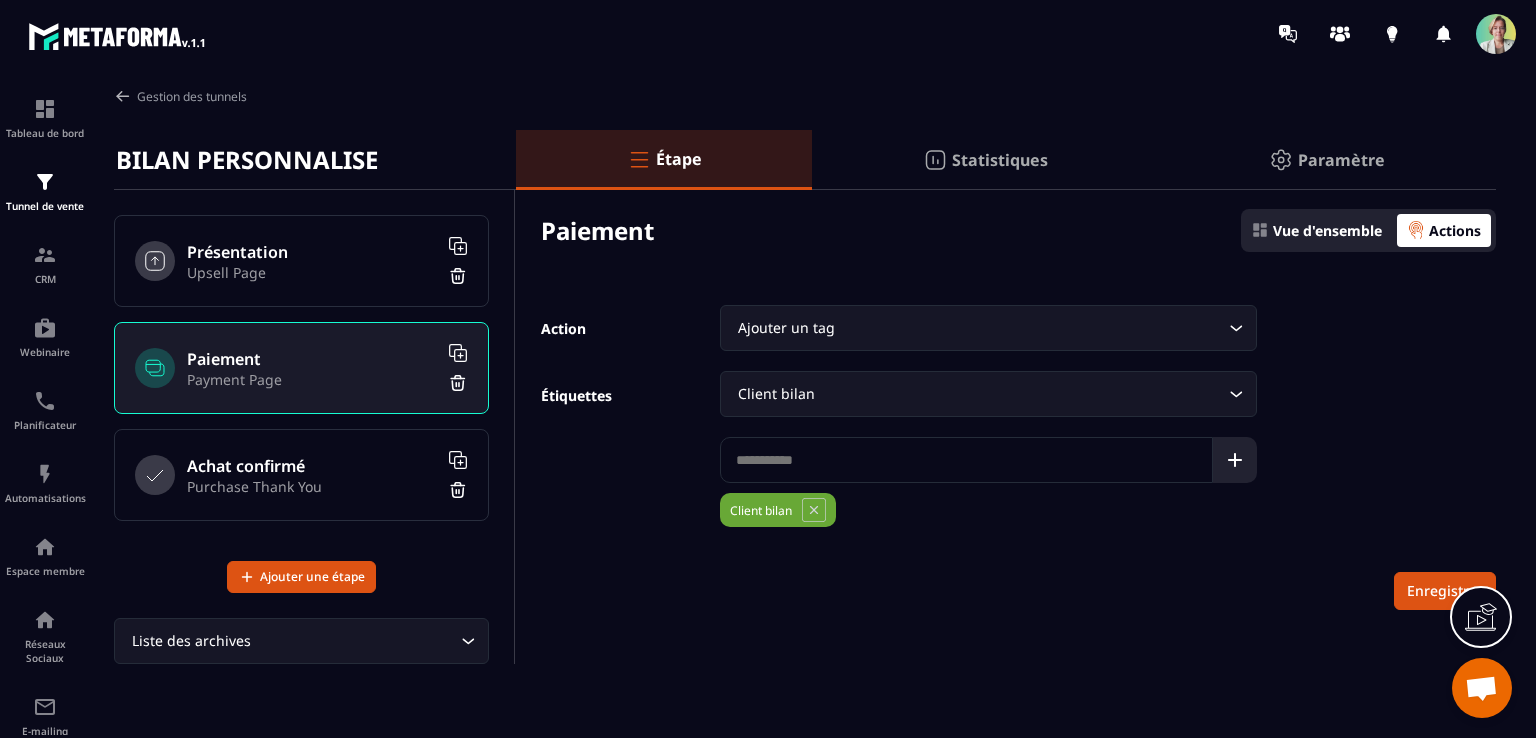 click on "Achat confirmé" at bounding box center [312, 466] 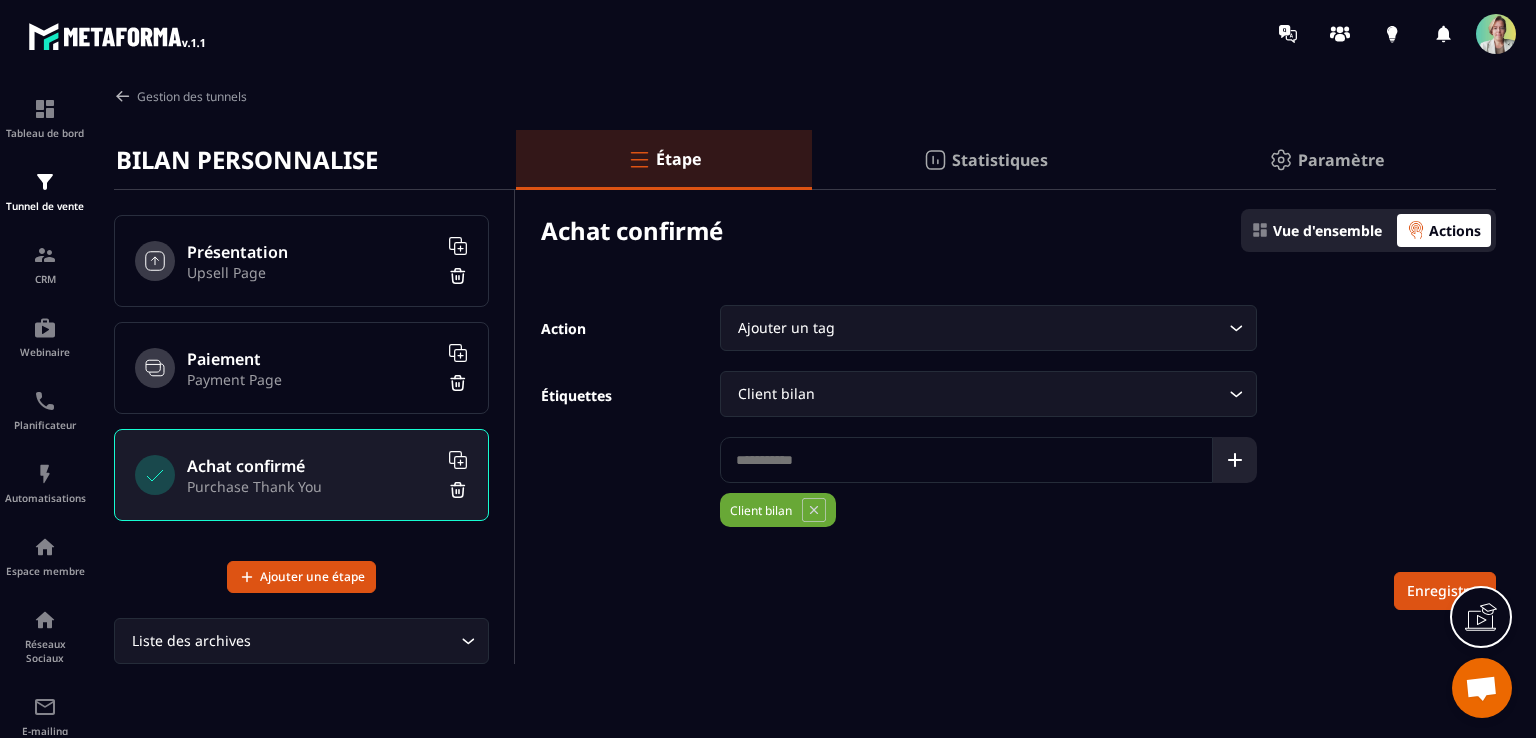 click 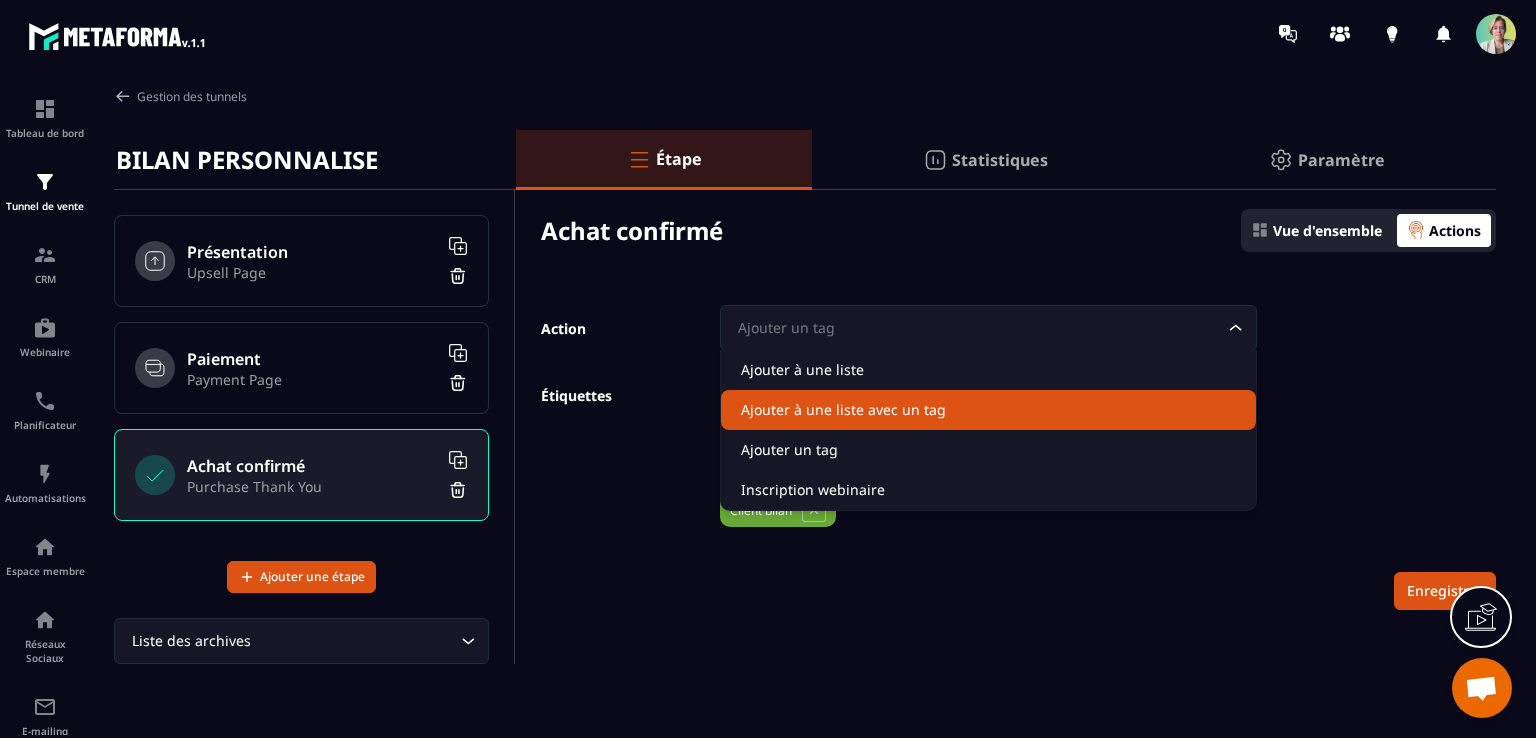 click on "Ajouter à une liste avec un tag" 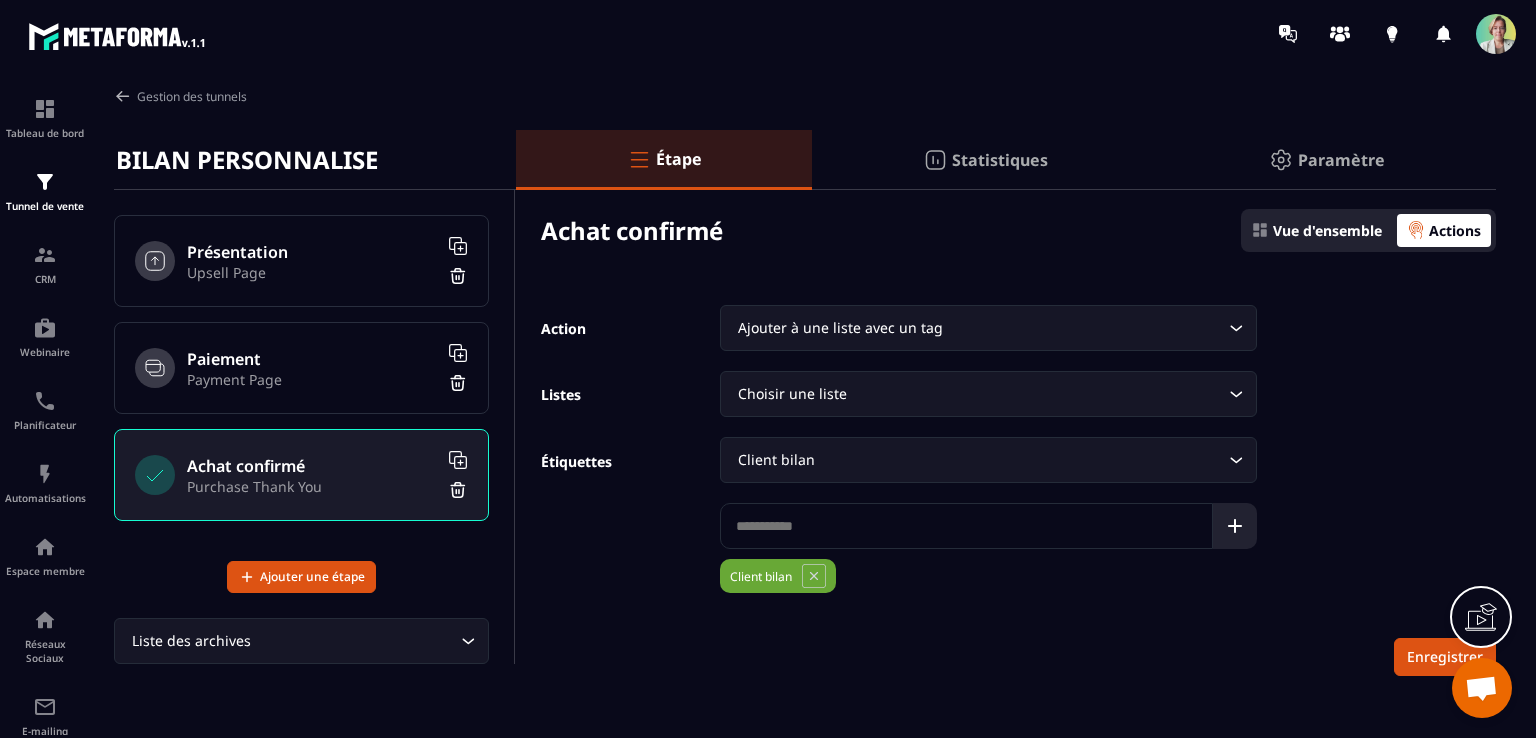 click 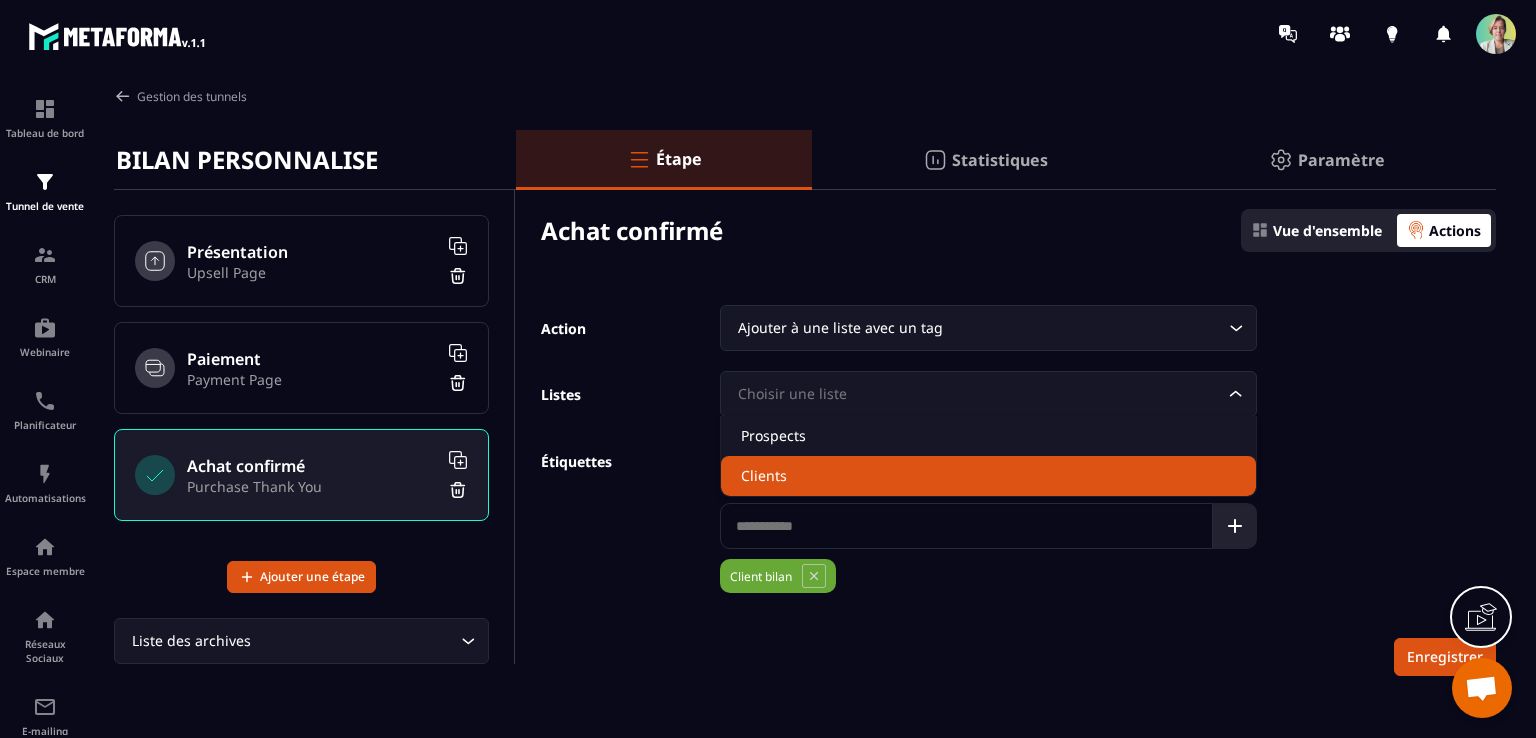 click on "Clients" 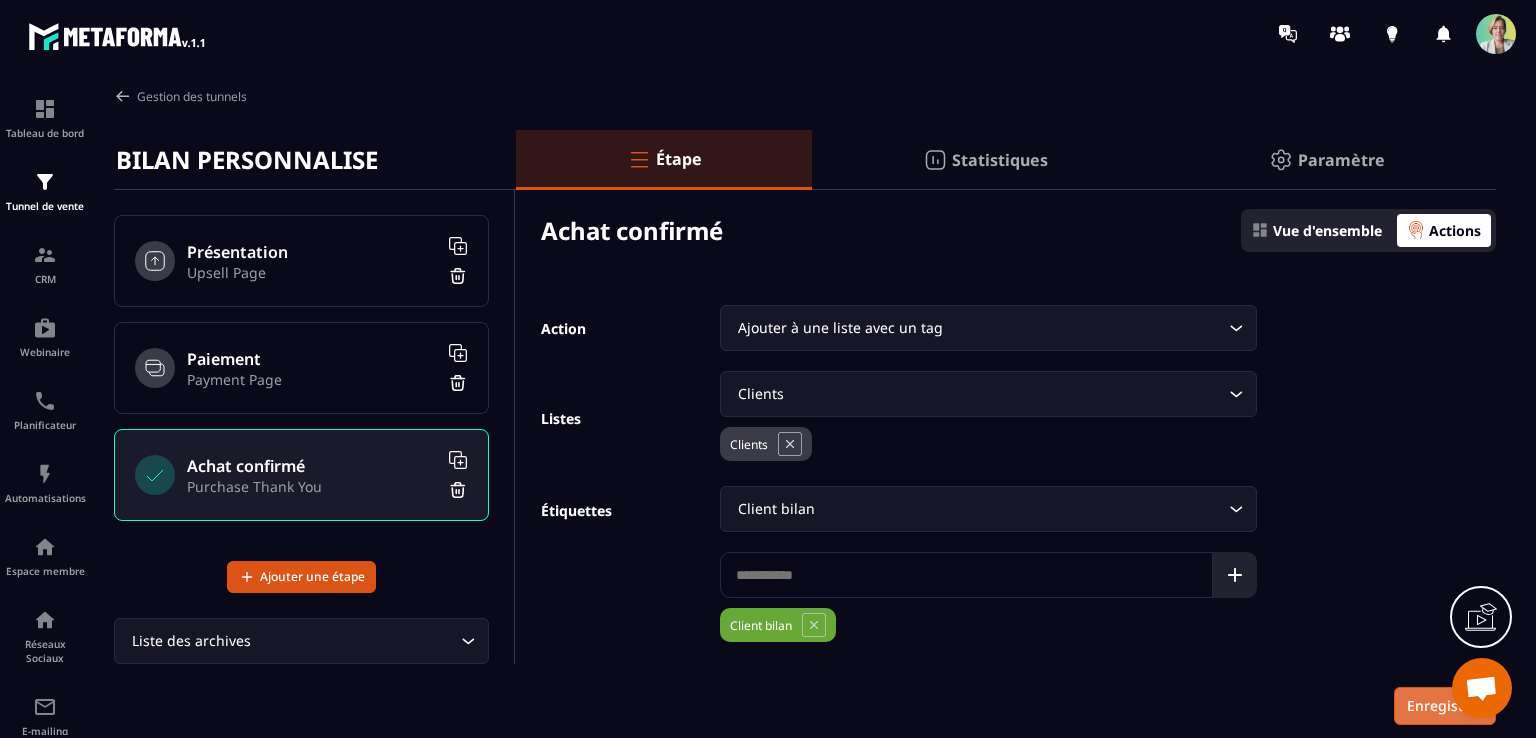 click on "Enregistrer" at bounding box center [1445, 706] 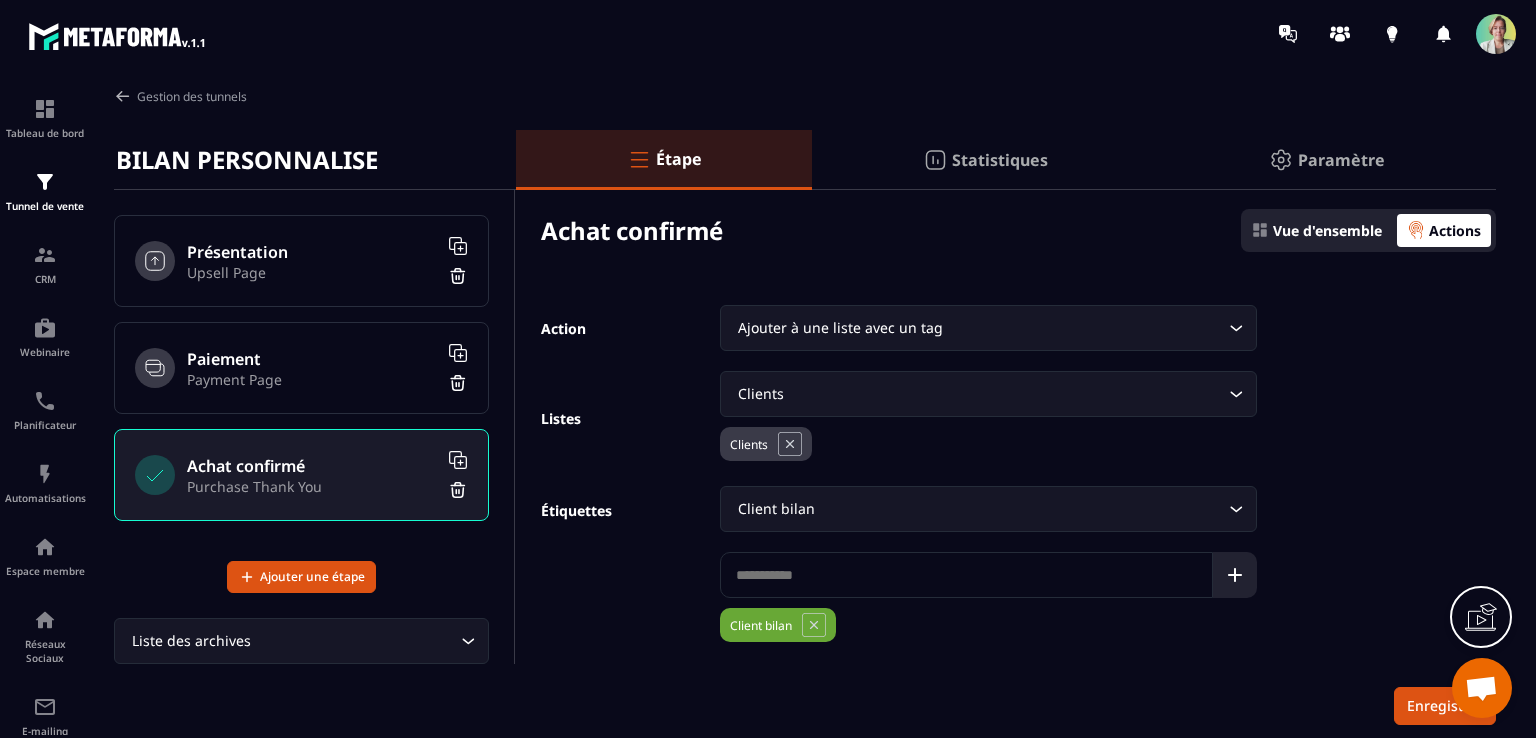 click on "Paiement" at bounding box center (312, 359) 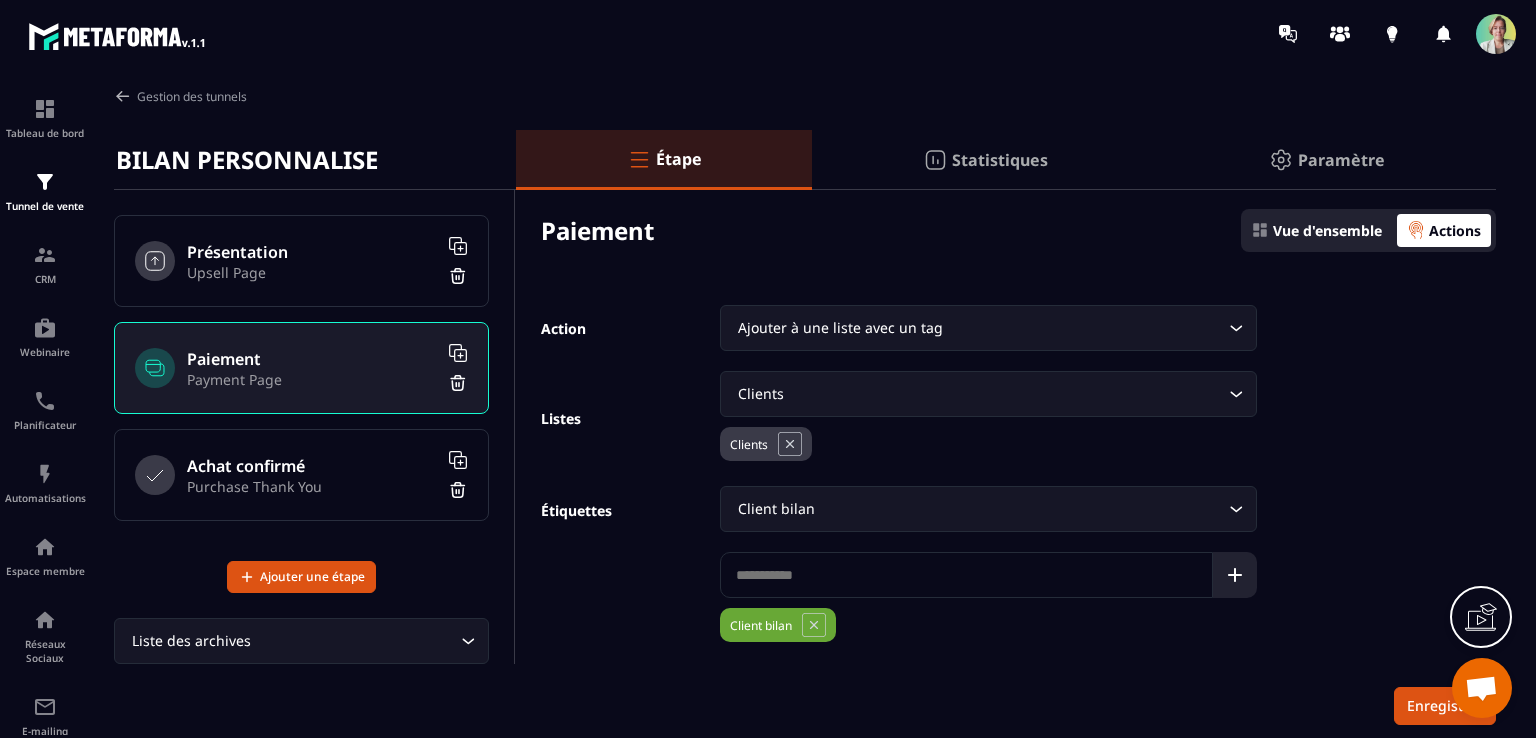 click on "Paramètre" at bounding box center [1341, 160] 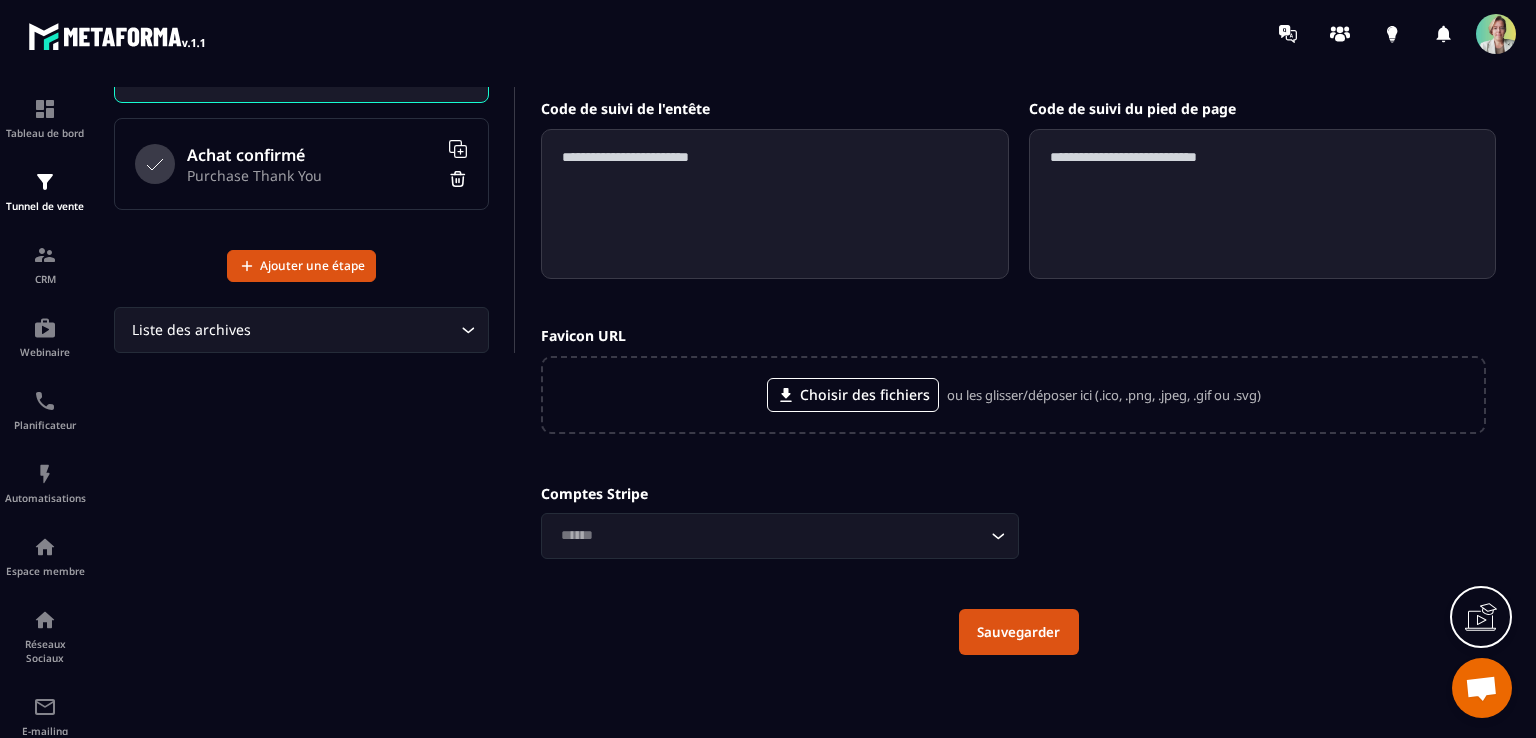 scroll, scrollTop: 314, scrollLeft: 0, axis: vertical 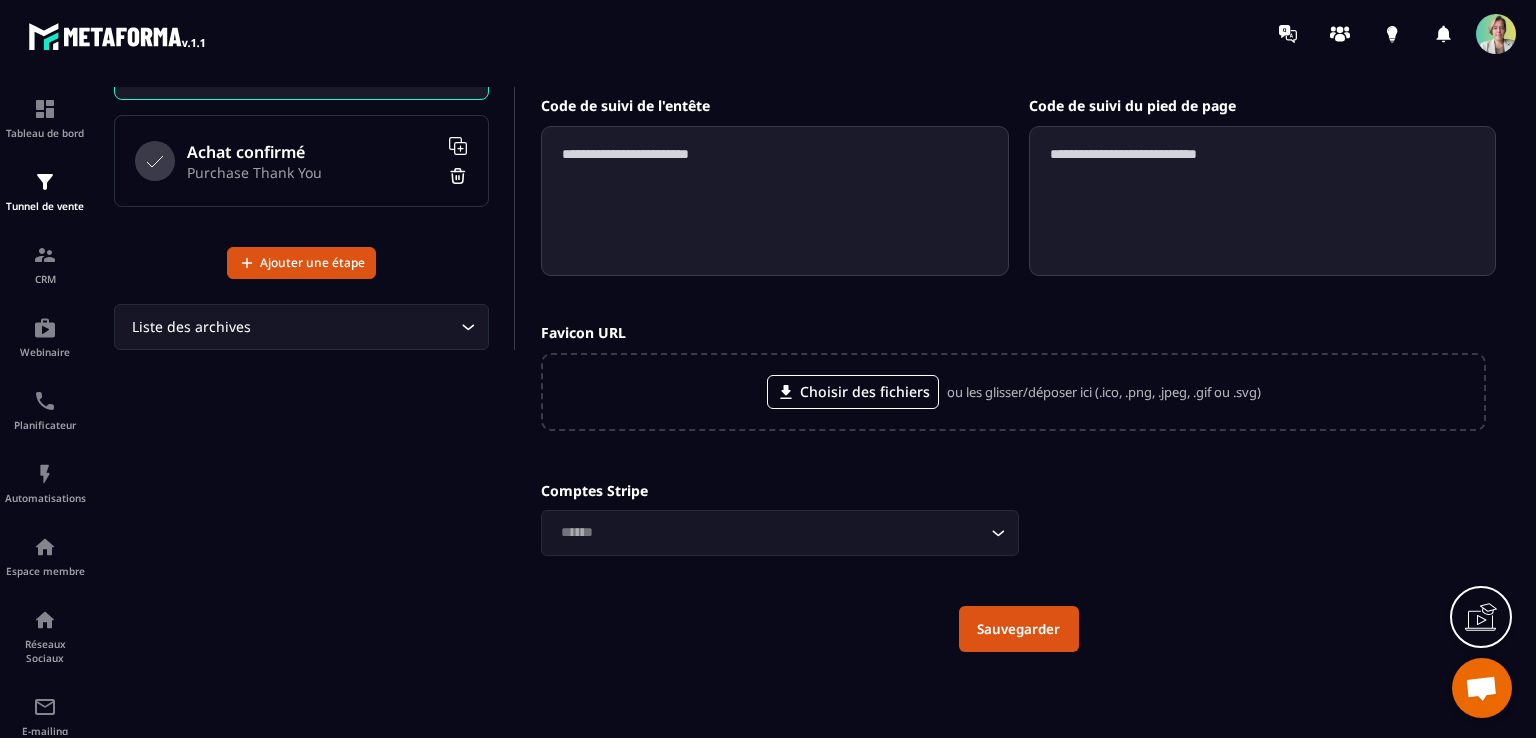 click 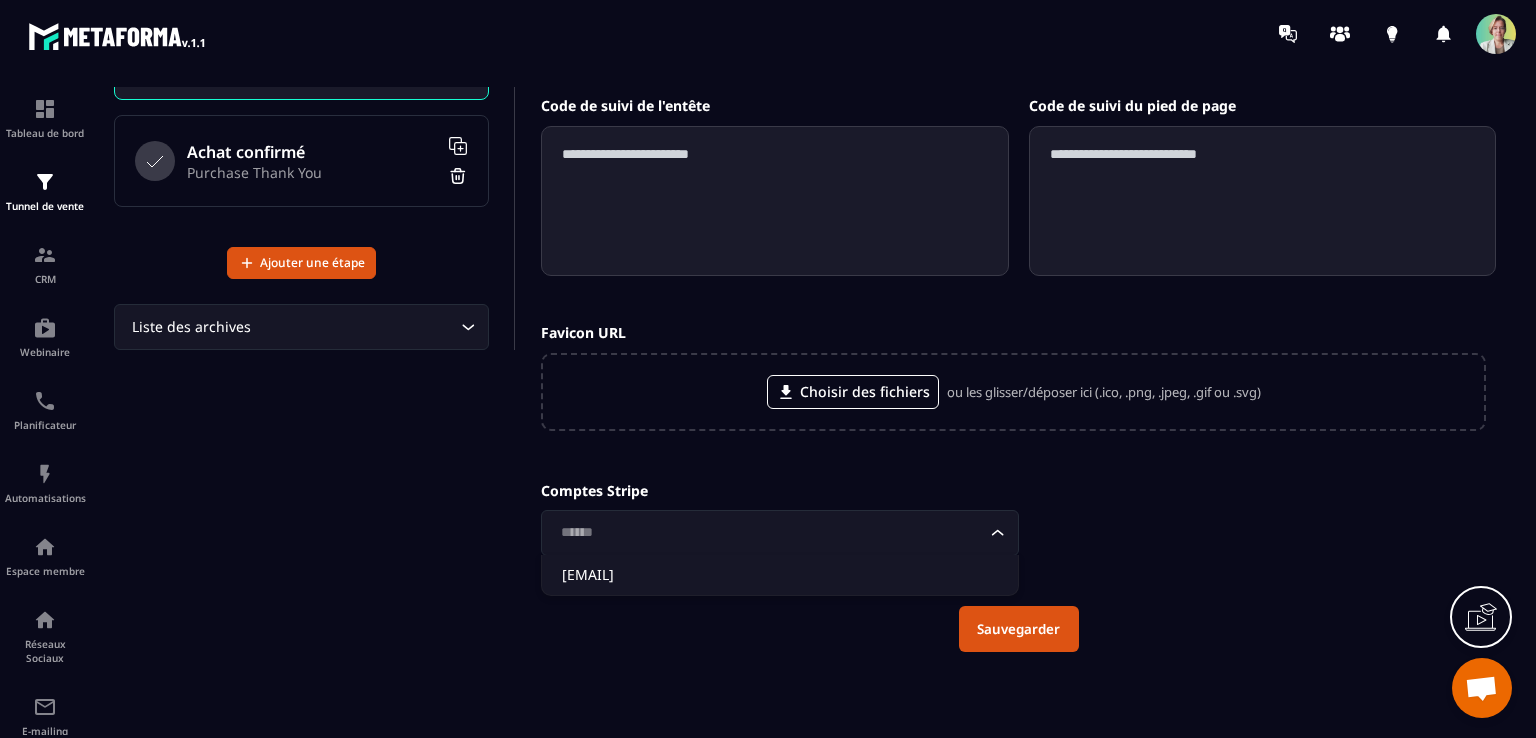 click 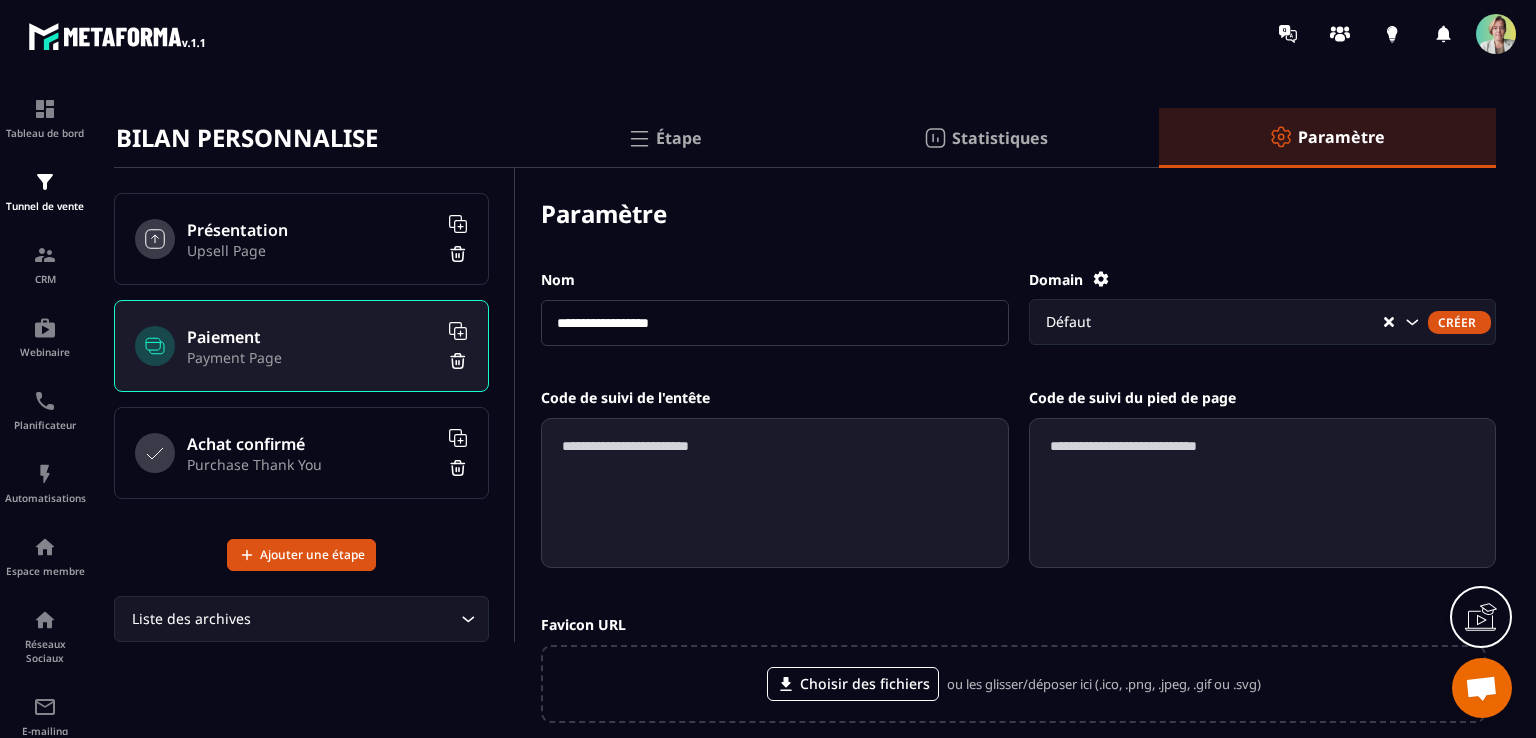 scroll, scrollTop: 14, scrollLeft: 0, axis: vertical 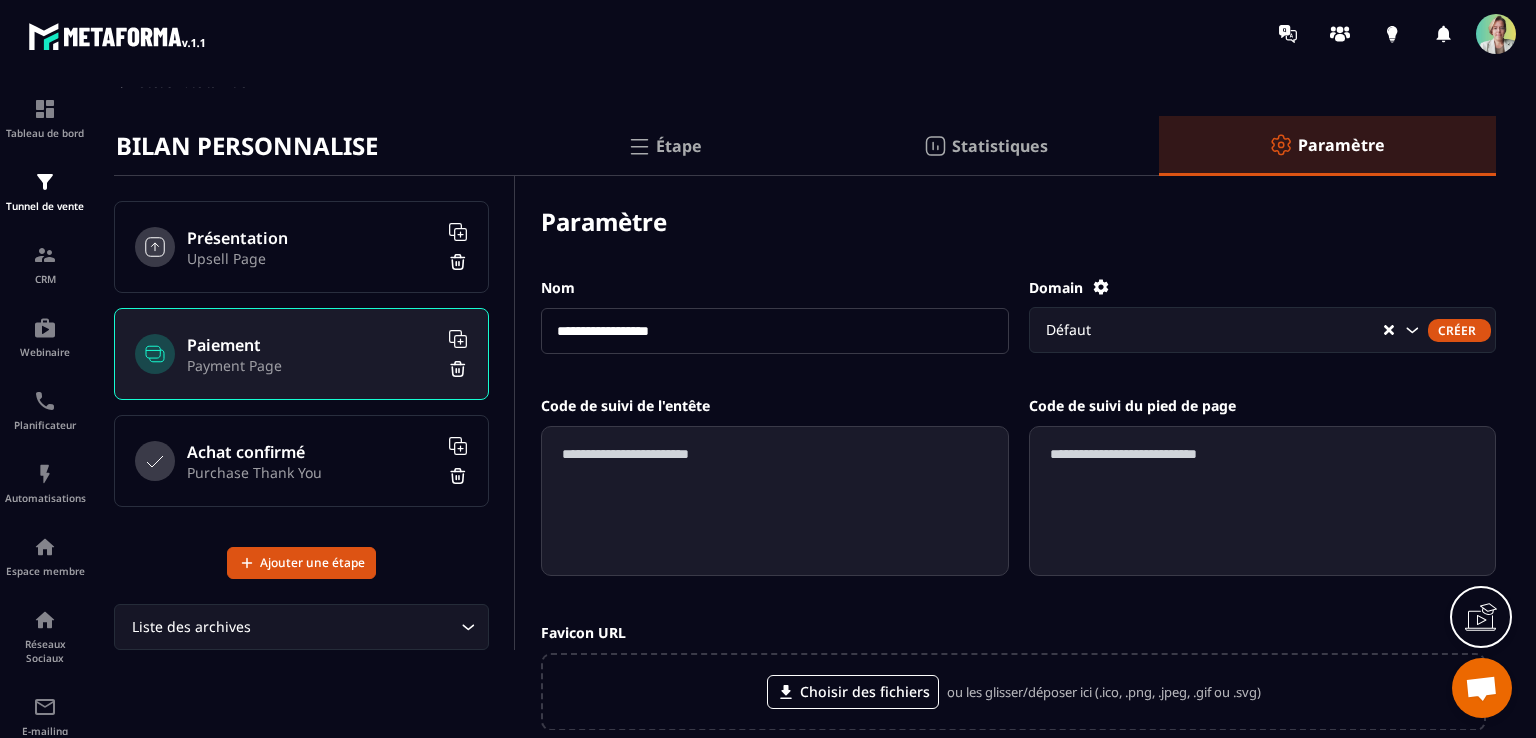 click on "Statistiques" at bounding box center (1000, 146) 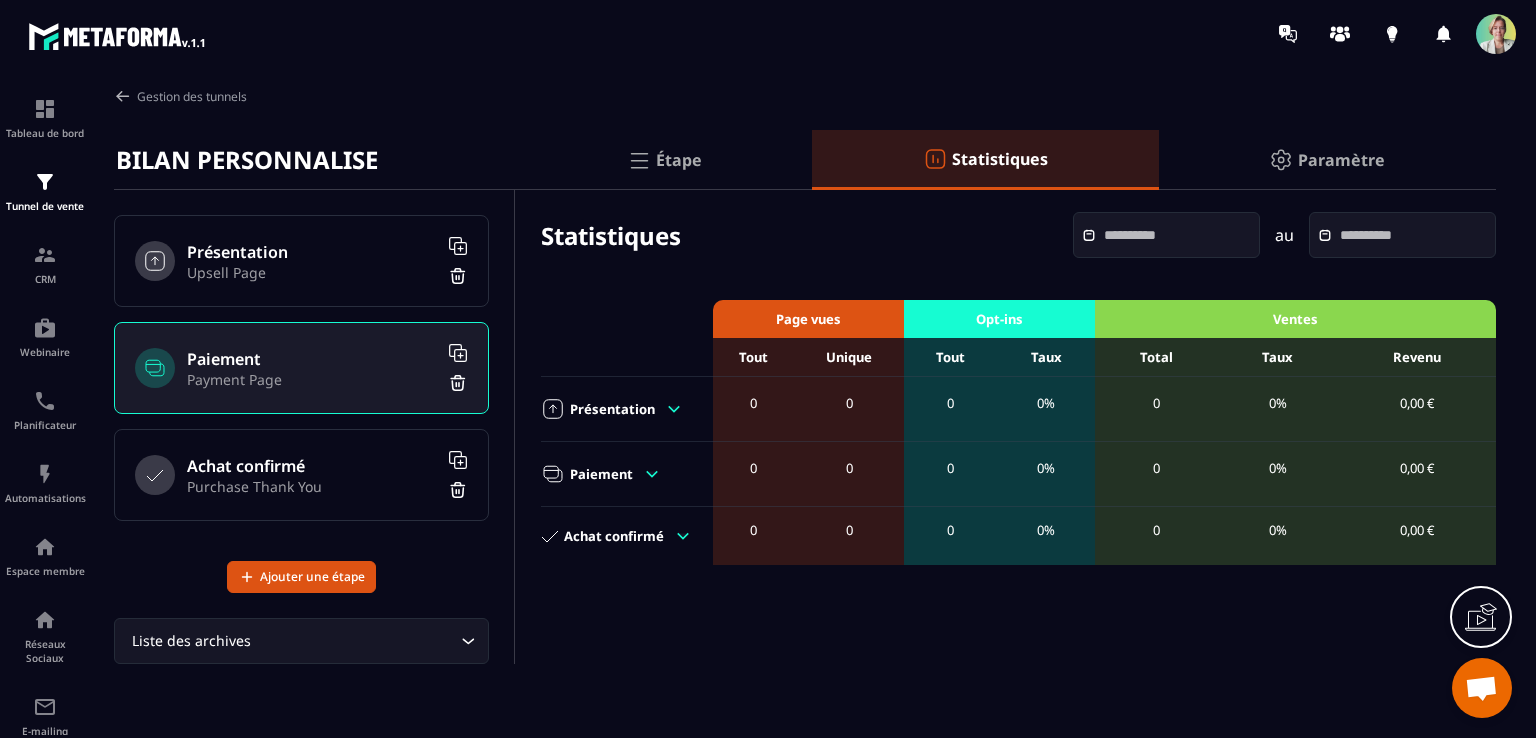 click on "Étape" at bounding box center (679, 160) 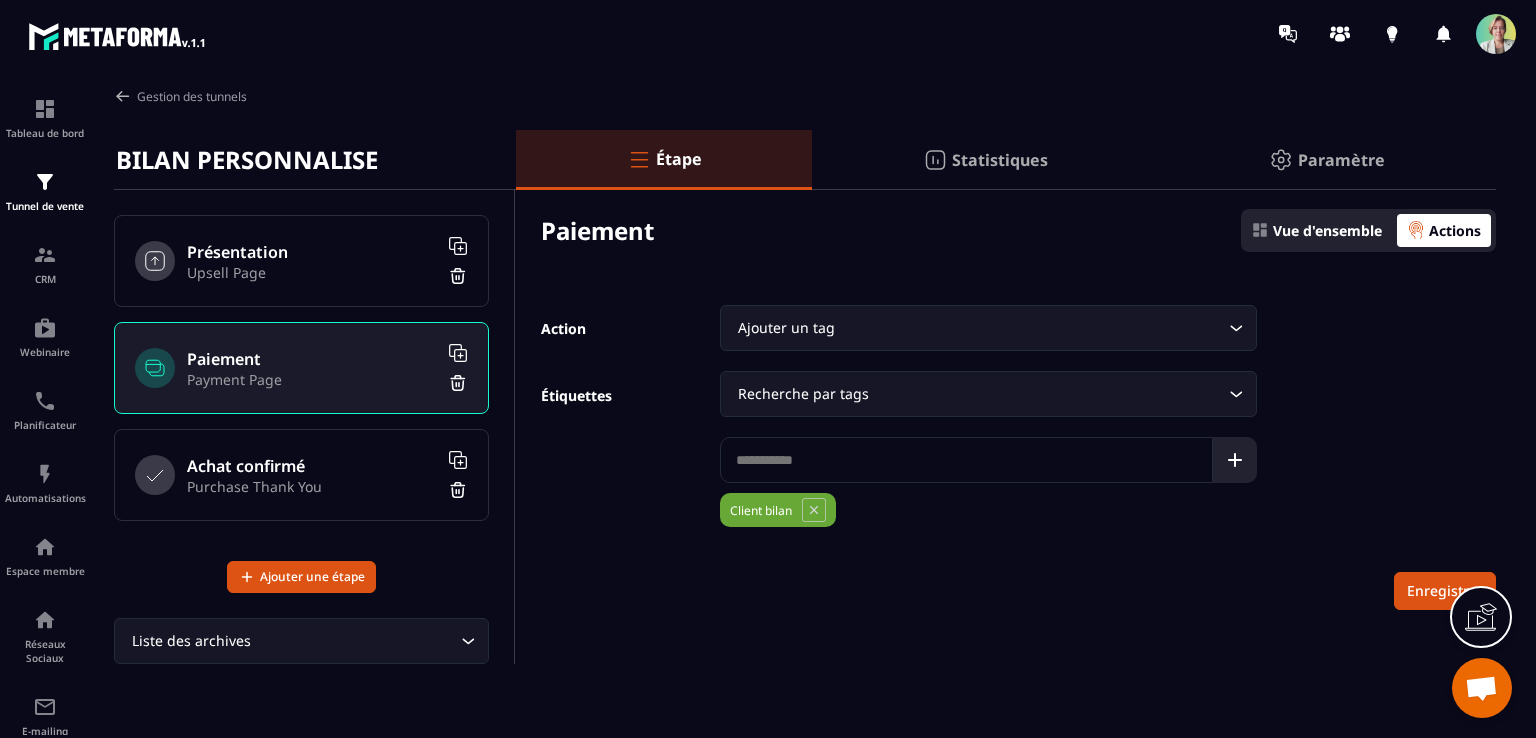 click on "Vue d'ensemble" at bounding box center [1327, 230] 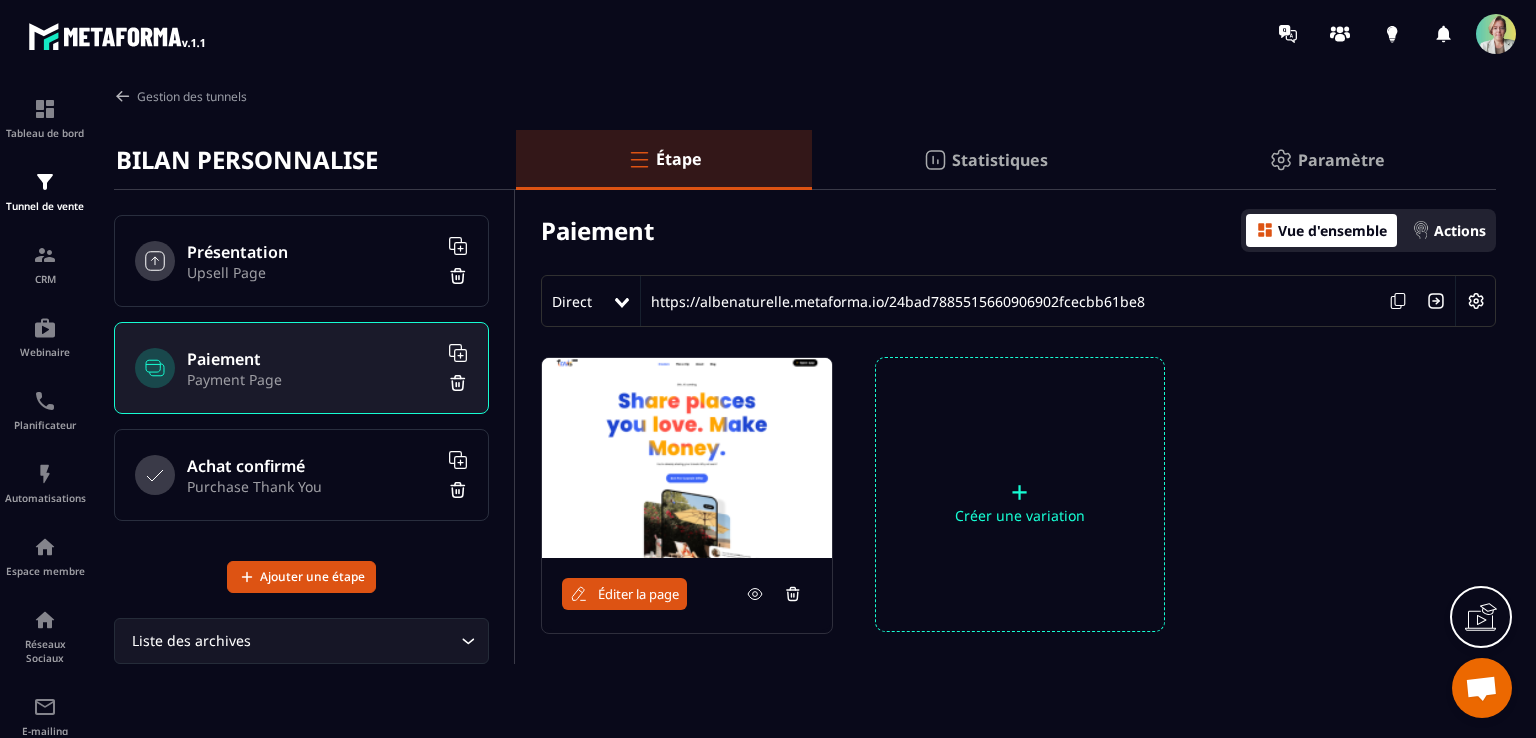 click at bounding box center [1476, 301] 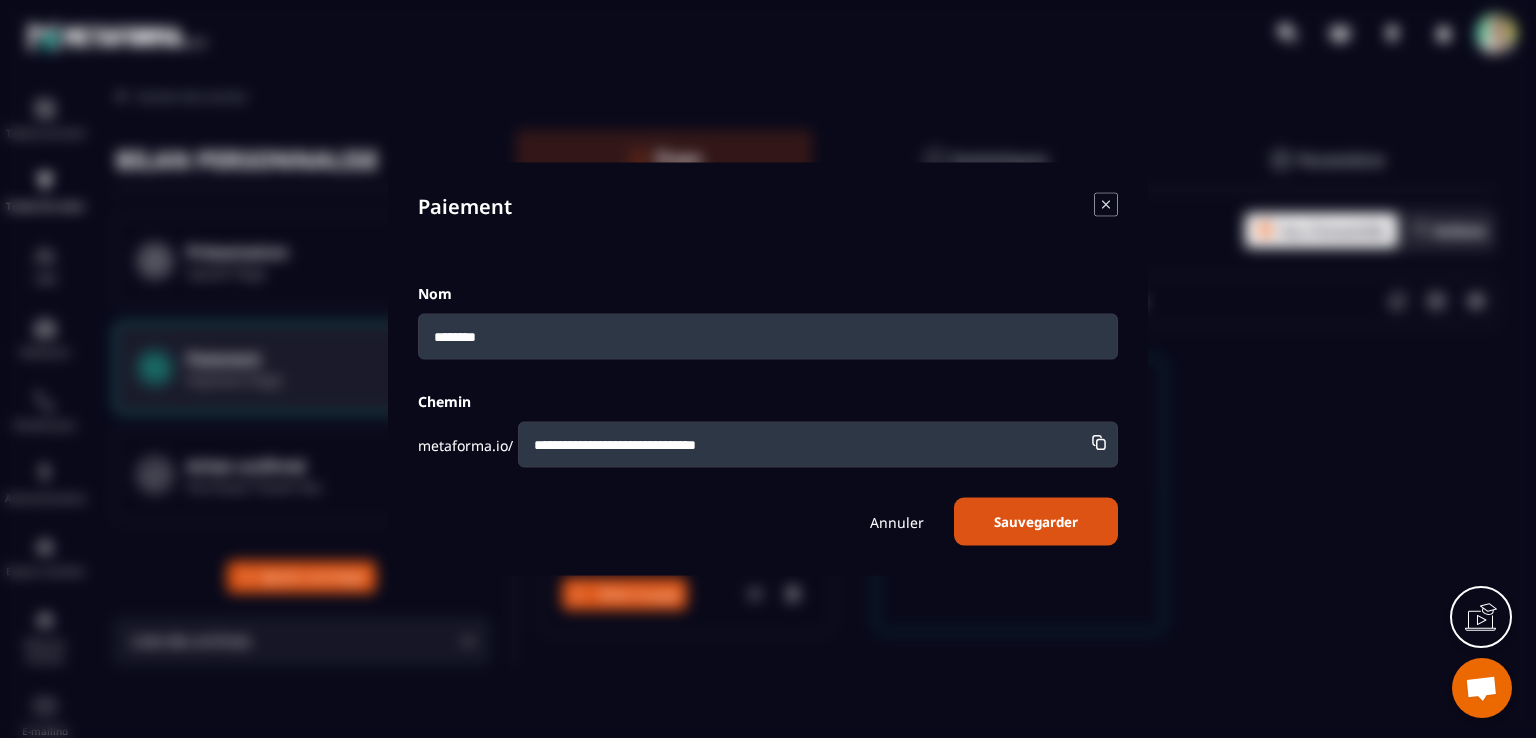 click 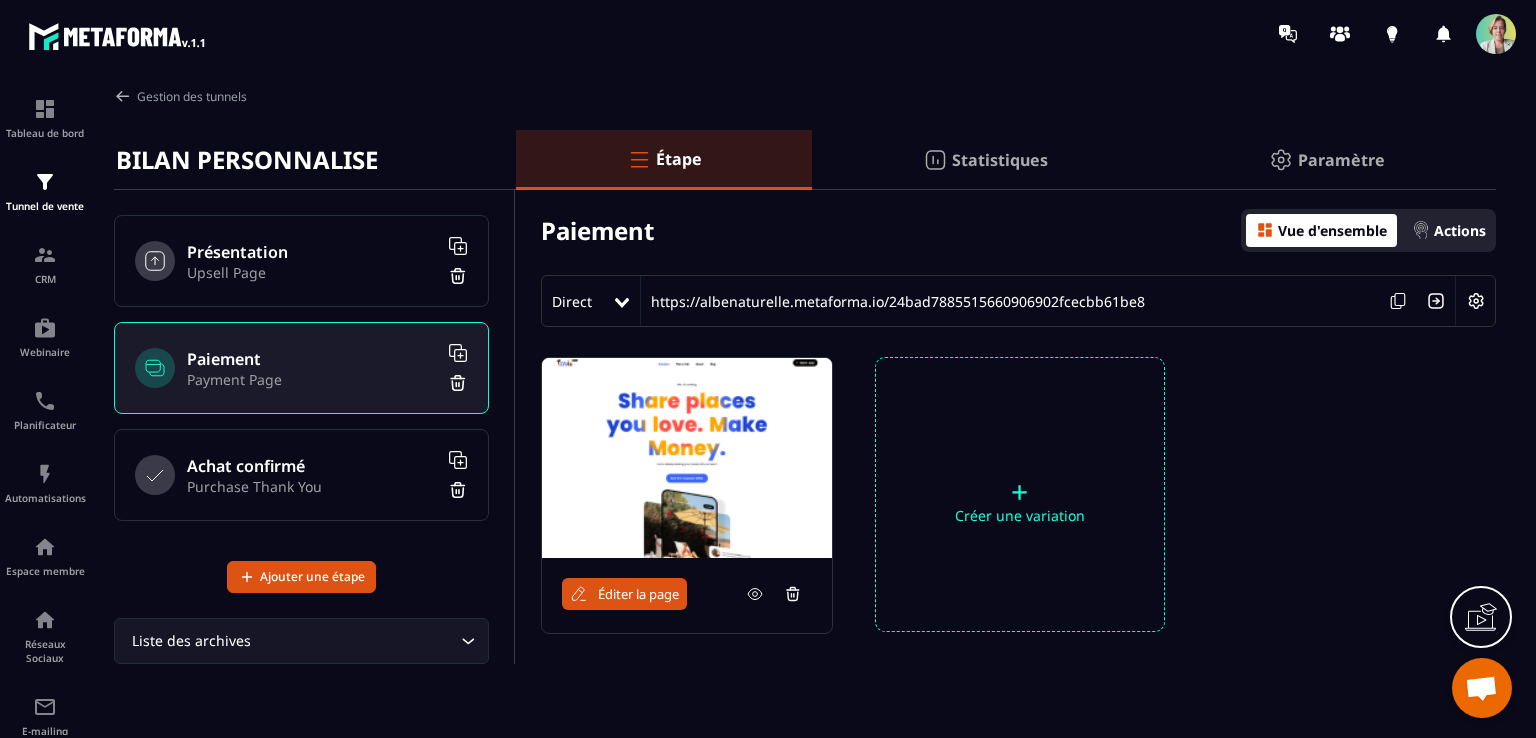 click at bounding box center [687, 458] 